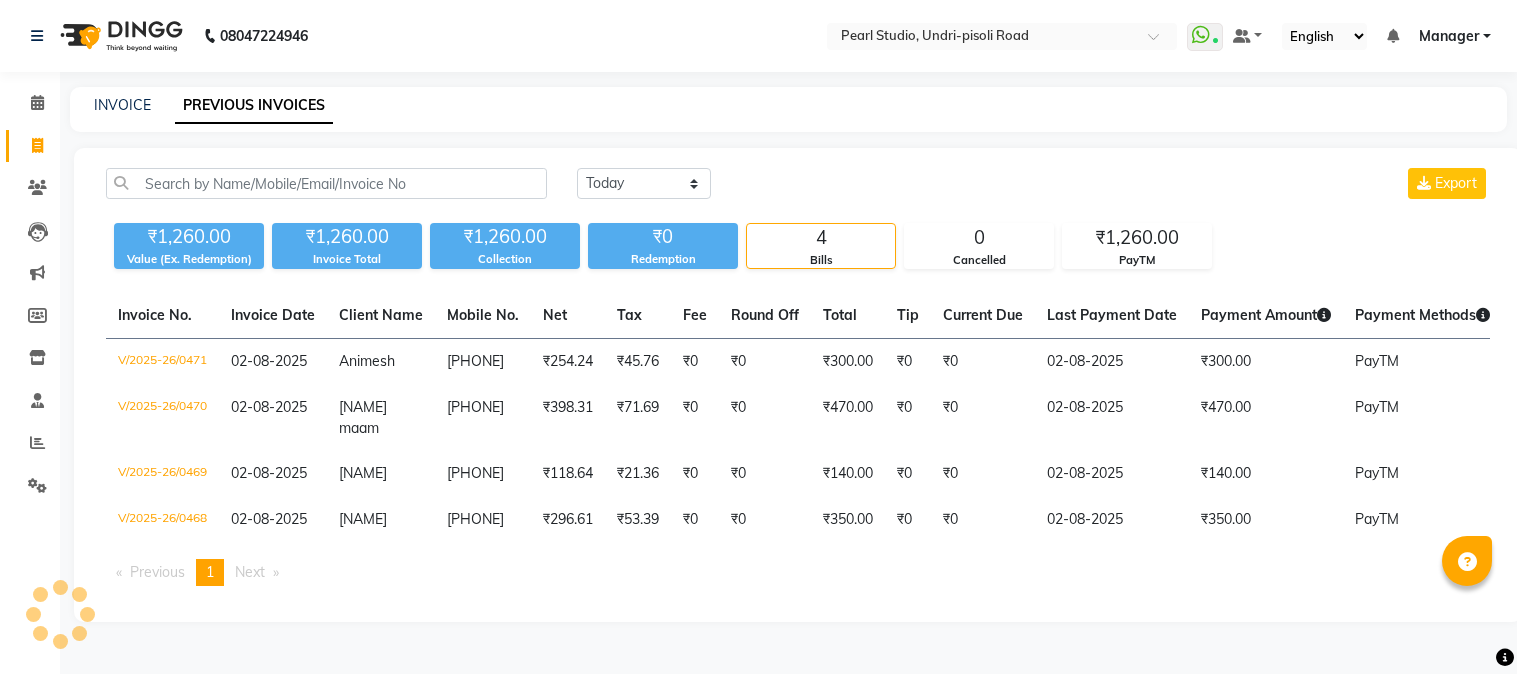 scroll, scrollTop: 0, scrollLeft: 0, axis: both 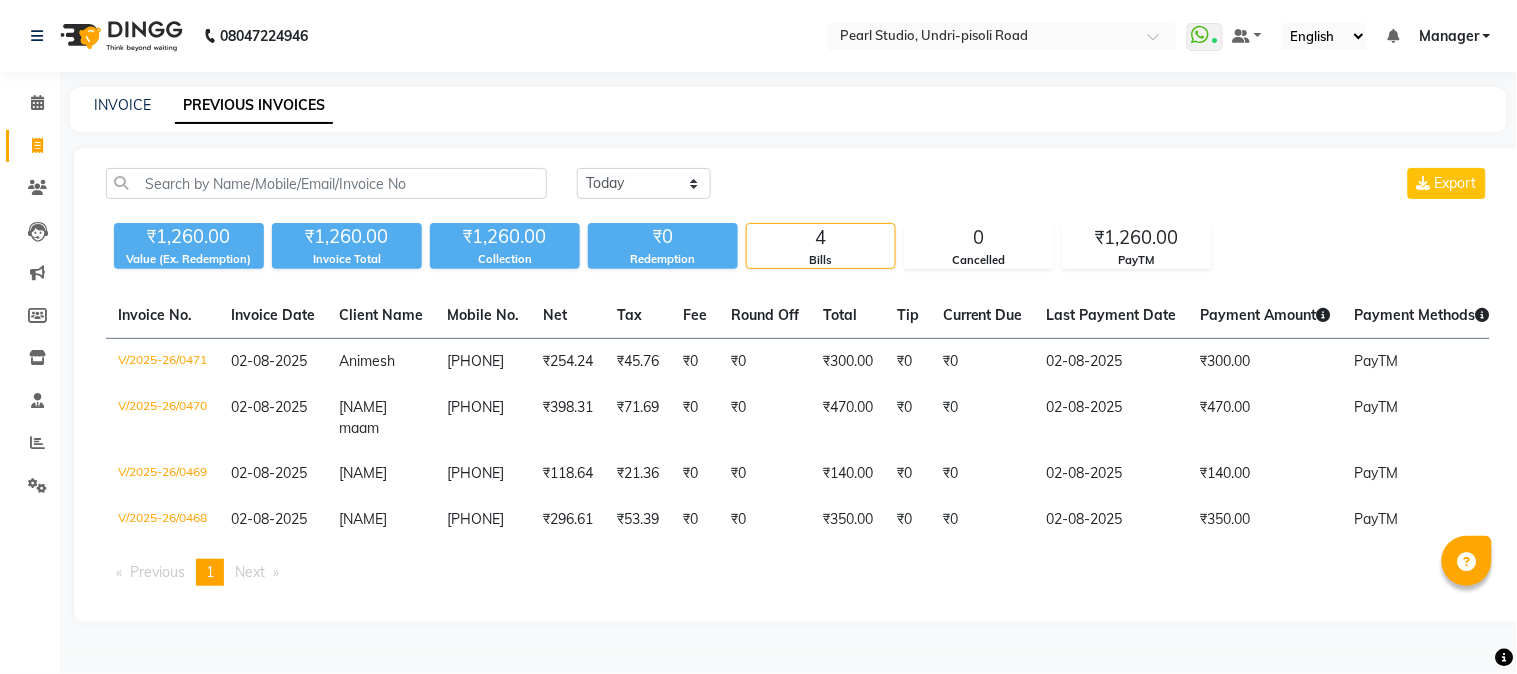 click on "Today Yesterday Custom Range Export ₹1,260.00 Value (Ex. Redemption) ₹1,260.00 Invoice Total  ₹1,260.00 Collection ₹0 Redemption 4 Bills 0 Cancelled ₹1,260.00 PayTM  Invoice No.   Invoice Date   Client Name   Mobile No.   Net   Tax   Fee   Round Off   Total   Tip   Current Due   Last Payment Date   Payment Amount   Payment Methods   Cancel Reason   Status   V/2025-26/0471  02-08-2025 Animesh   8605413236 ₹254.24 ₹45.76  ₹0  ₹0 ₹300.00 ₹0 ₹0 02-08-2025 ₹300.00  PayTM - PAID  V/2025-26/0470  02-08-2025 Zahira maam   9607108798 ₹398.31 ₹71.69  ₹0  ₹0 ₹470.00 ₹0 ₹0 02-08-2025 ₹470.00  PayTM - PAID  V/2025-26/0469  02-08-2025 Suchita   9145363894 ₹118.64 ₹21.36  ₹0  ₹0 ₹140.00 ₹0 ₹0 02-08-2025 ₹140.00  PayTM - PAID  V/2025-26/0468  02-08-2025 NAUSHEEN   9538103786 ₹296.61 ₹53.39  ₹0  ₹0 ₹350.00 ₹0 ₹0 02-08-2025 ₹350.00  PayTM - PAID  Previous  page  1 / 1  You're on page  1  Next  page" 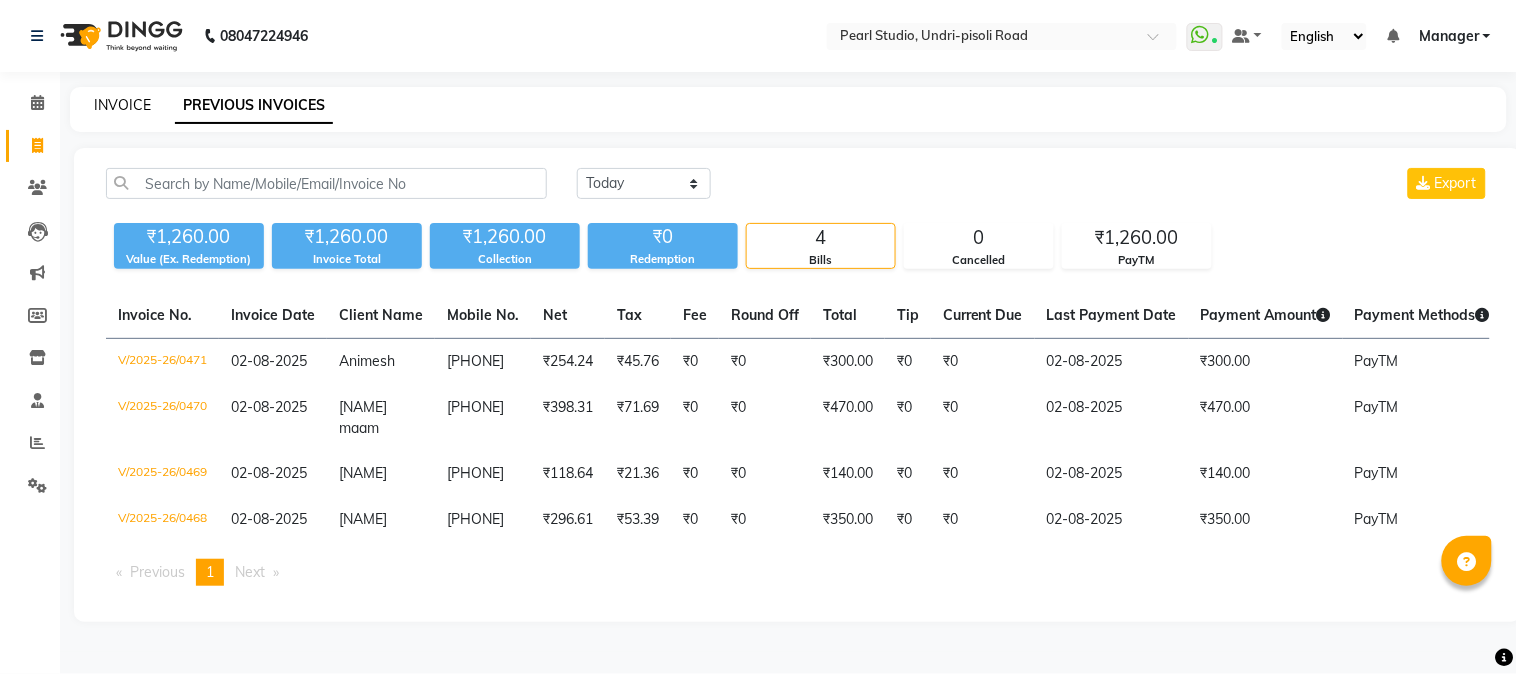 click on "INVOICE" 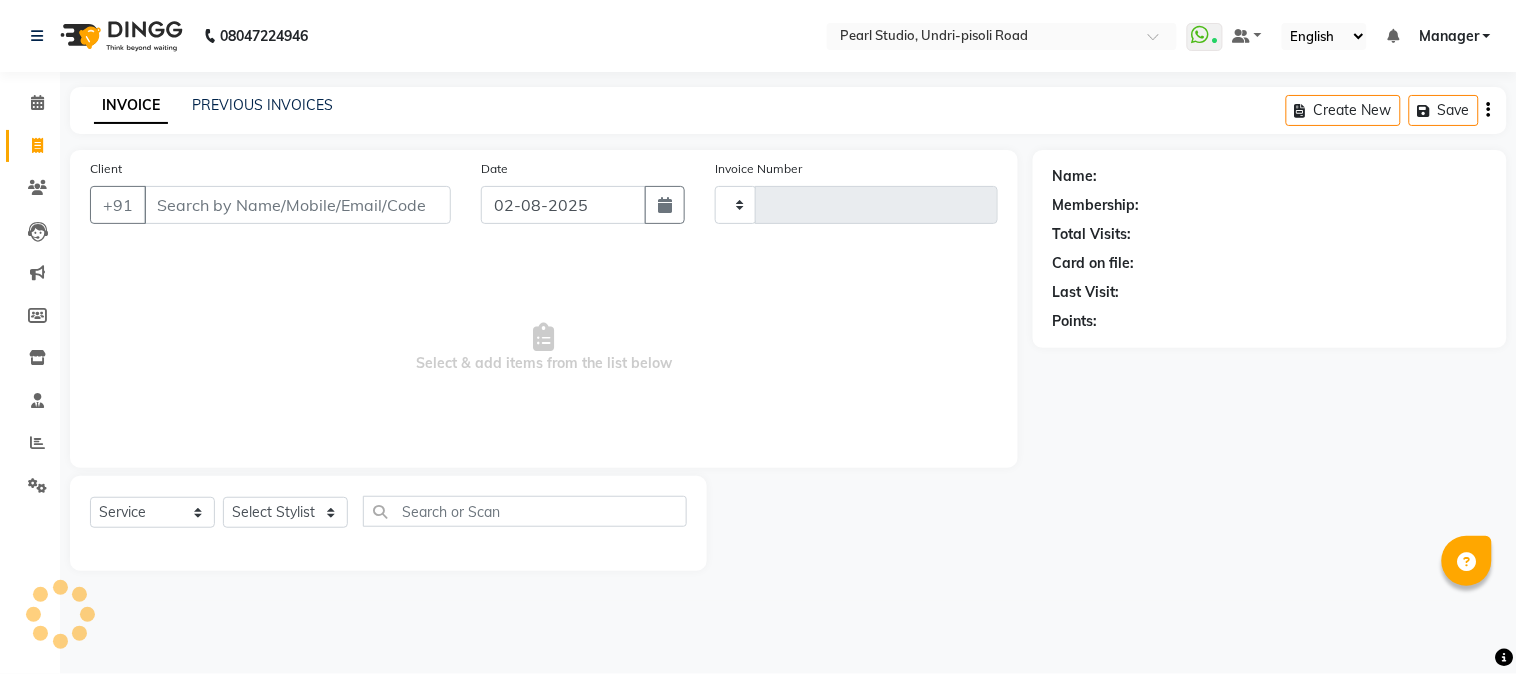 type on "0472" 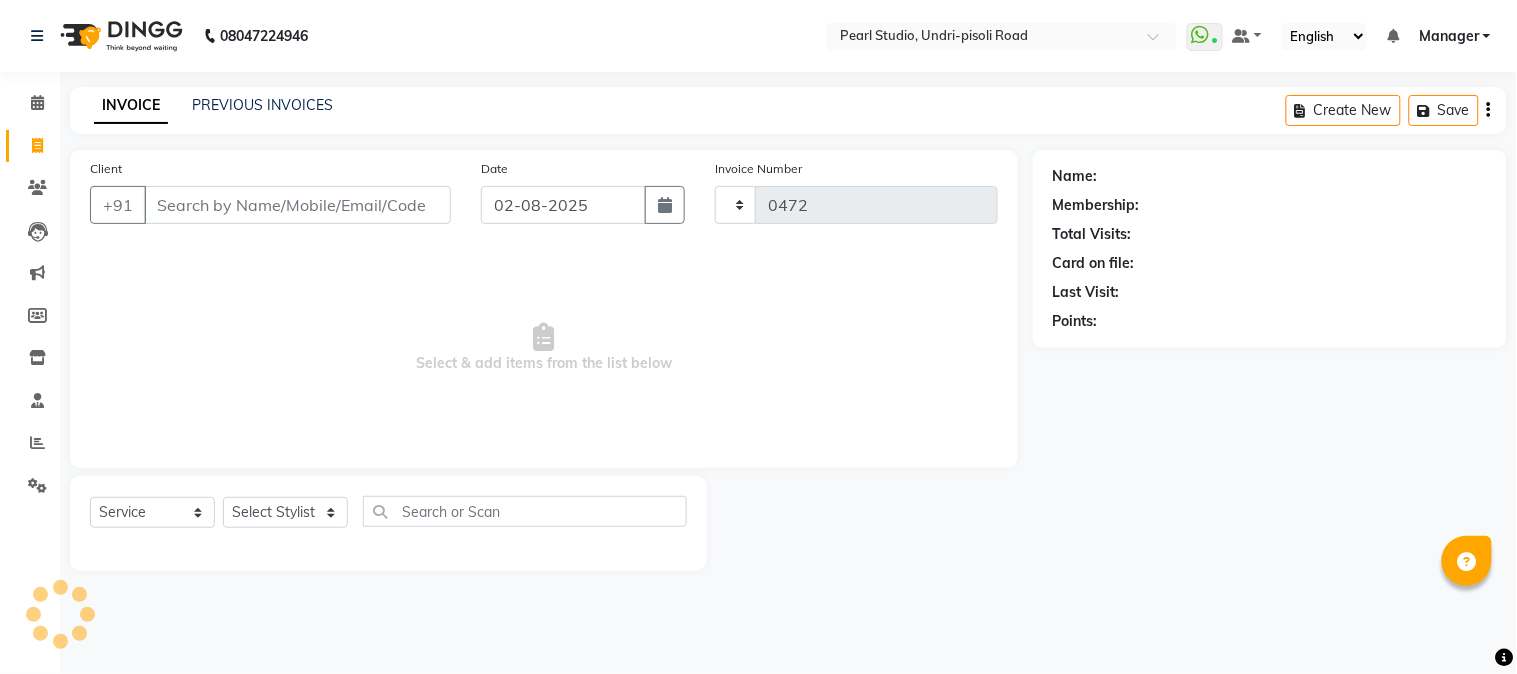 select on "5290" 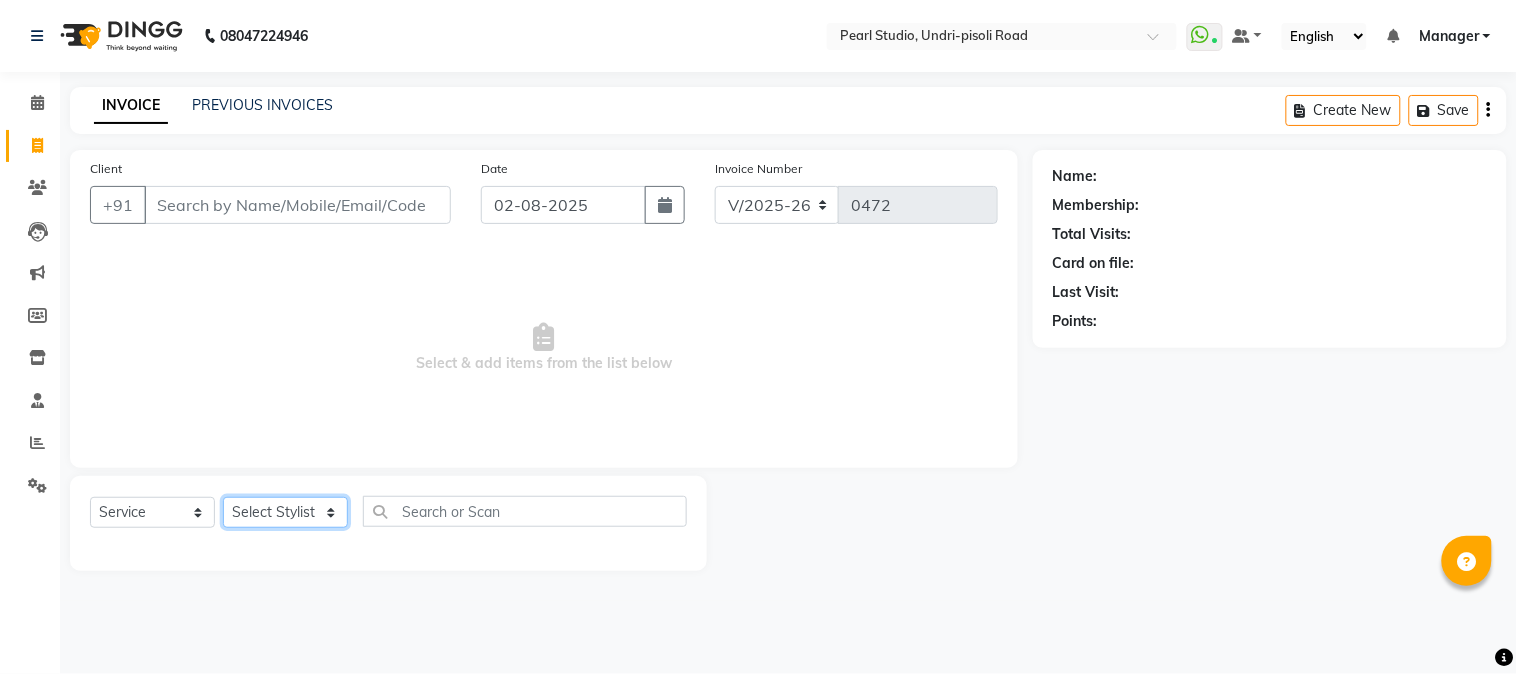 click on "Select Stylist Manager Nikhil Gulhane Nitu Rai Pratik Pratima Akshay Sonawane Sabita Pariyar Sahil Samundra Thapa" 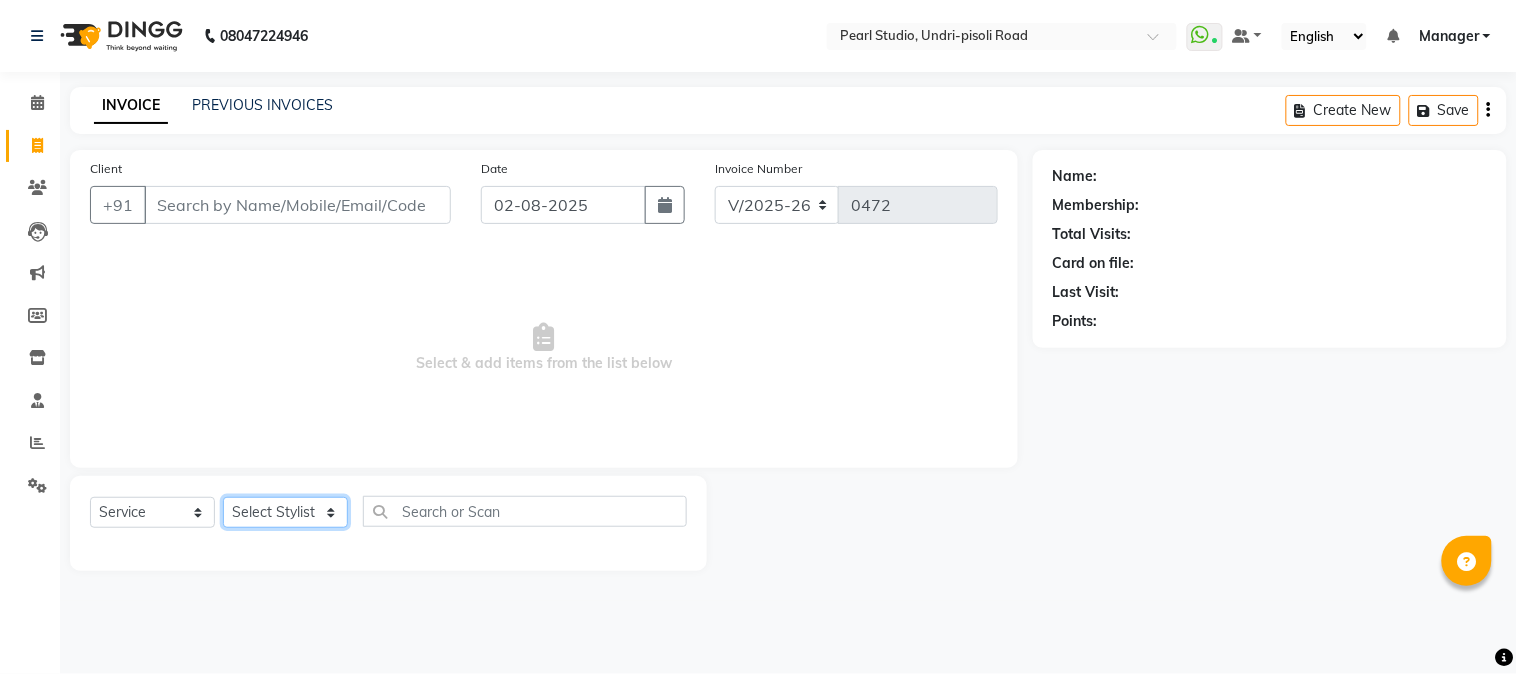 select on "71778" 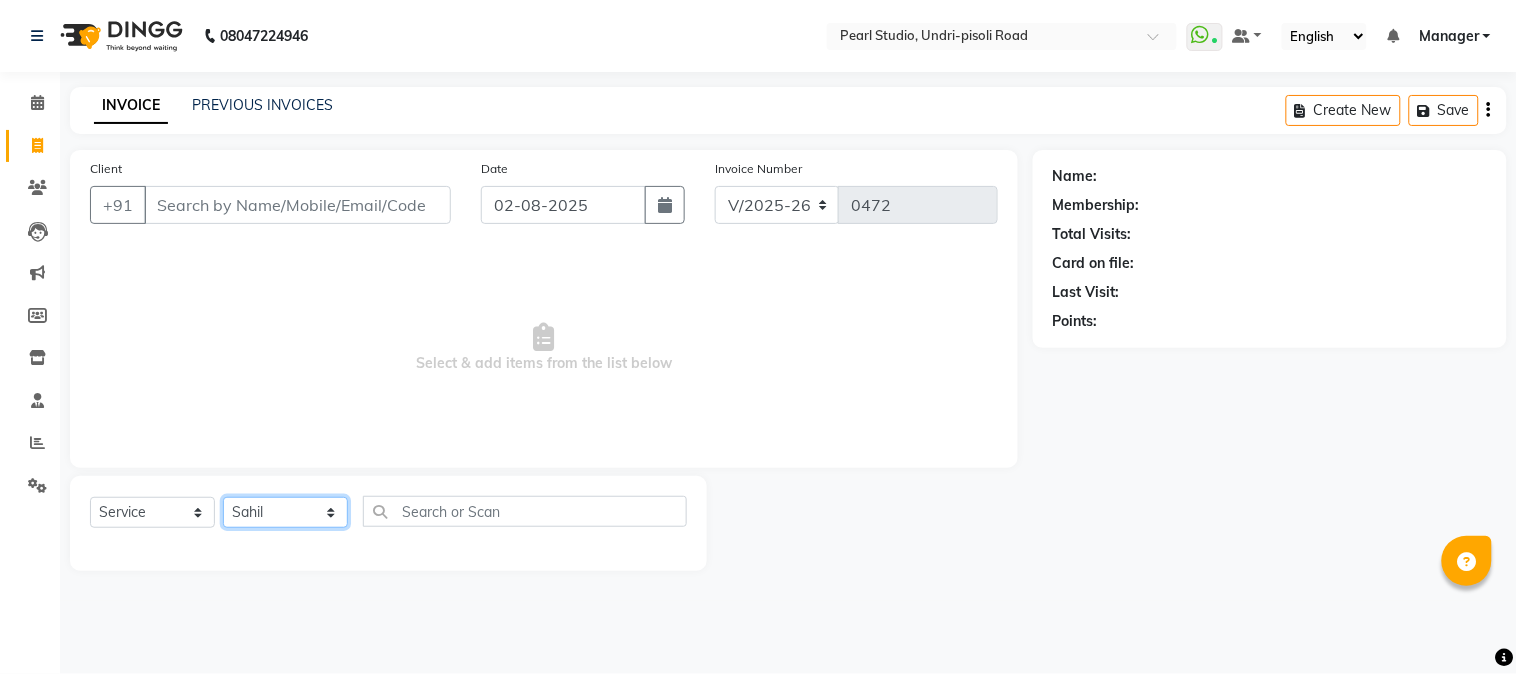 click on "Select Stylist Manager Nikhil Gulhane Nitu Rai Pratik Pratima Akshay Sonawane Sabita Pariyar Sahil Samundra Thapa" 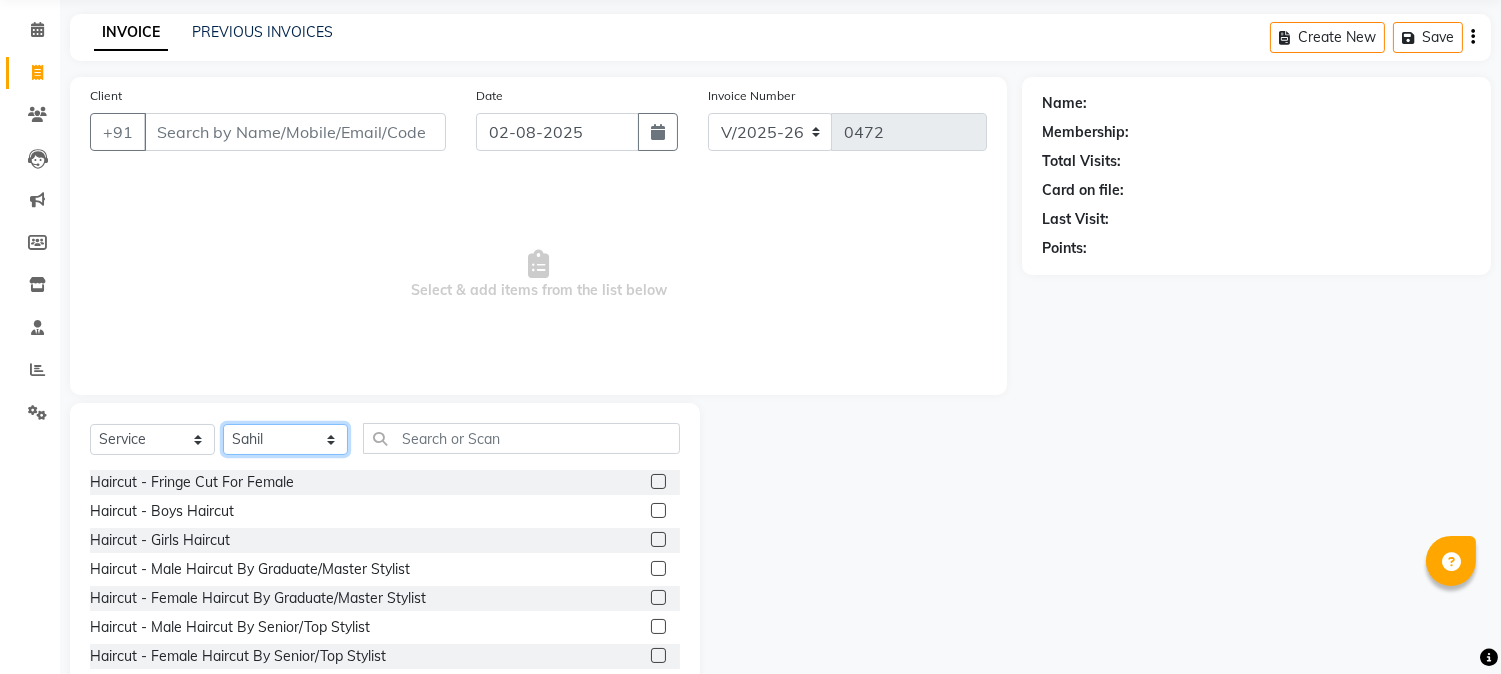 scroll, scrollTop: 111, scrollLeft: 0, axis: vertical 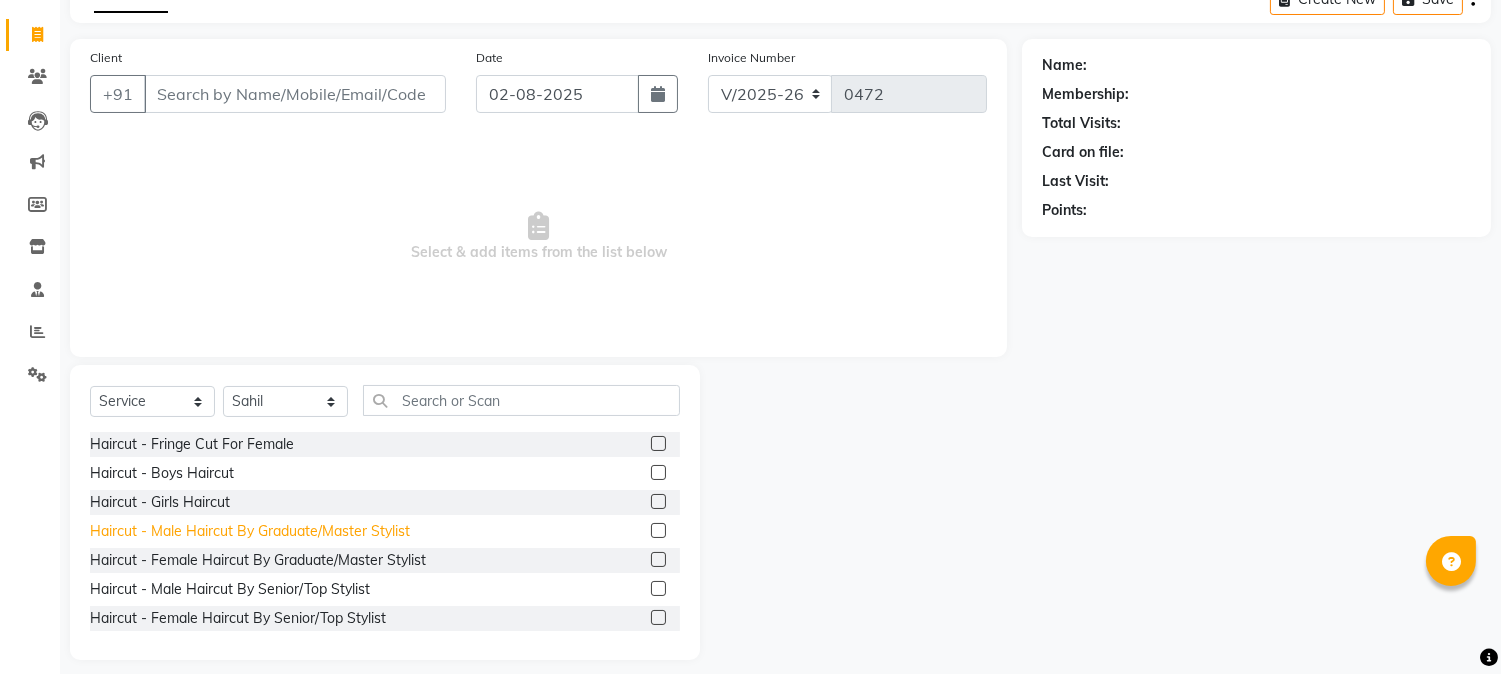 click on "Haircut  - Male Haircut By Graduate/Master Stylist" 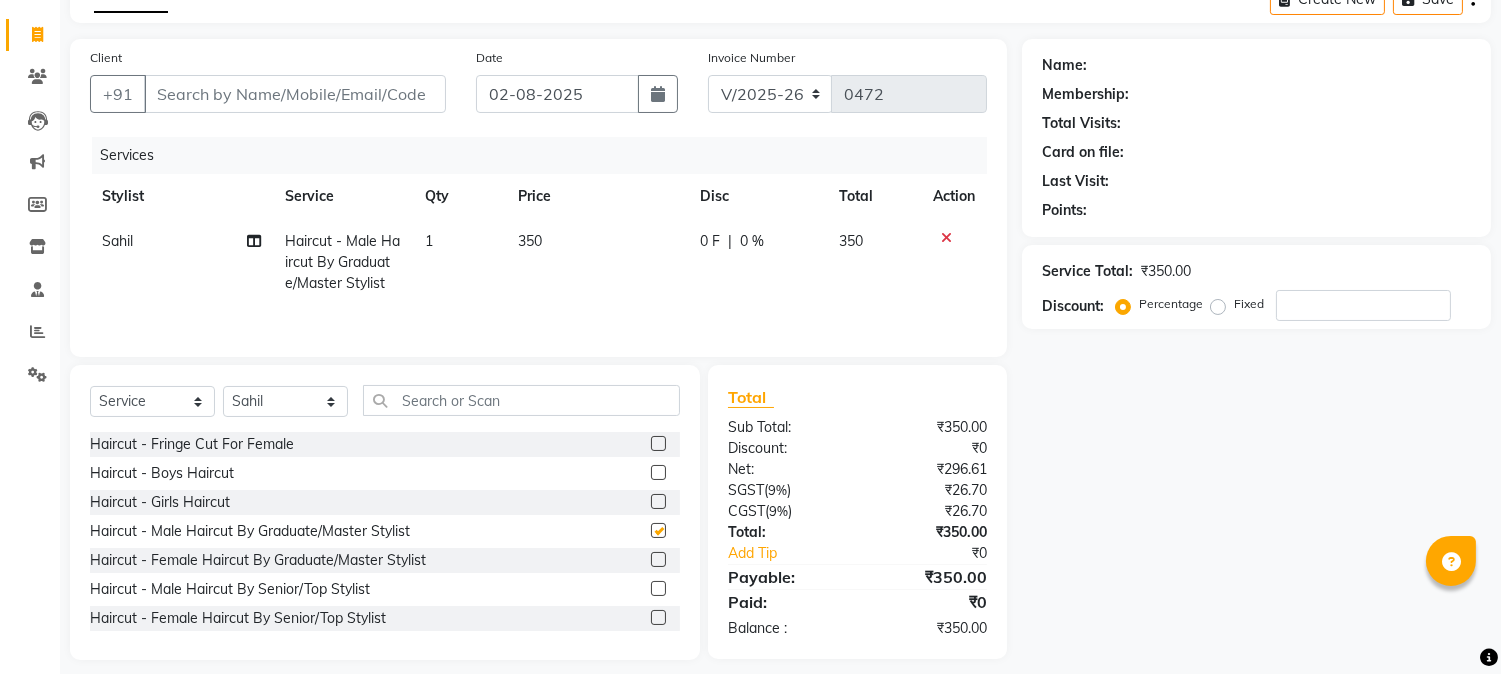 checkbox on "false" 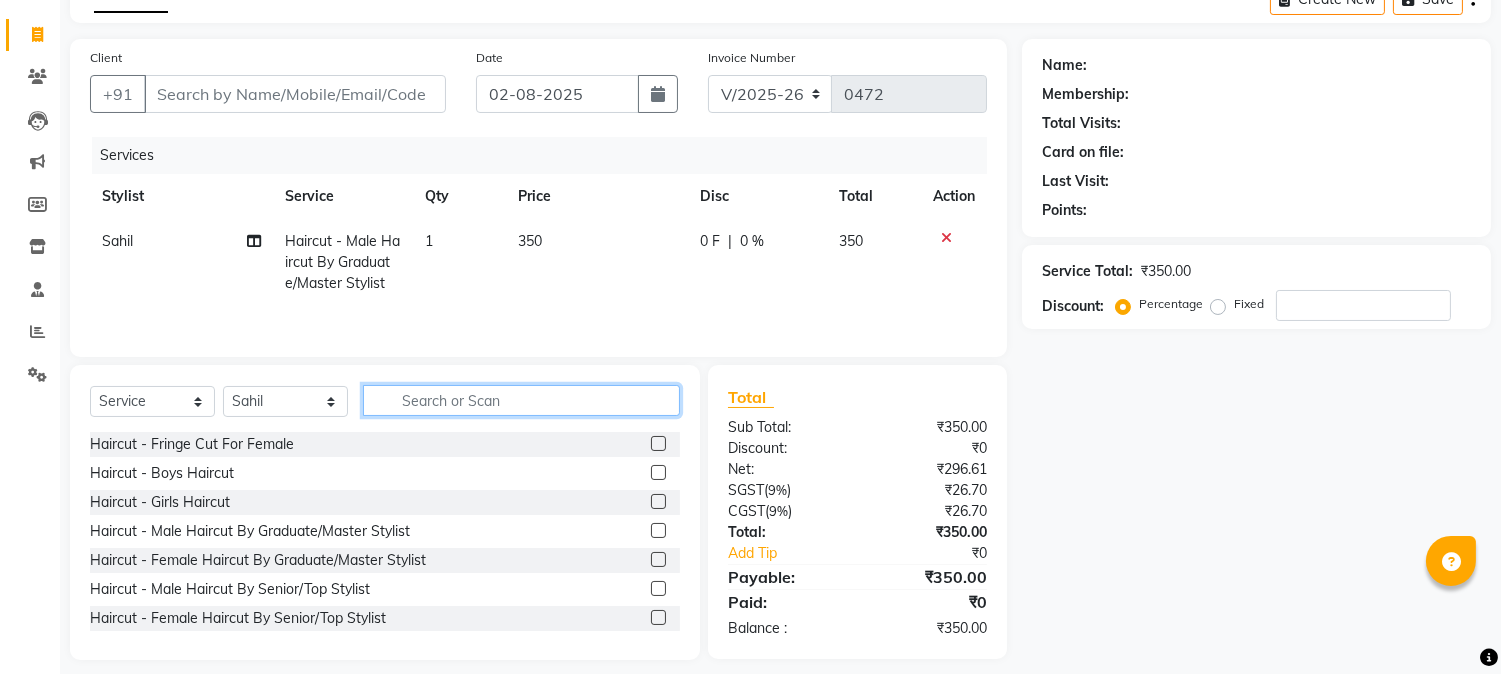 click 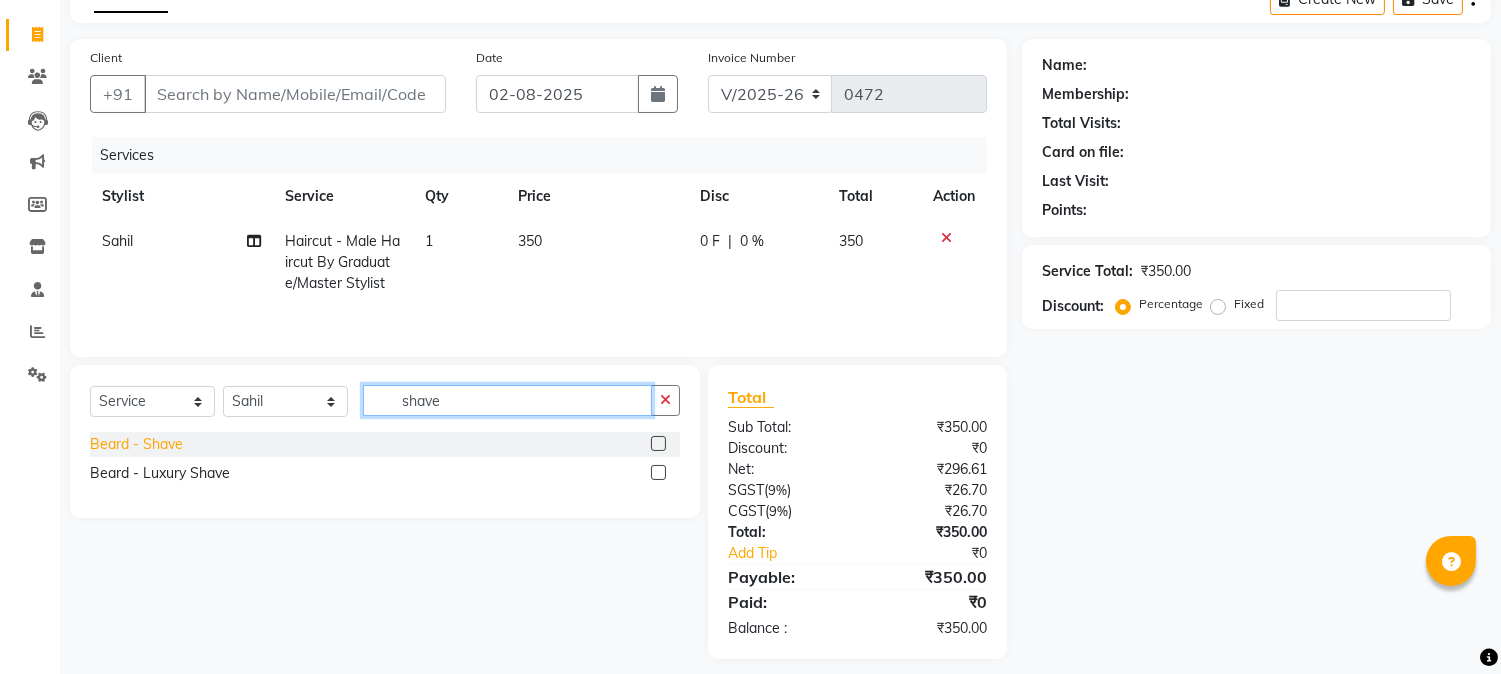 type on "shave" 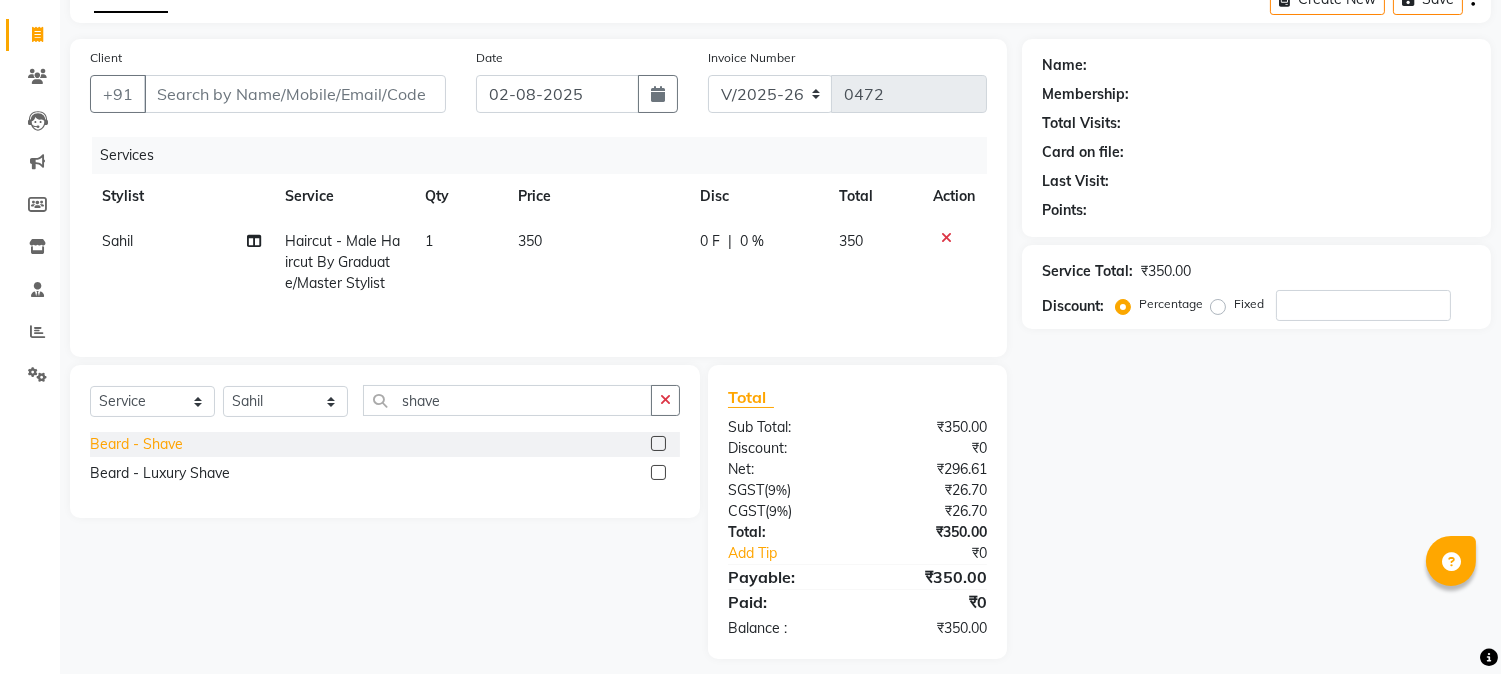 click on "Beard - Shave" 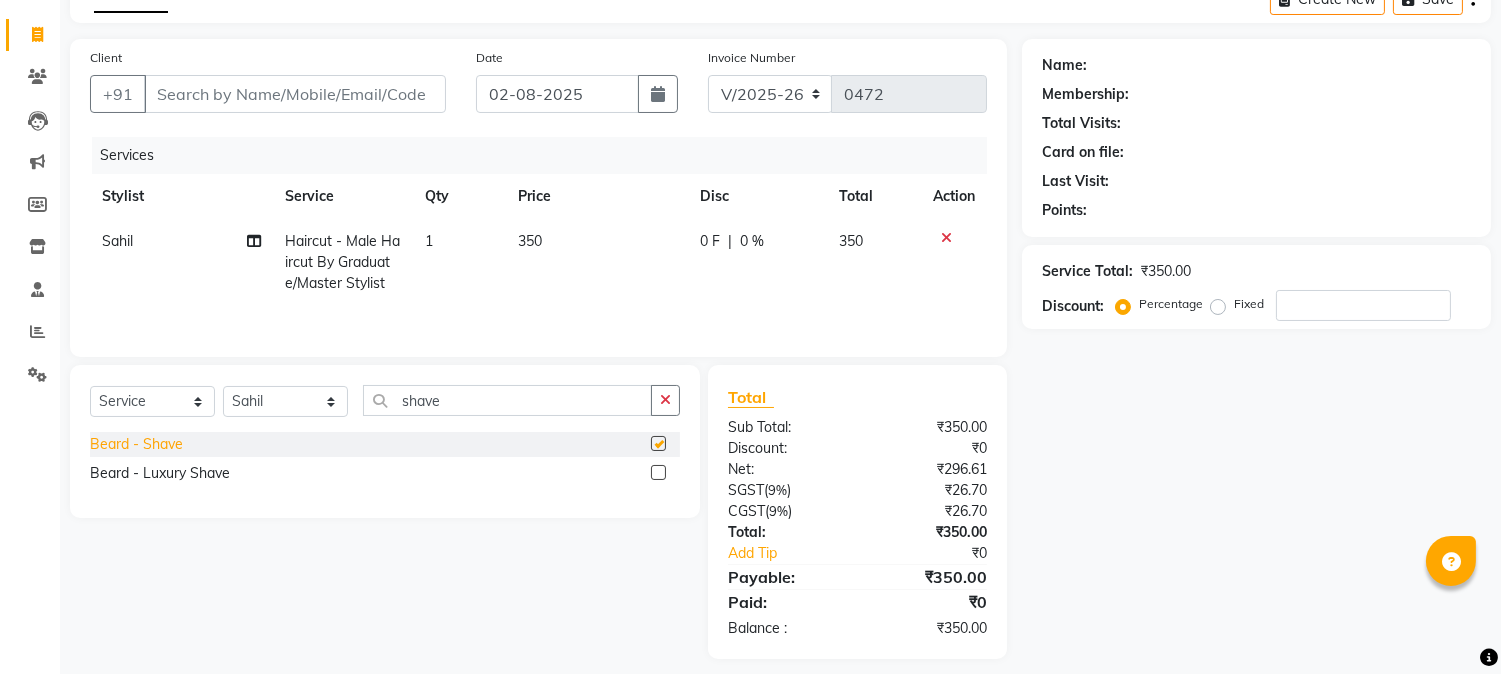 checkbox on "false" 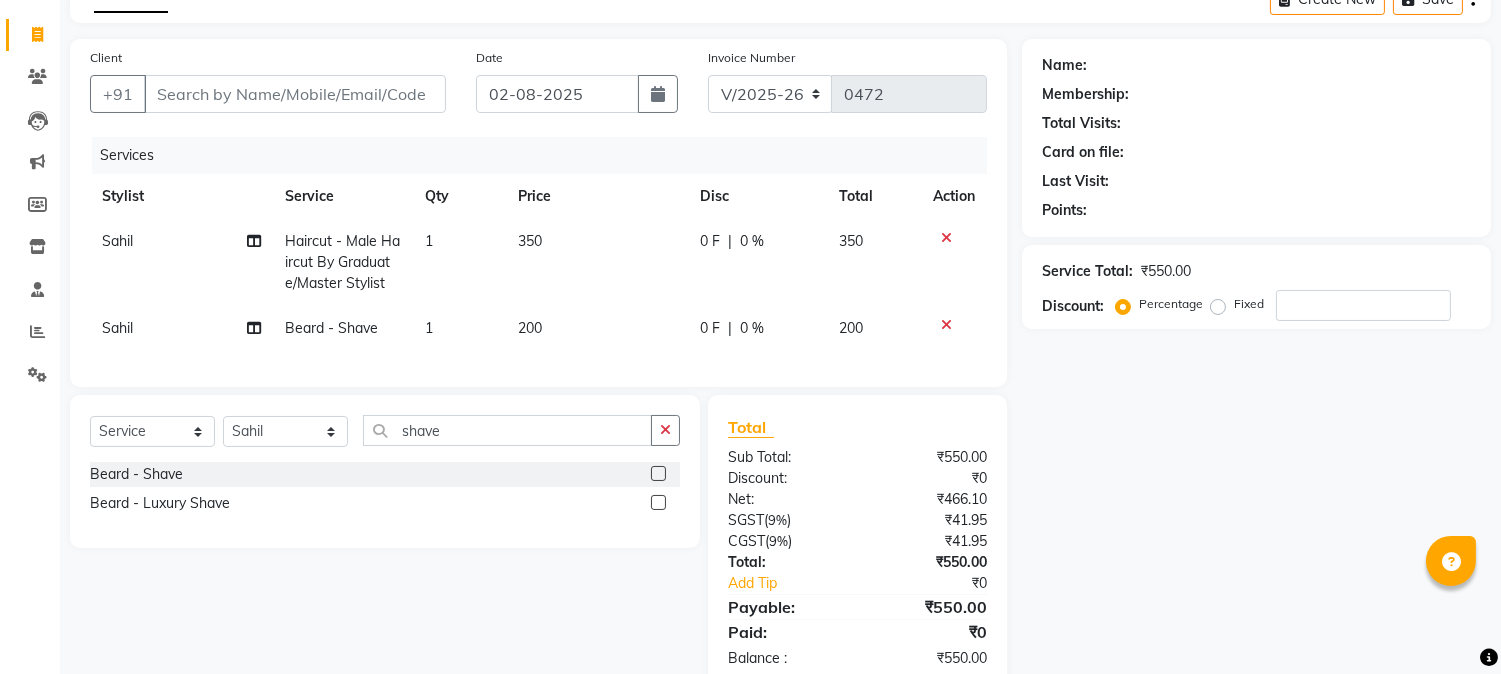 click on "200" 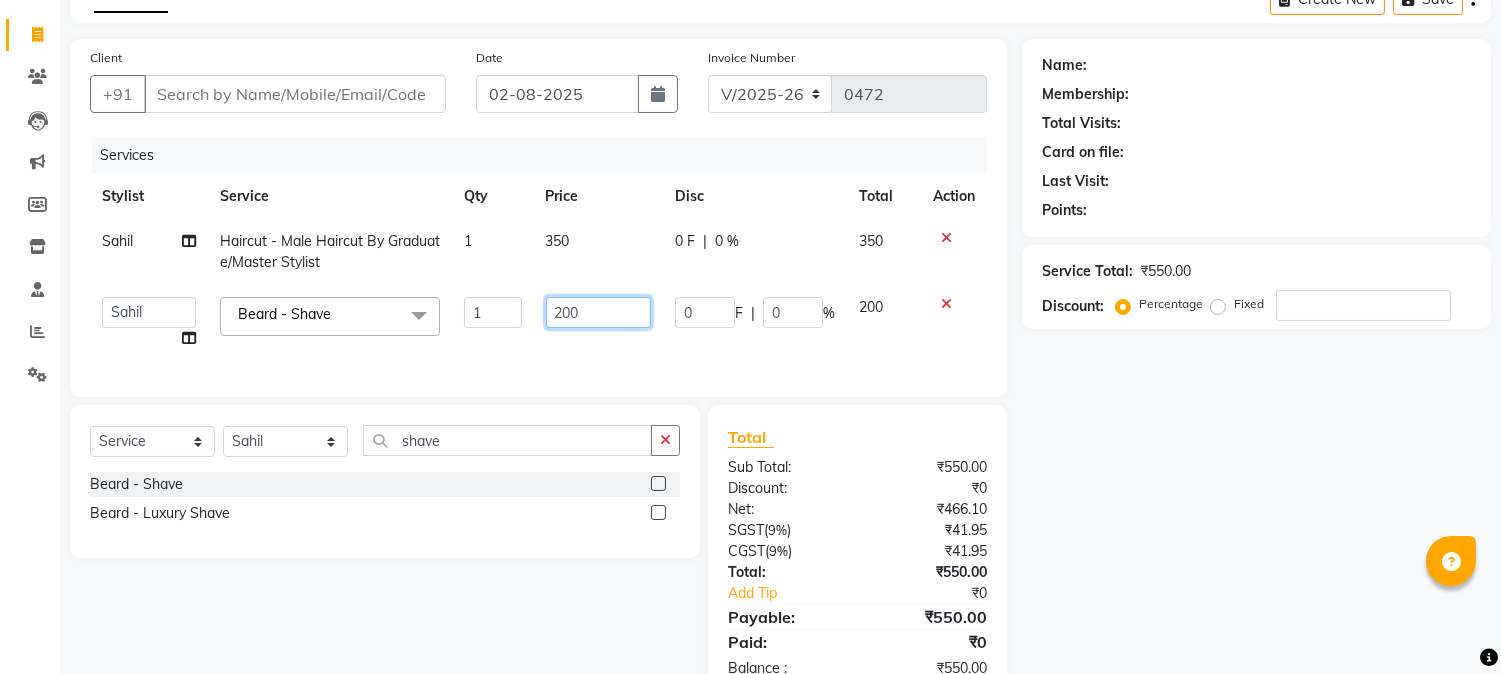 drag, startPoint x: 587, startPoint y: 315, endPoint x: 472, endPoint y: 301, distance: 115.84904 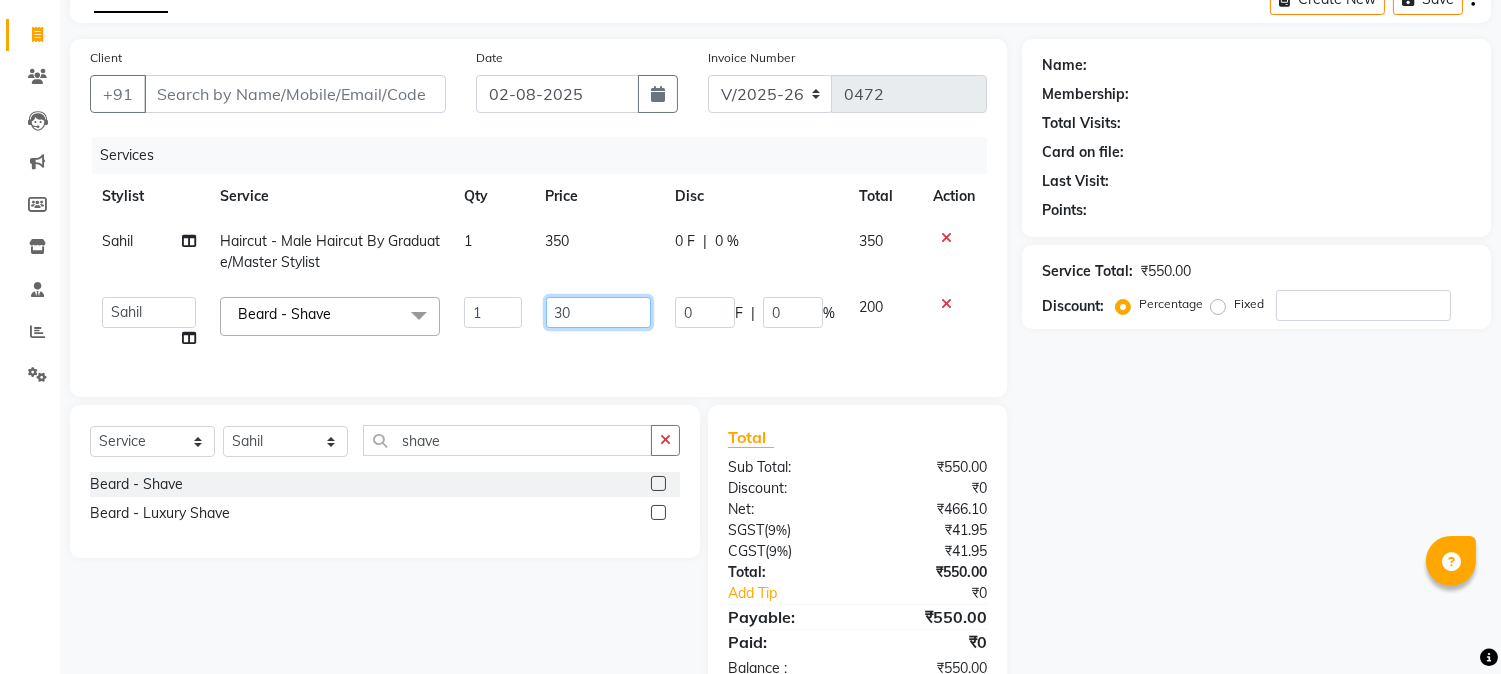 type on "300" 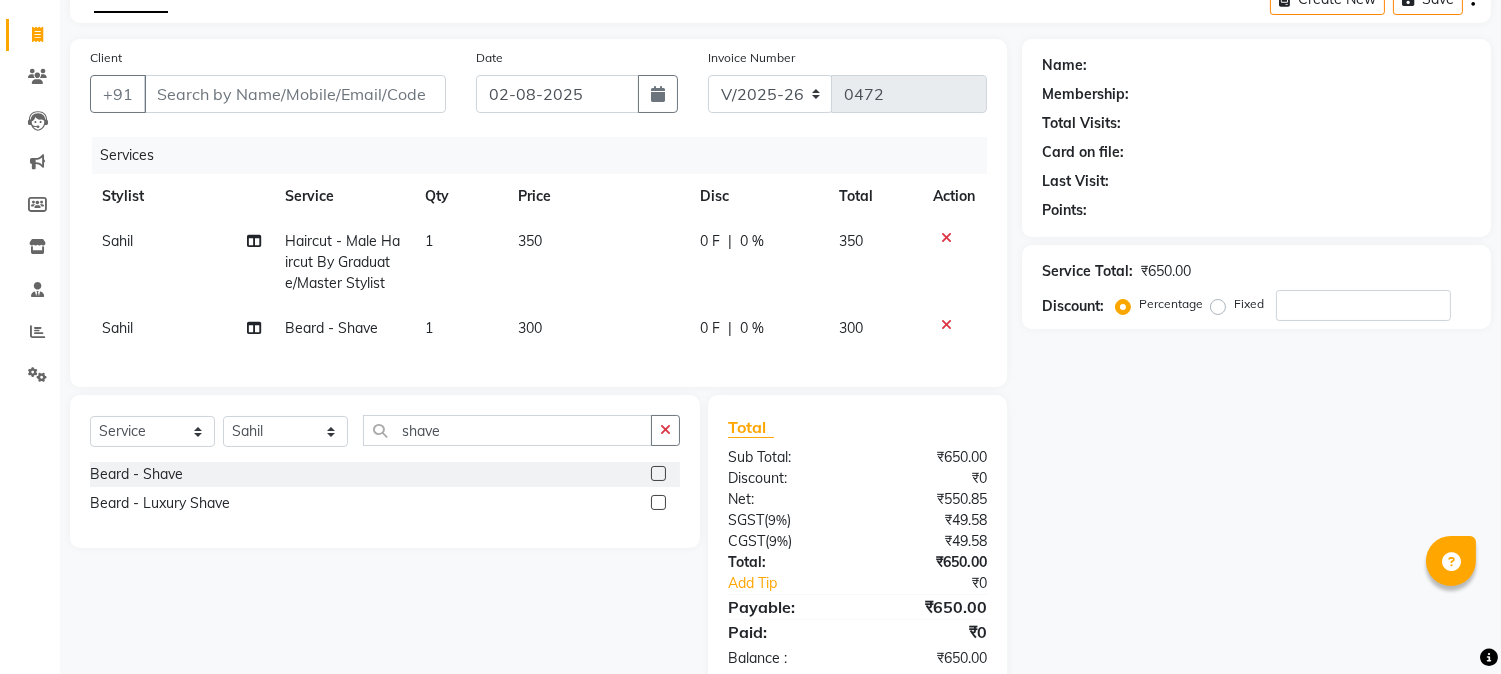 click on "Name: Membership: Total Visits: Card on file: Last Visit:  Points:  Service Total:  ₹650.00  Discount:  Percentage   Fixed" 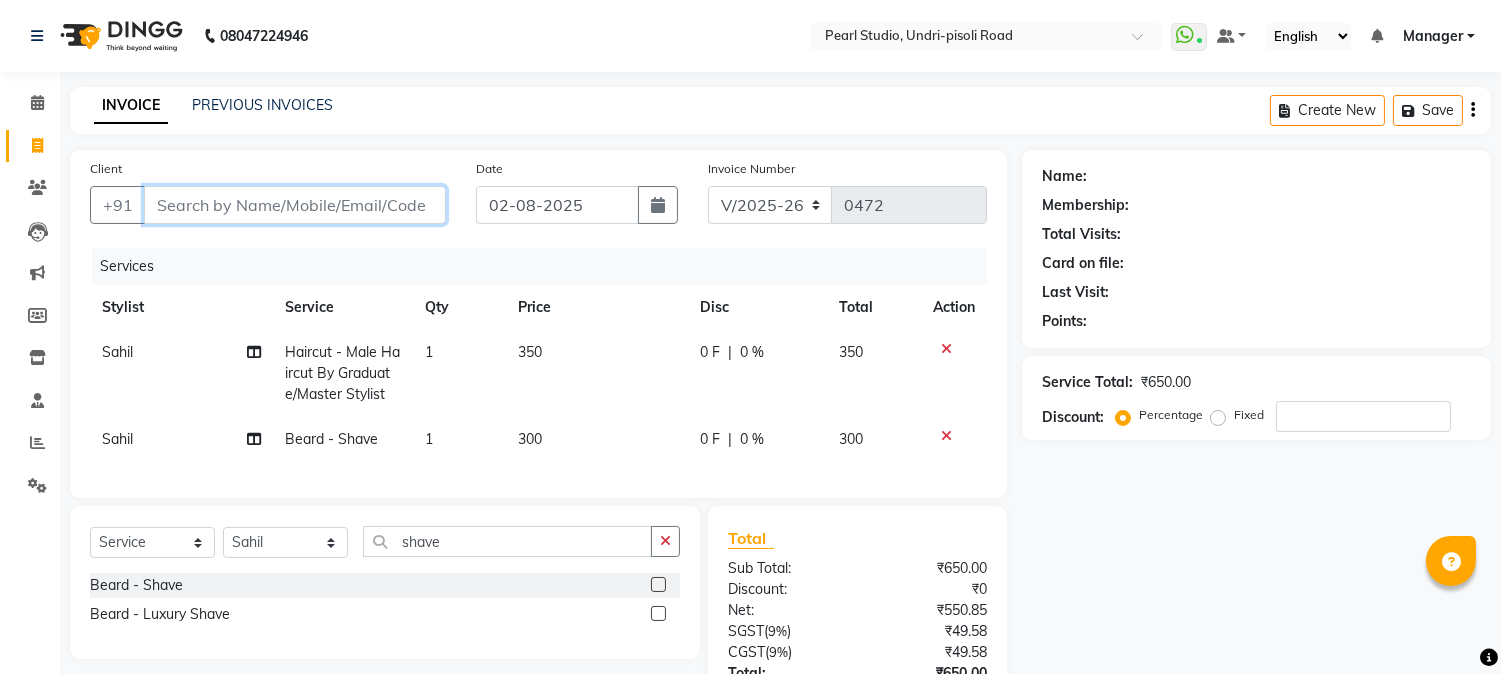click on "Client" at bounding box center (295, 205) 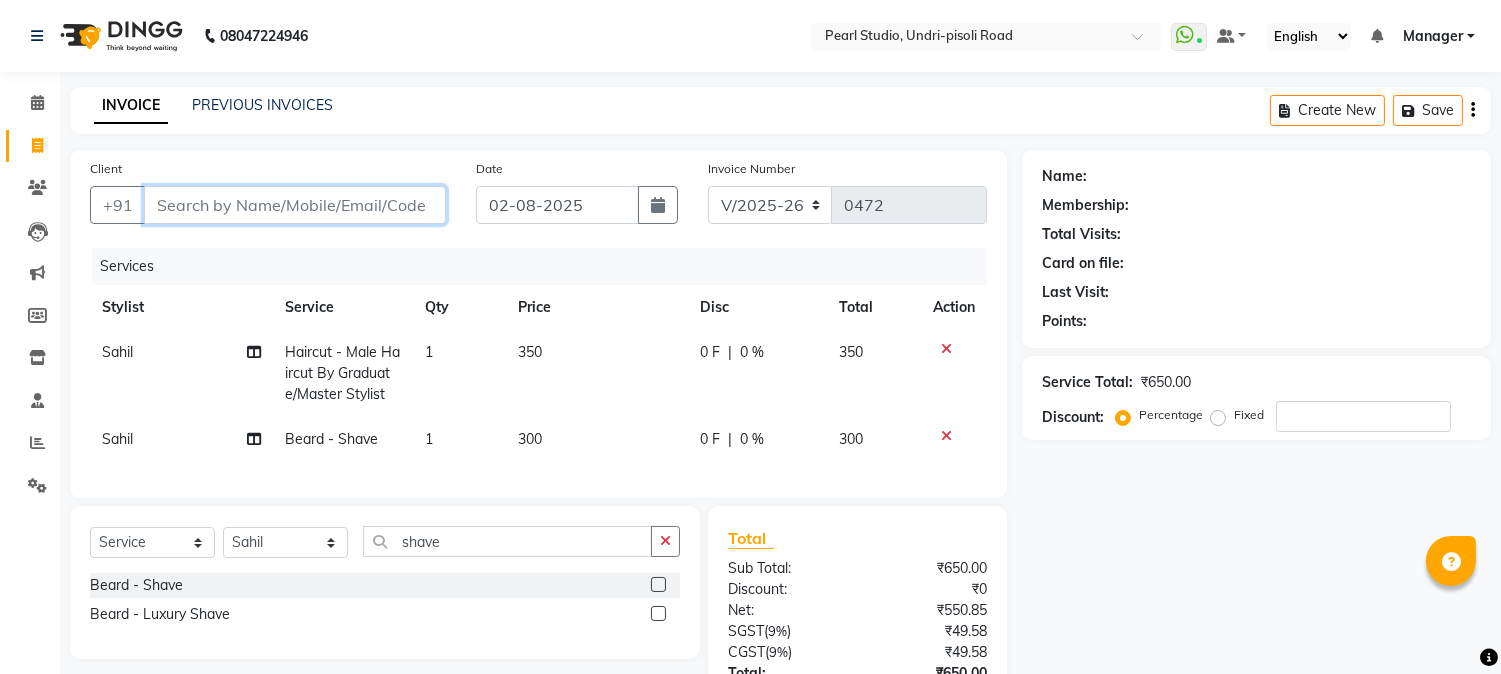 type on "k" 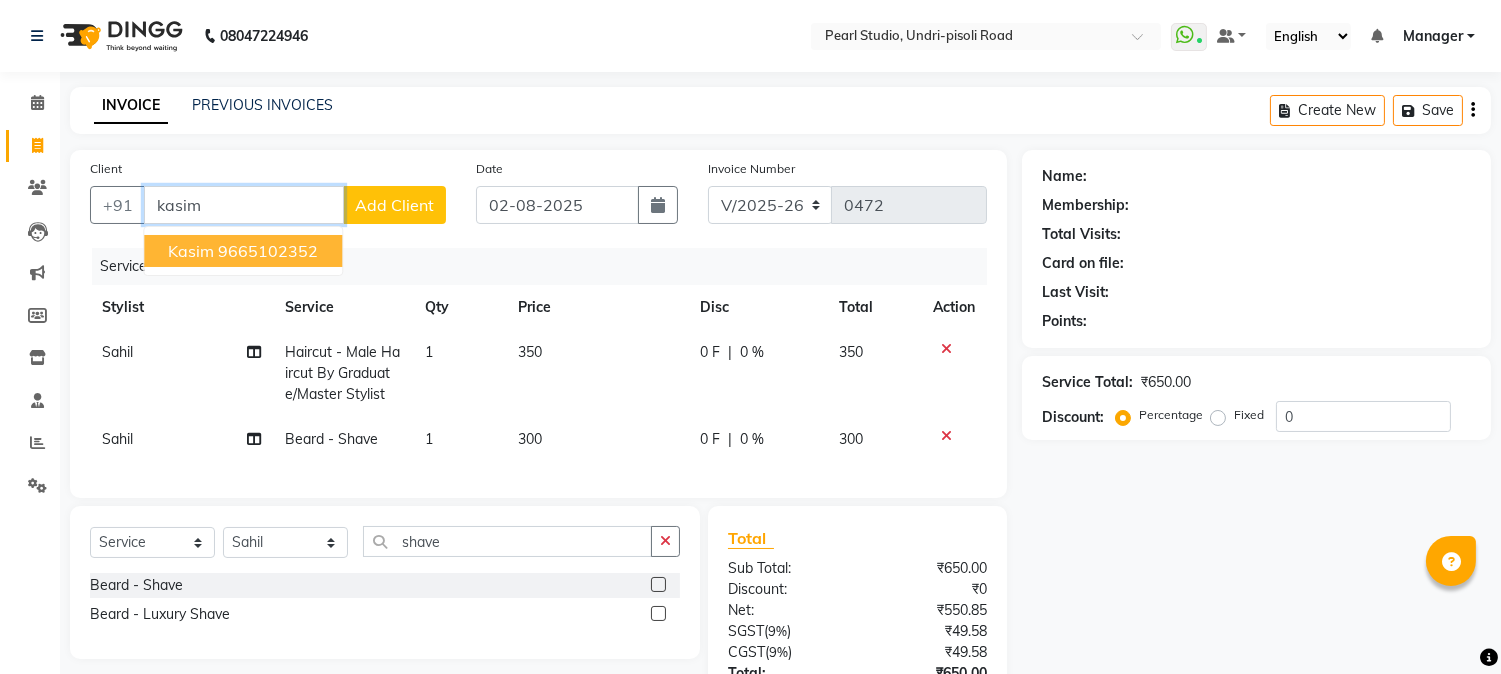 click on "9665102352" at bounding box center (268, 251) 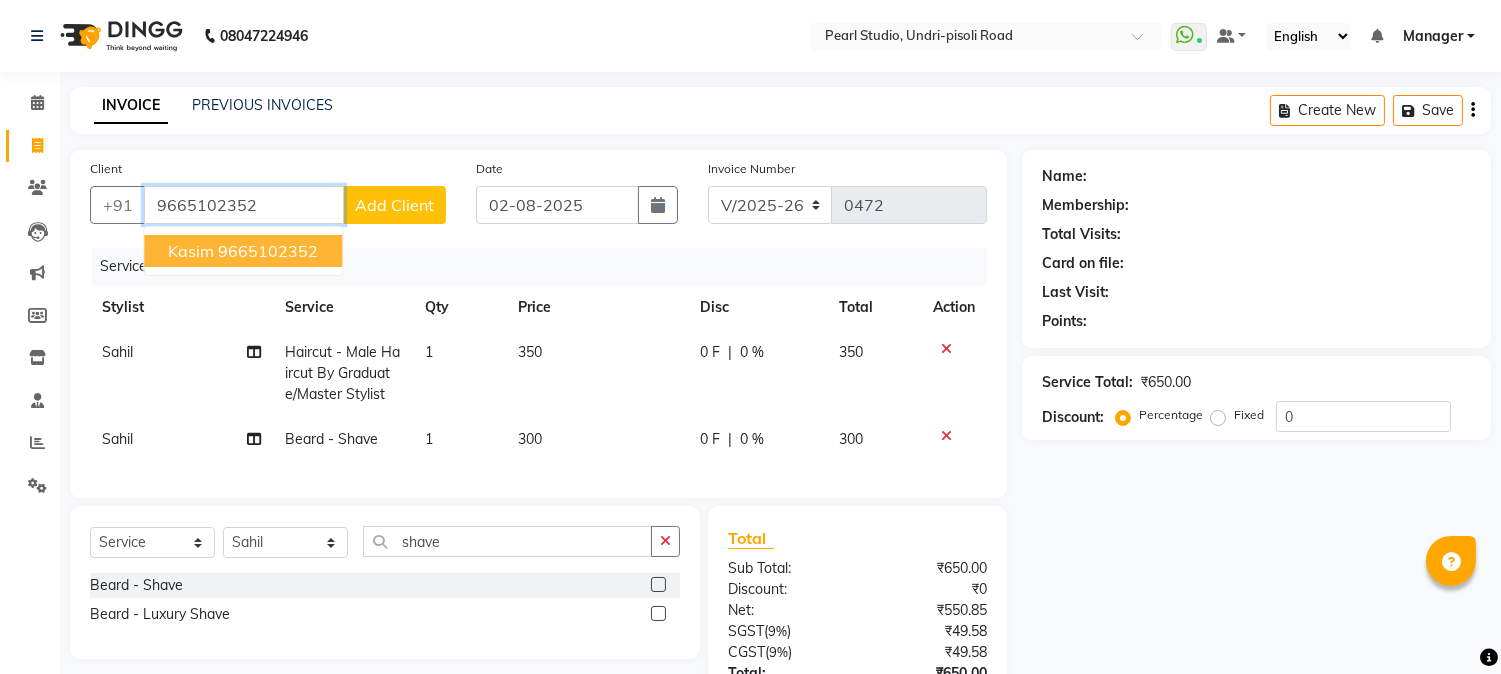 type on "9665102352" 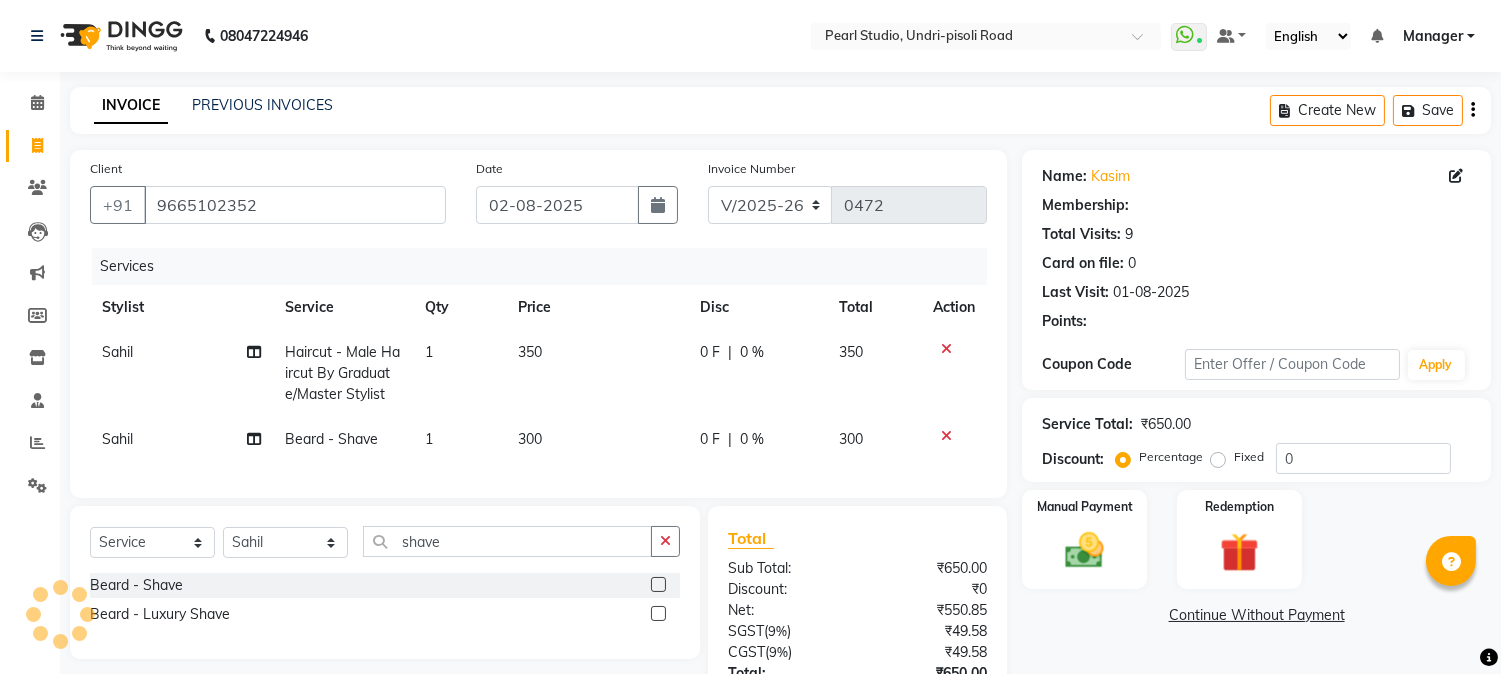 type on "20" 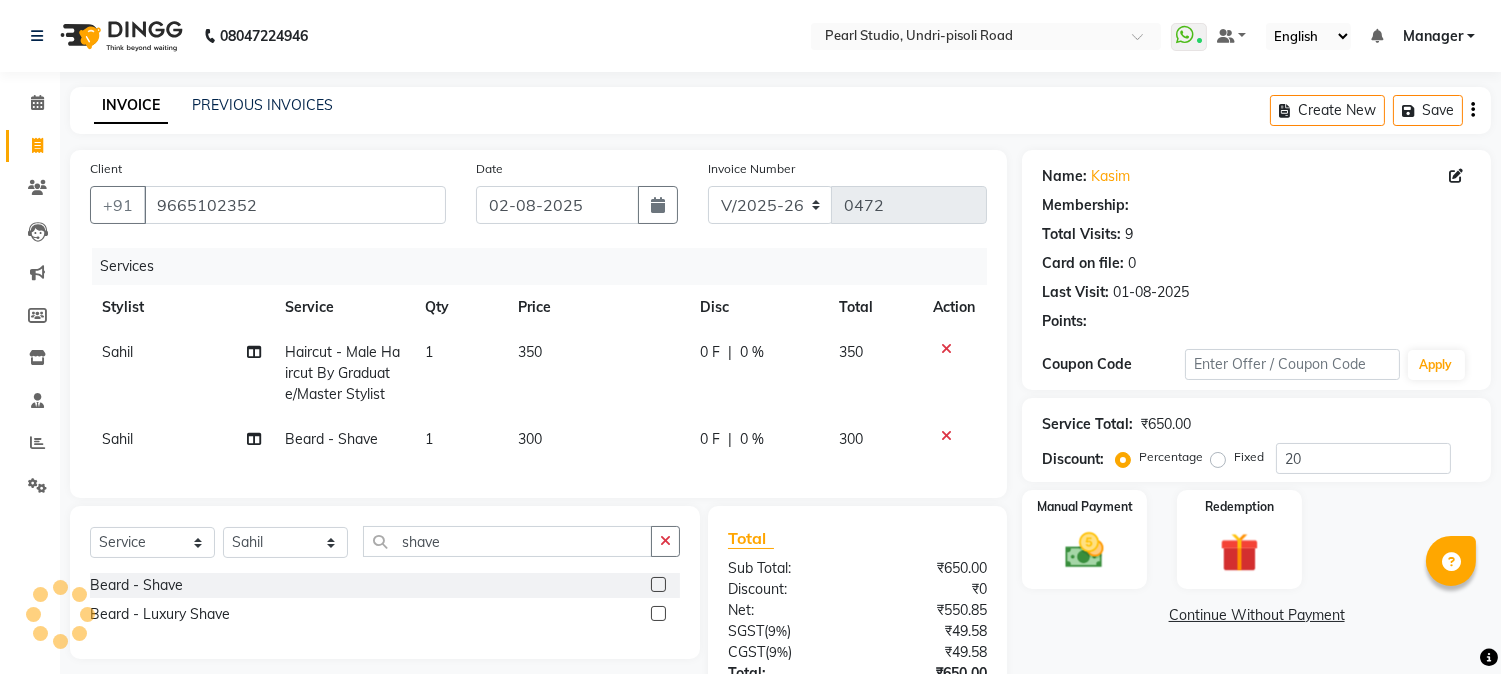 select on "1: Object" 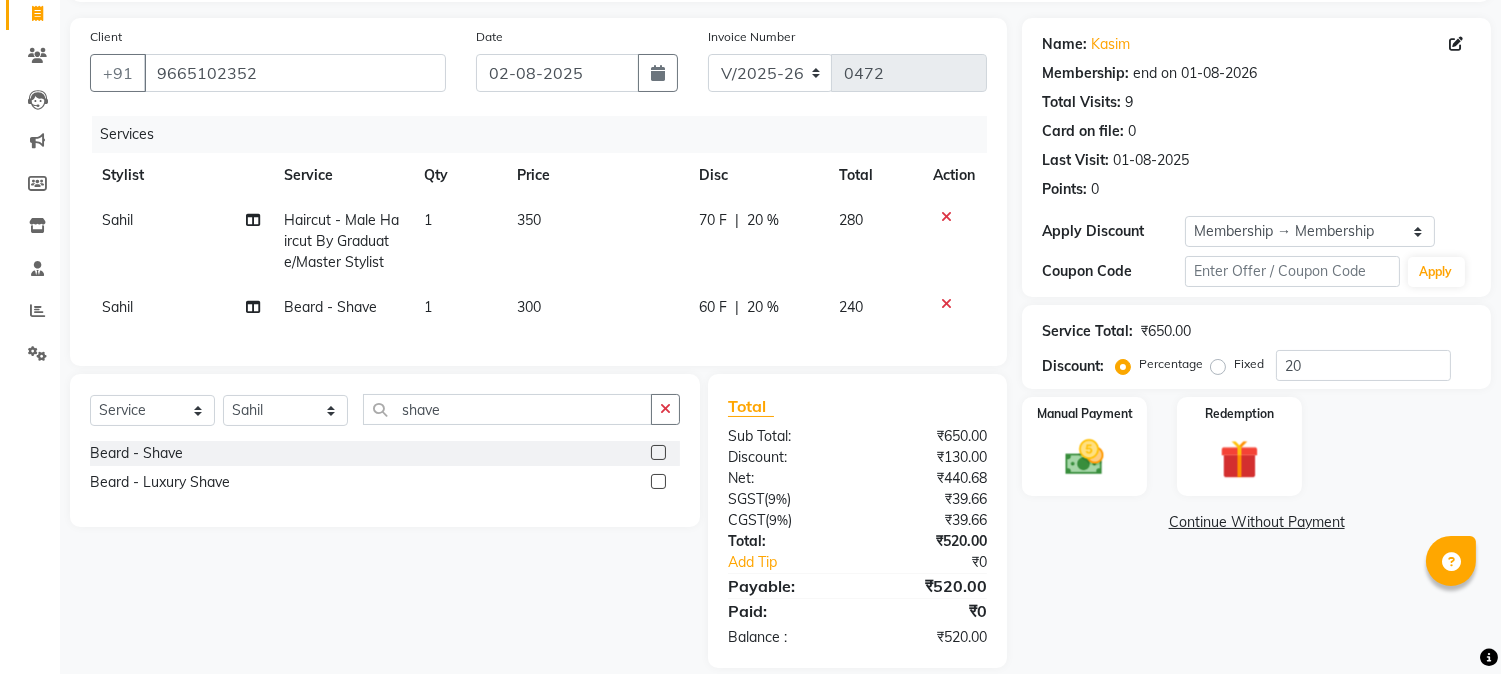 scroll, scrollTop: 172, scrollLeft: 0, axis: vertical 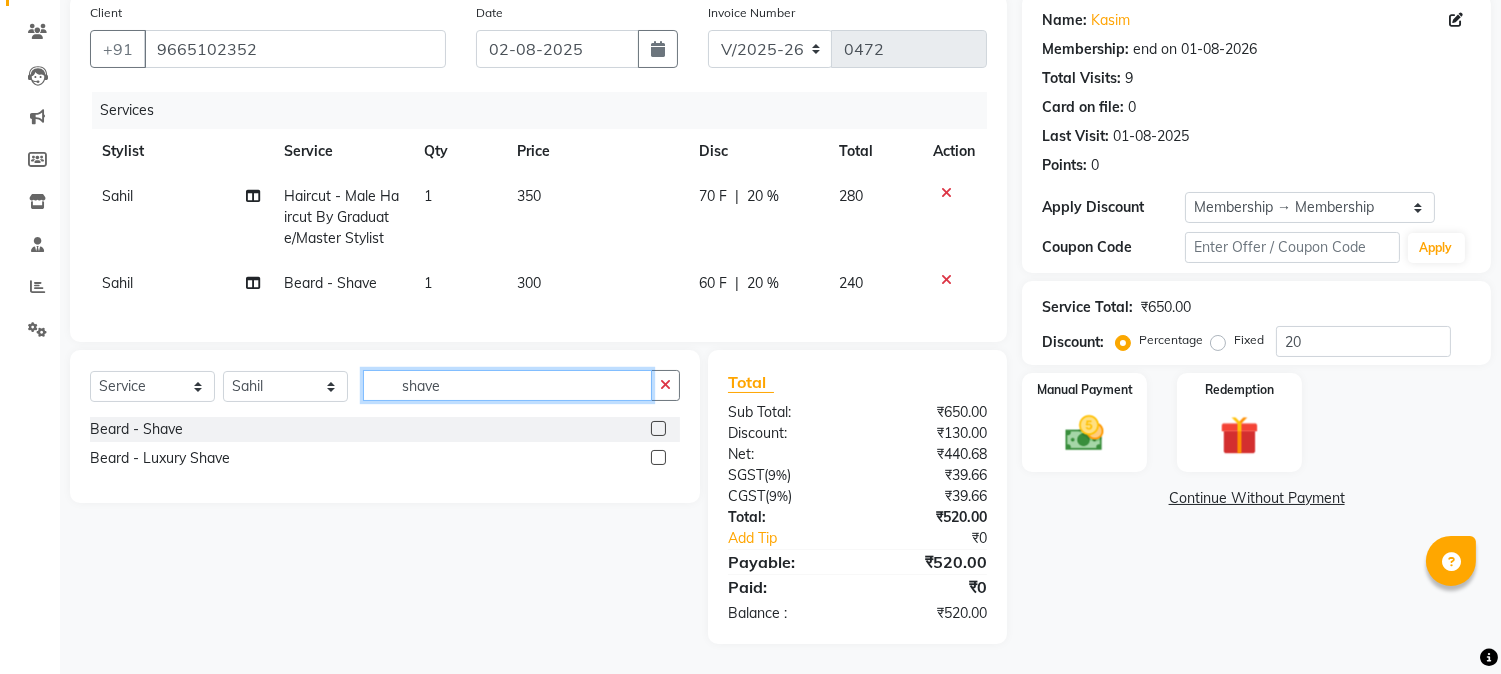 drag, startPoint x: 491, startPoint y: 388, endPoint x: 365, endPoint y: 378, distance: 126.3962 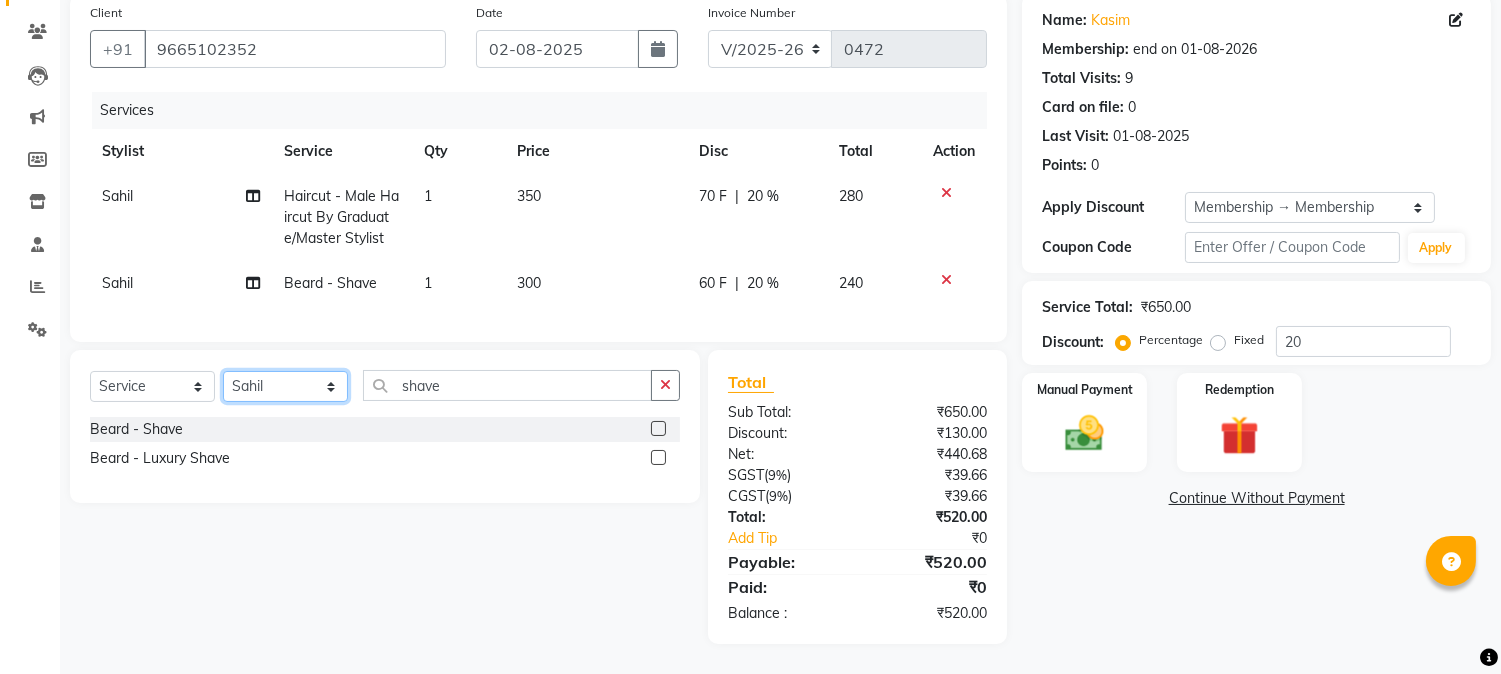 click on "Select Stylist Manager Nikhil Gulhane Nitu Rai Pratik Pratima Akshay Sonawane Sabita Pariyar Sahil Samundra Thapa" 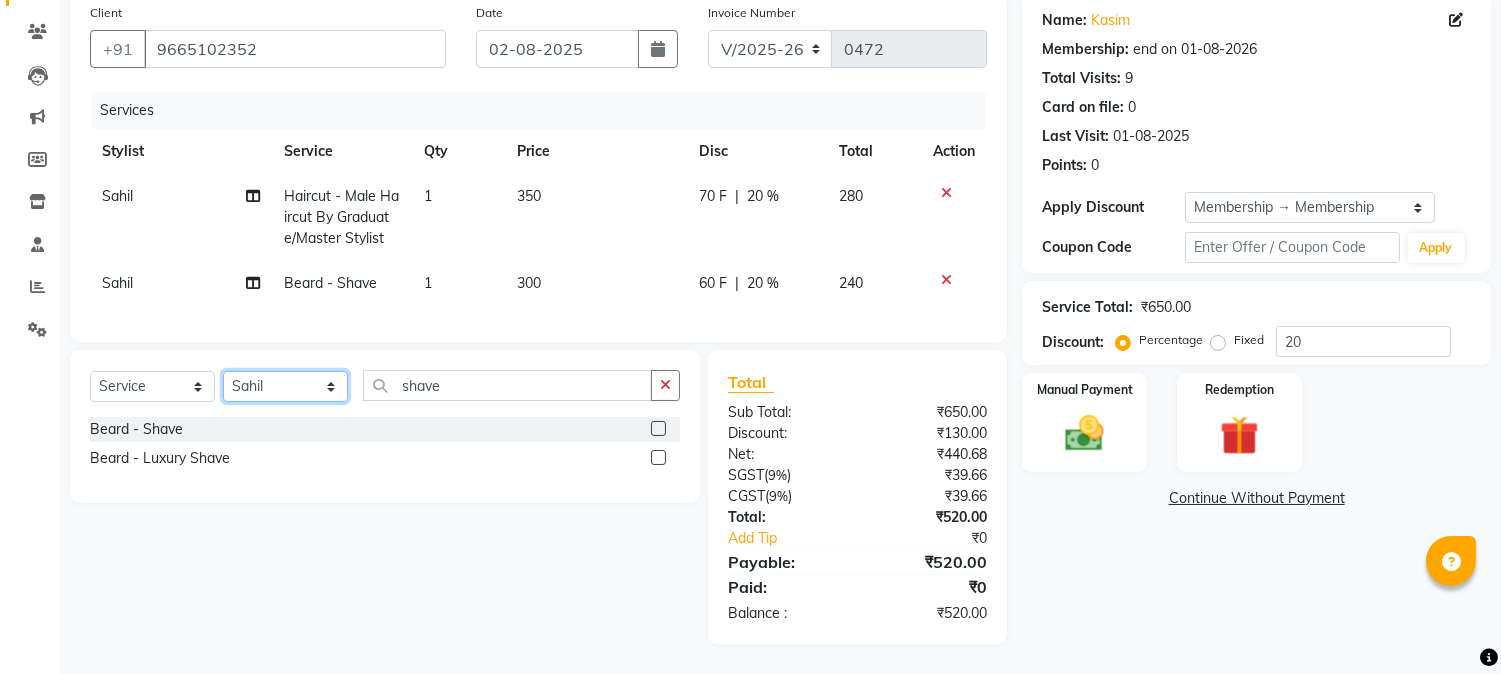 select on "63726" 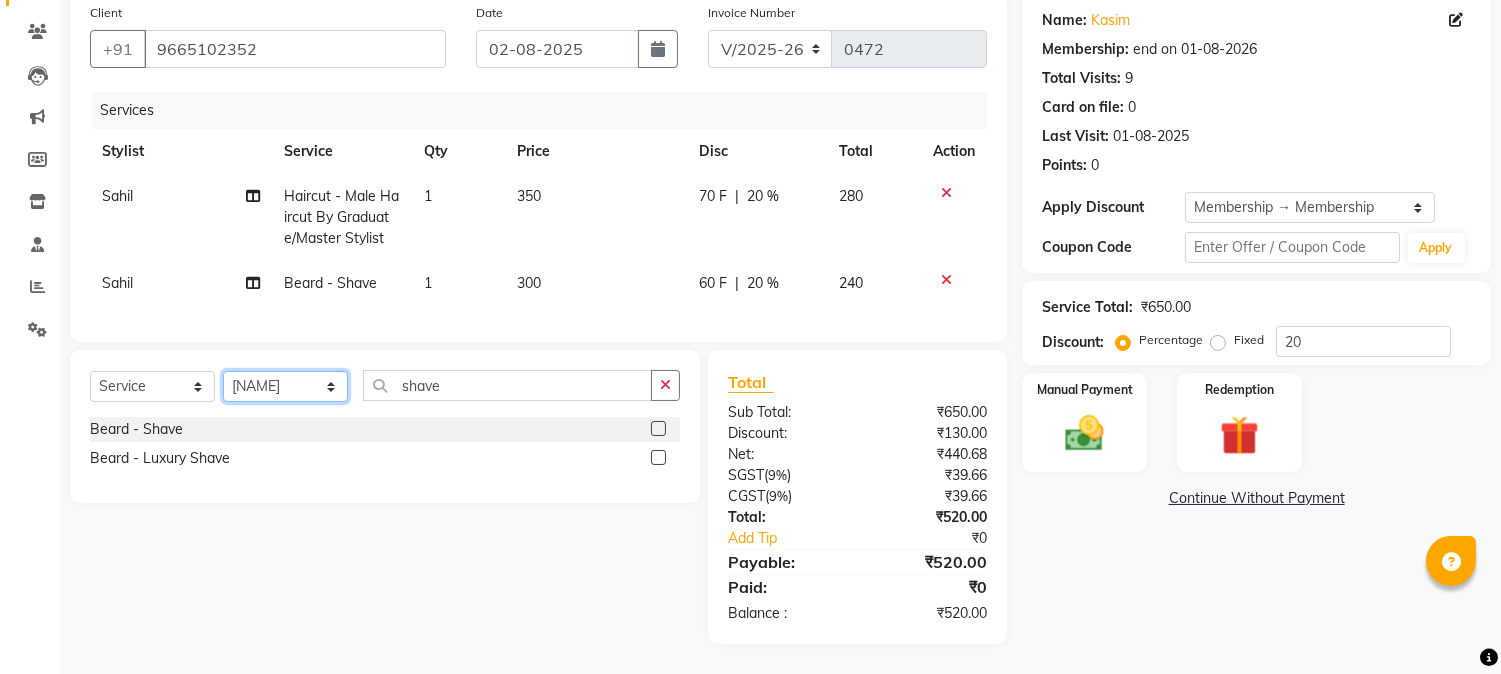 click on "Select Stylist Manager Nikhil Gulhane Nitu Rai Pratik Pratima Akshay Sonawane Sabita Pariyar Sahil Samundra Thapa" 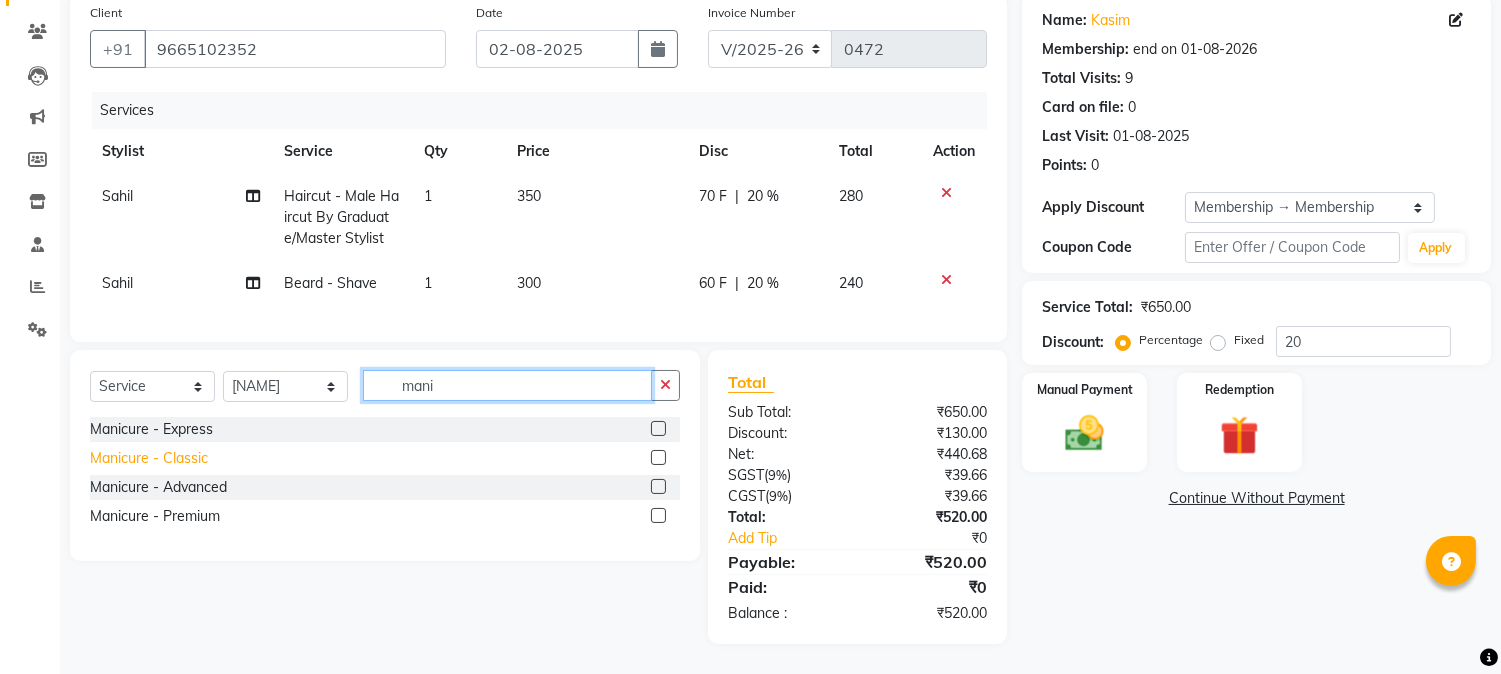type on "mani" 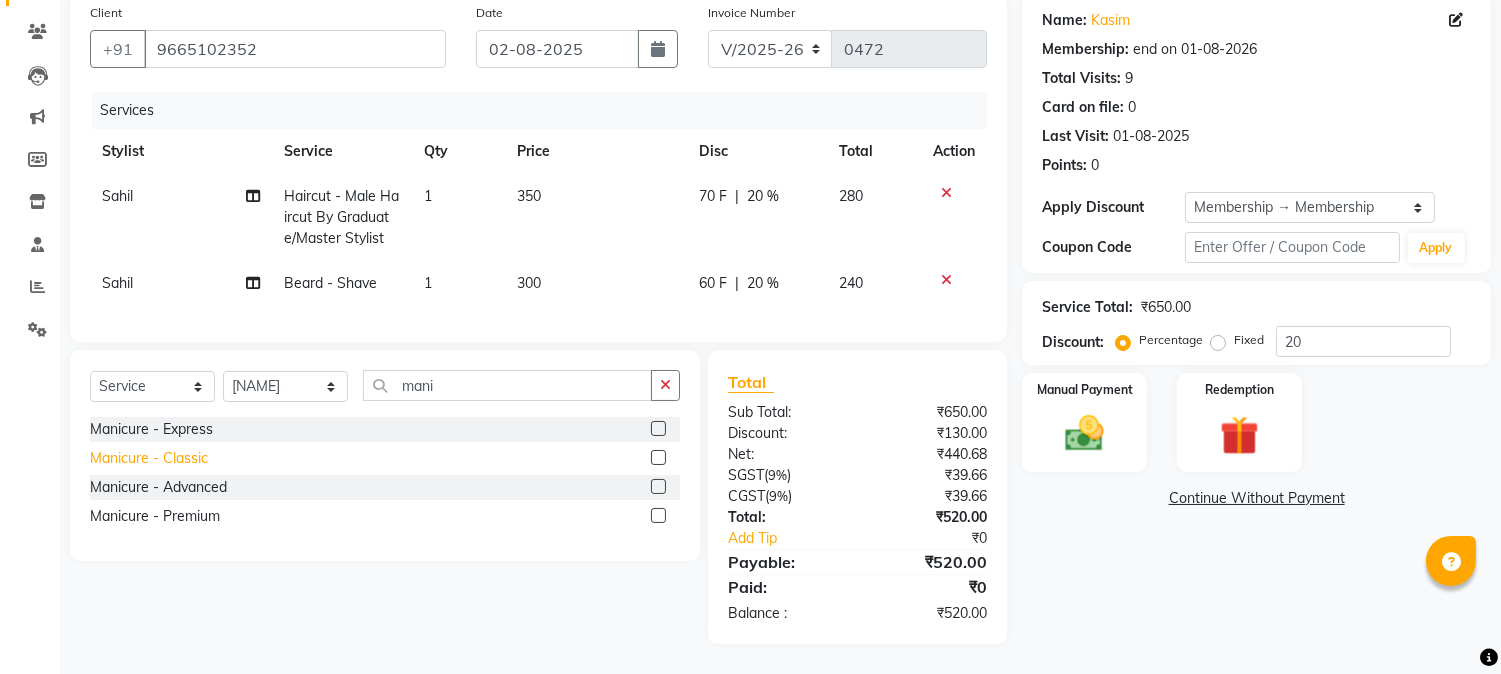 click on "Manicure - Classic" 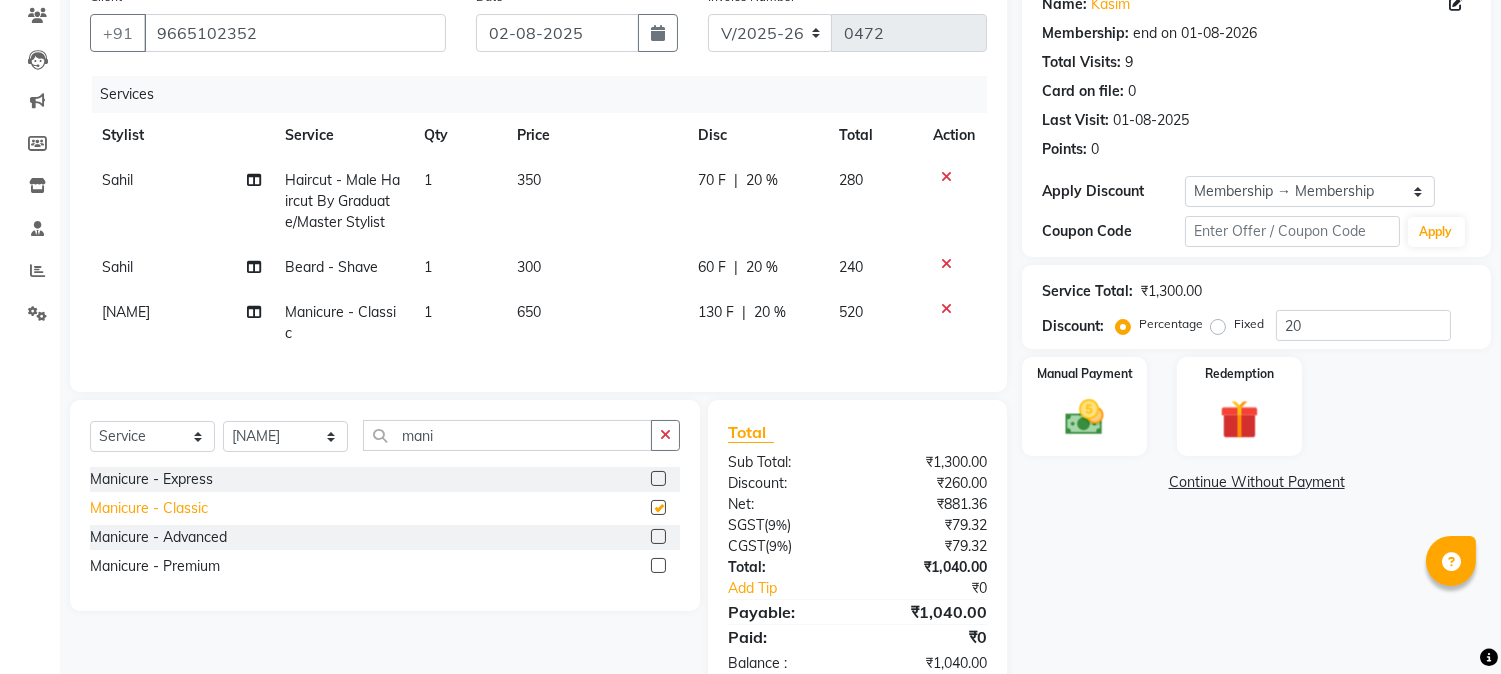 checkbox on "false" 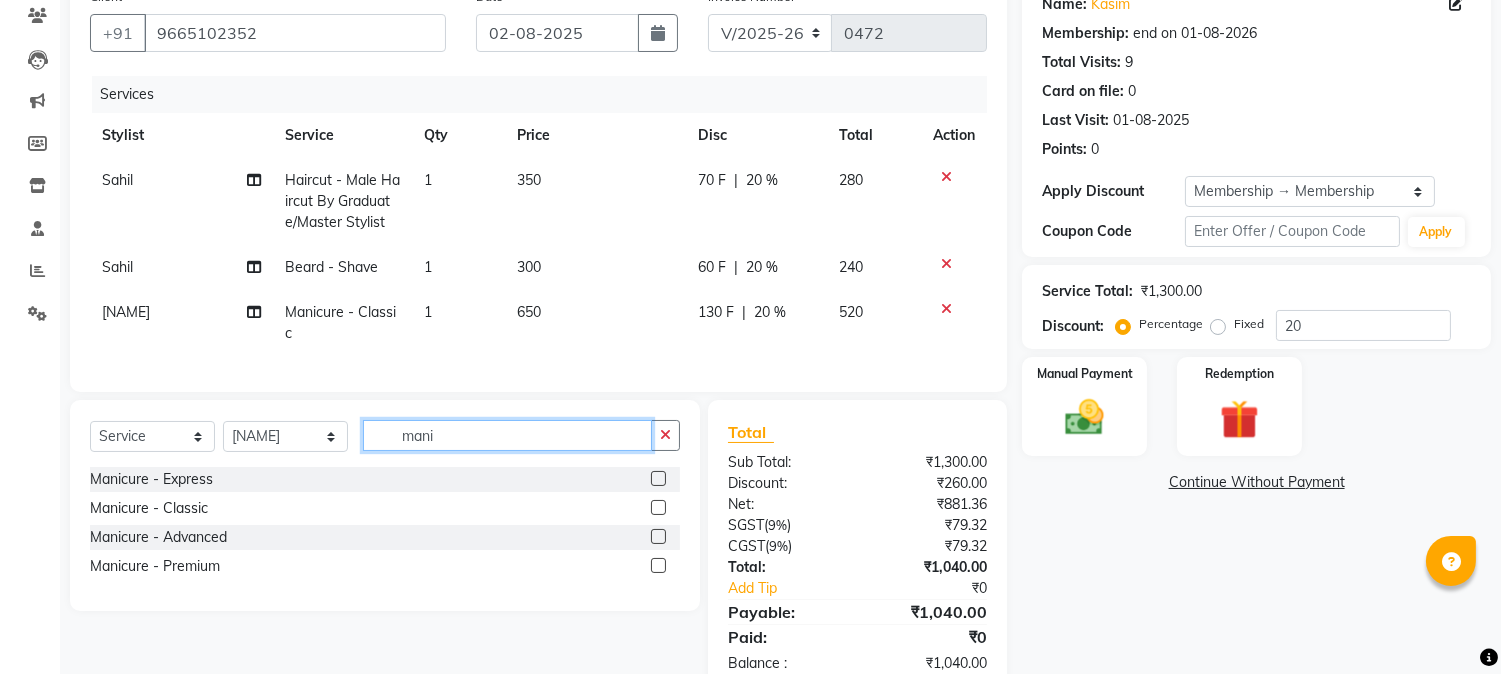 drag, startPoint x: 458, startPoint y: 462, endPoint x: 387, endPoint y: 451, distance: 71.84706 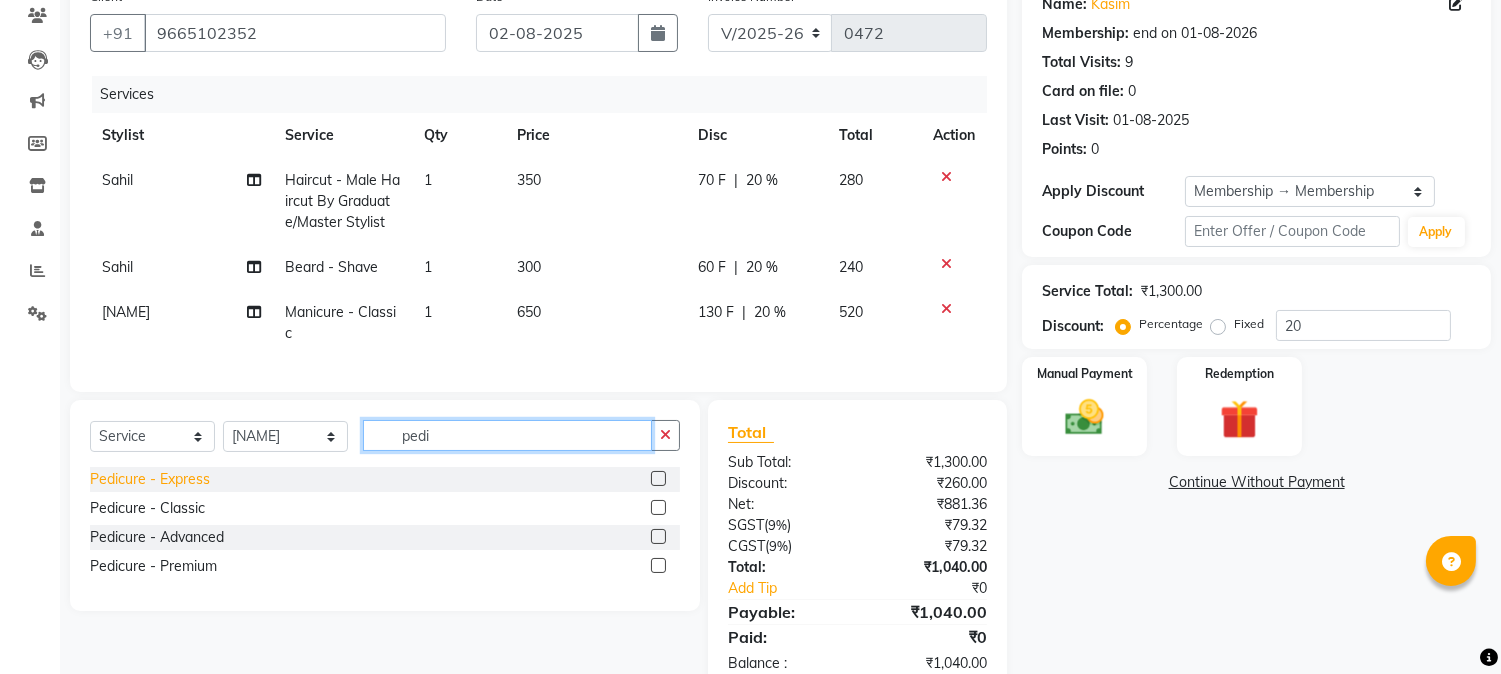 type on "pedi" 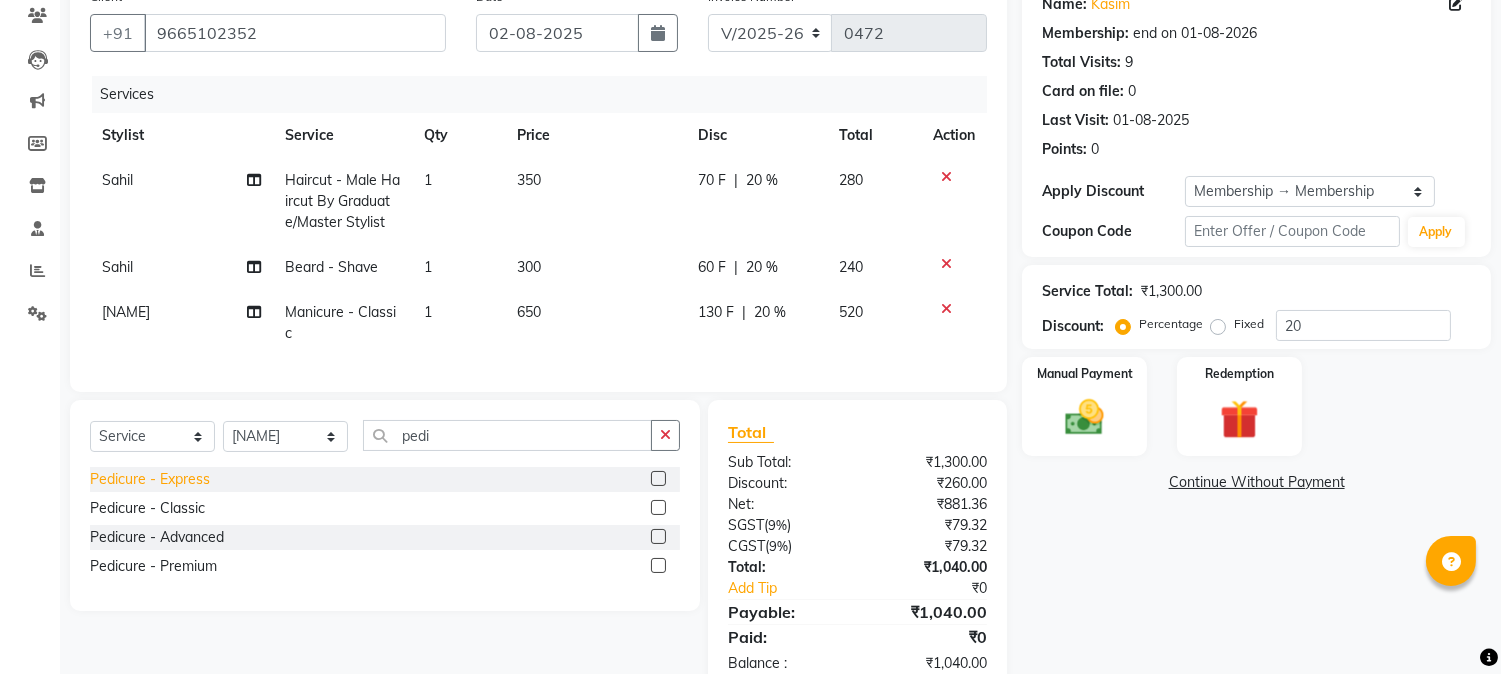 click on "Pedicure - Express" 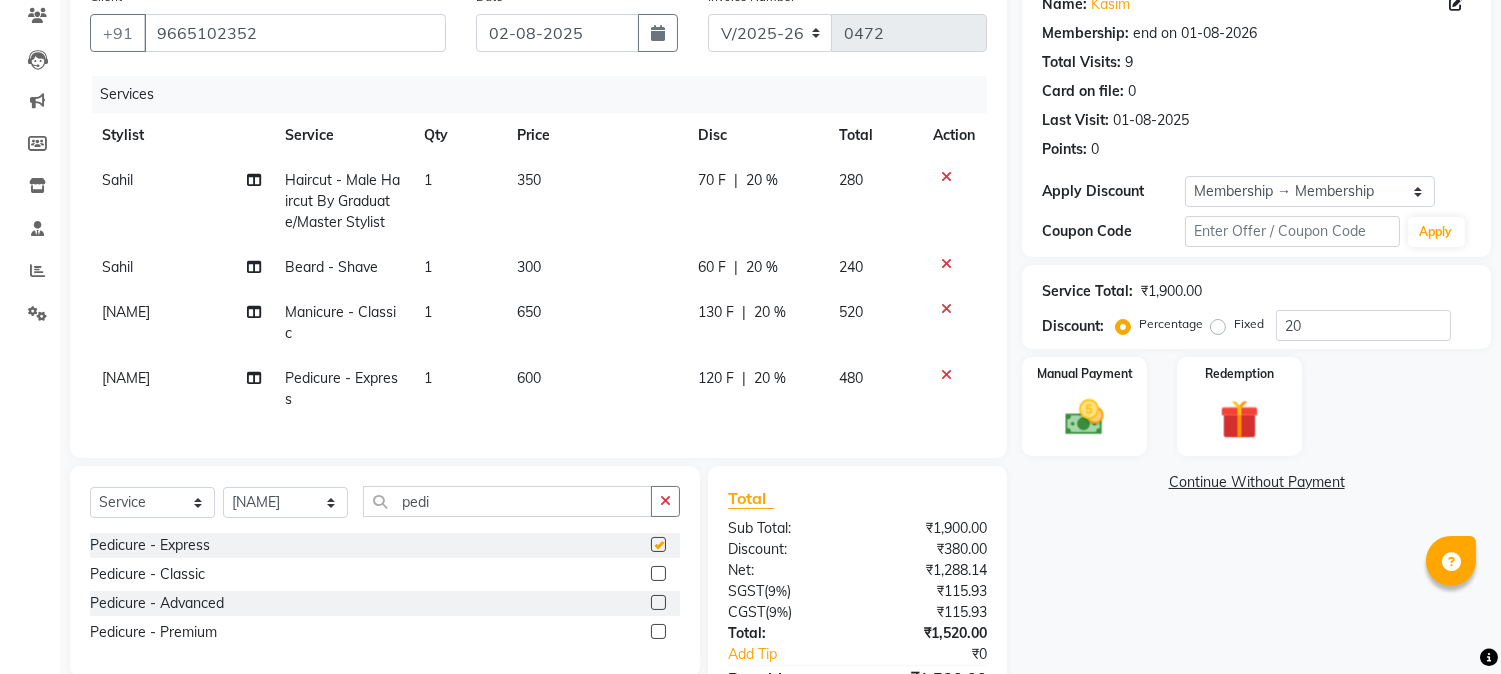 checkbox on "false" 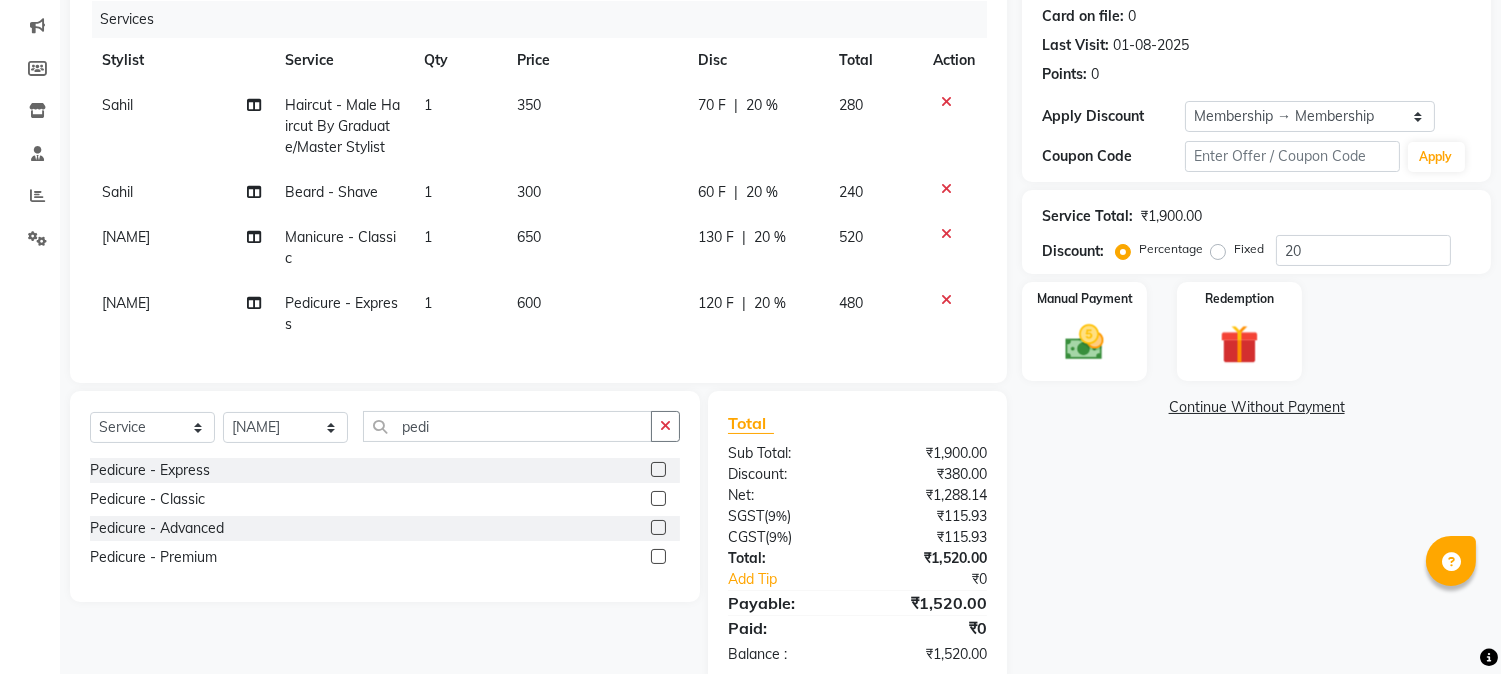 scroll, scrollTop: 193, scrollLeft: 0, axis: vertical 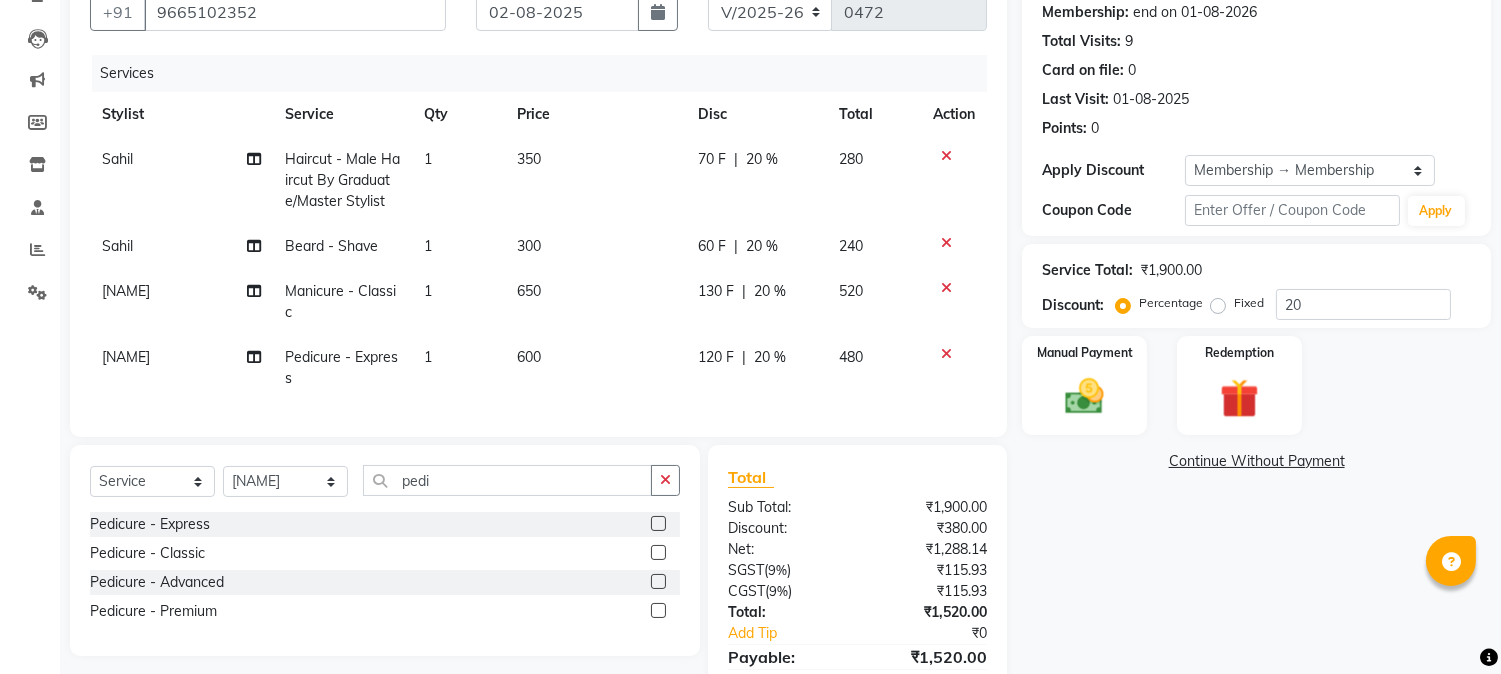 click on "650" 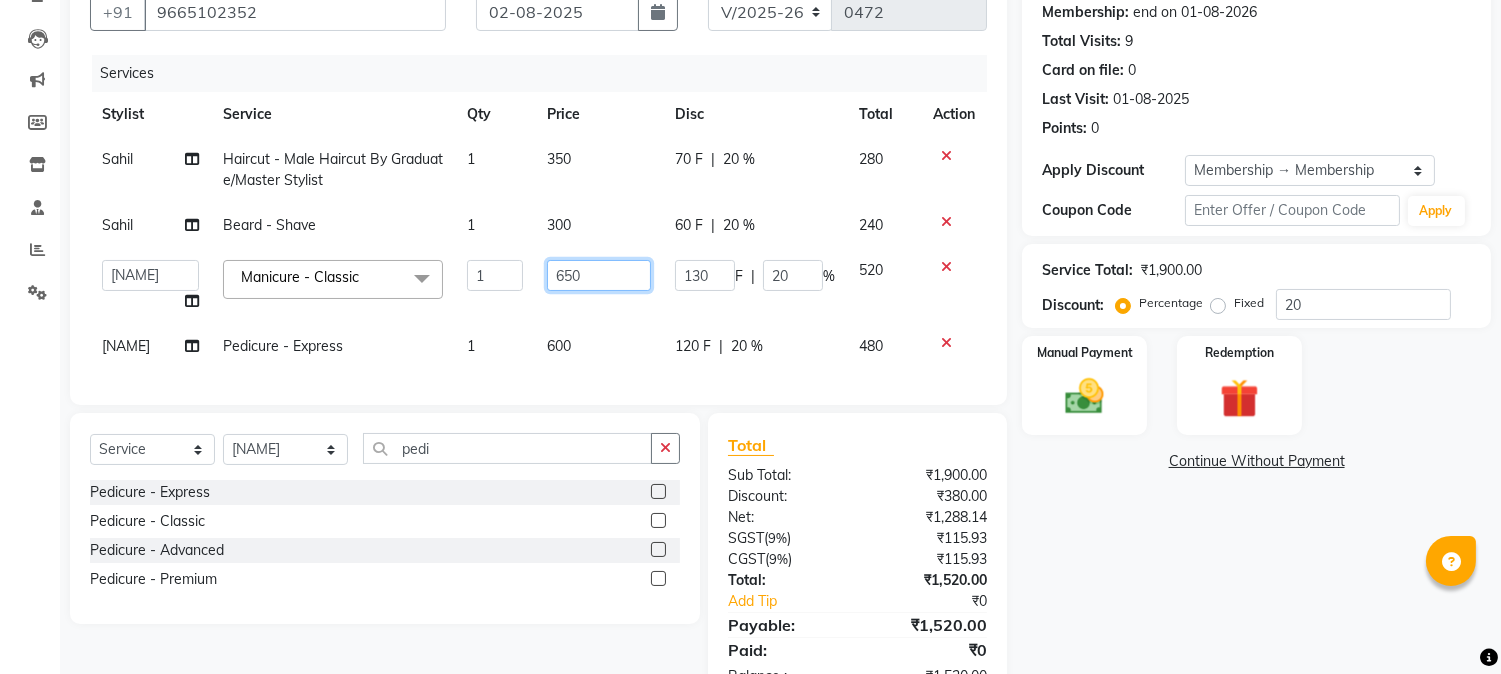 drag, startPoint x: 601, startPoint y: 267, endPoint x: 512, endPoint y: 267, distance: 89 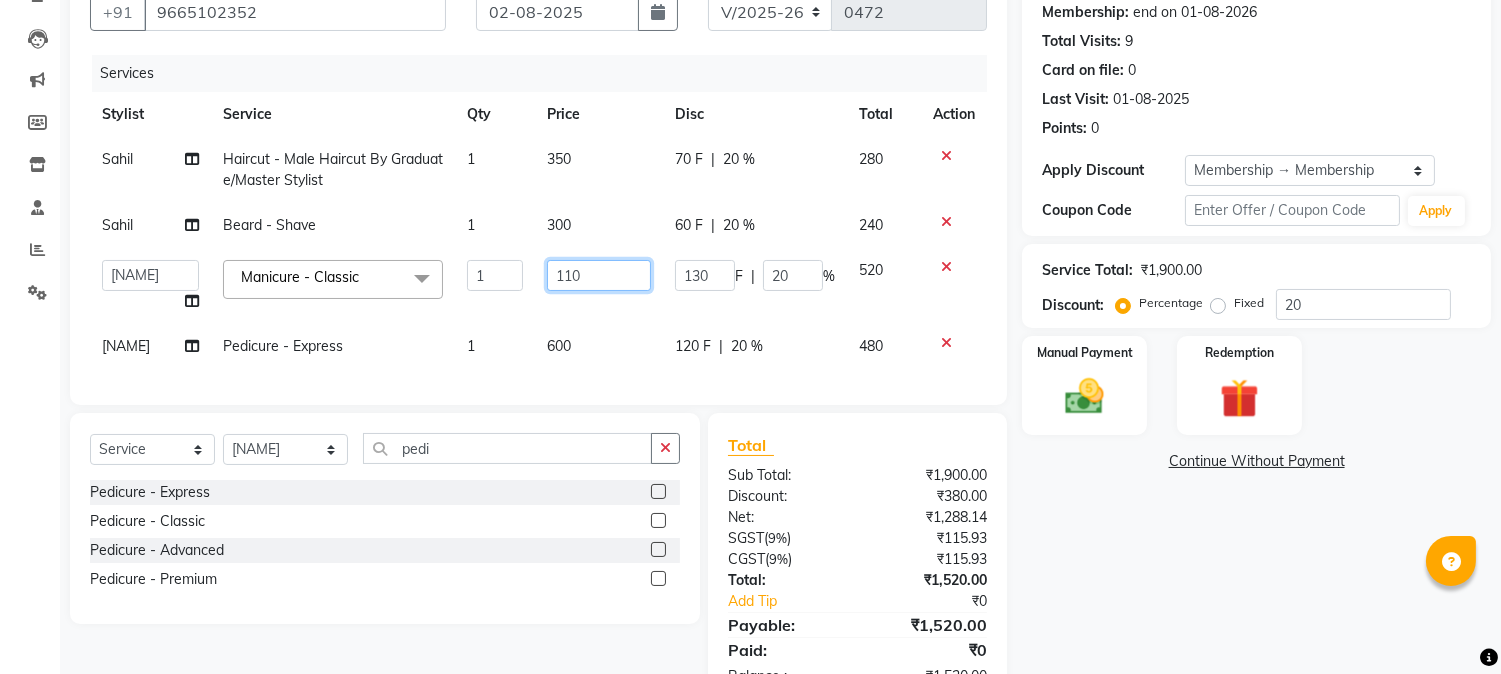 type on "1100" 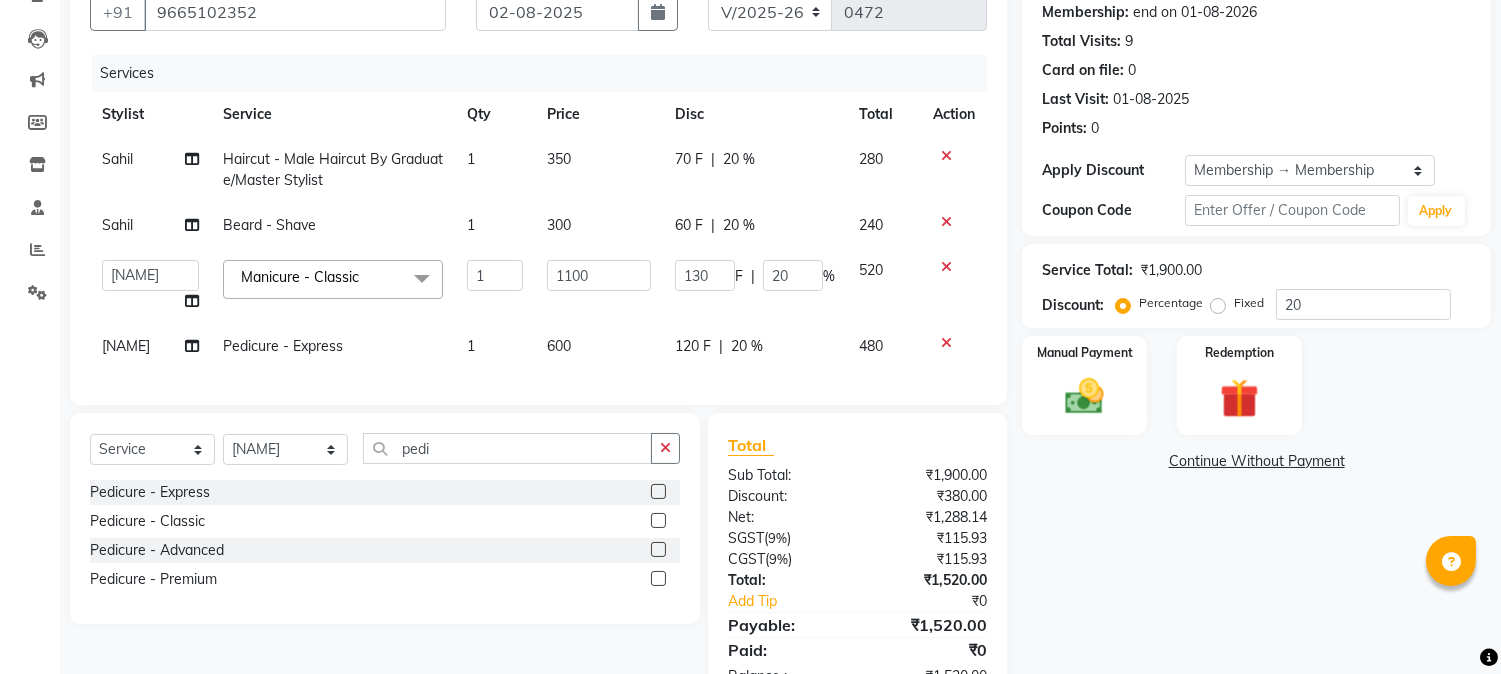 click on "Name: Kasim  Membership: end on 01-08-2026 Total Visits:  9 Card on file:  0 Last Visit:   01-08-2025 Points:   0  Apply Discount Select Membership → Membership Coupon Code Apply Service Total:  ₹1,900.00  Discount:  Percentage   Fixed  20 Manual Payment Redemption  Continue Without Payment" 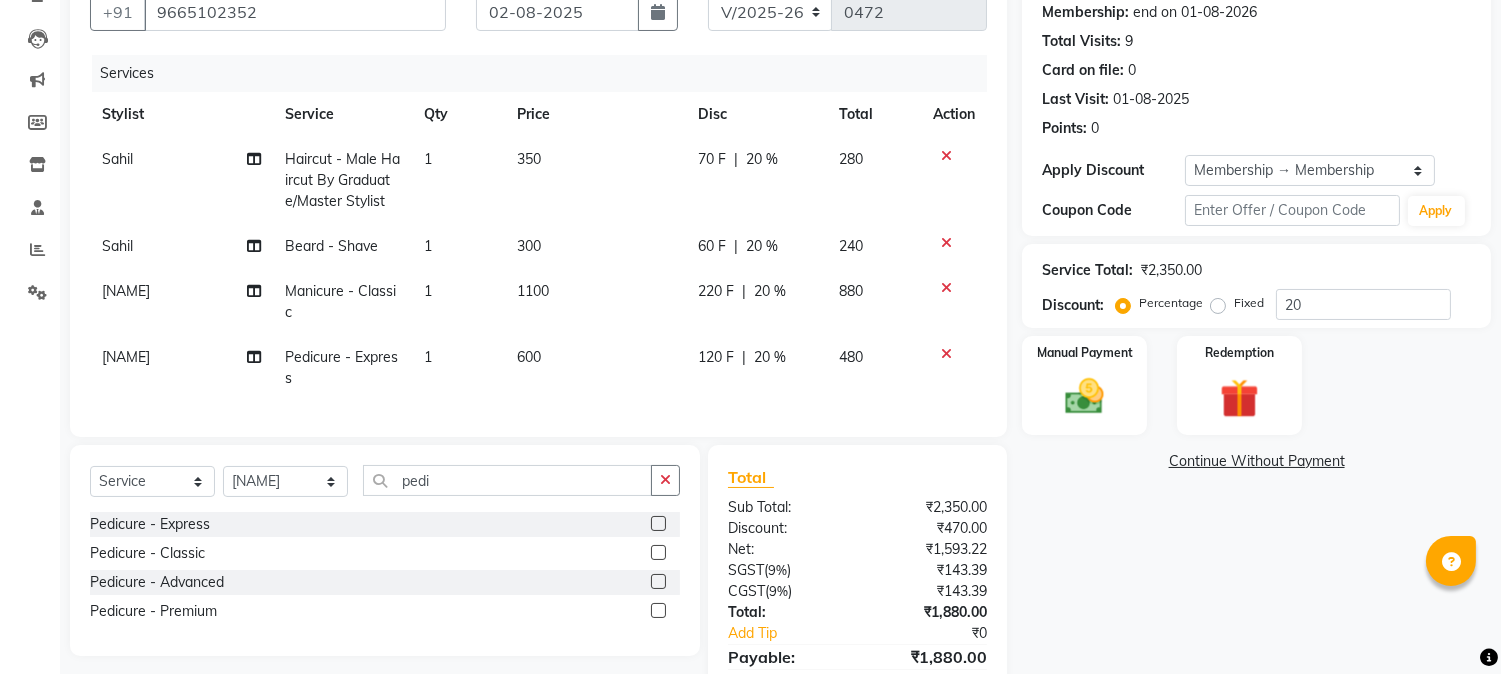click on "600" 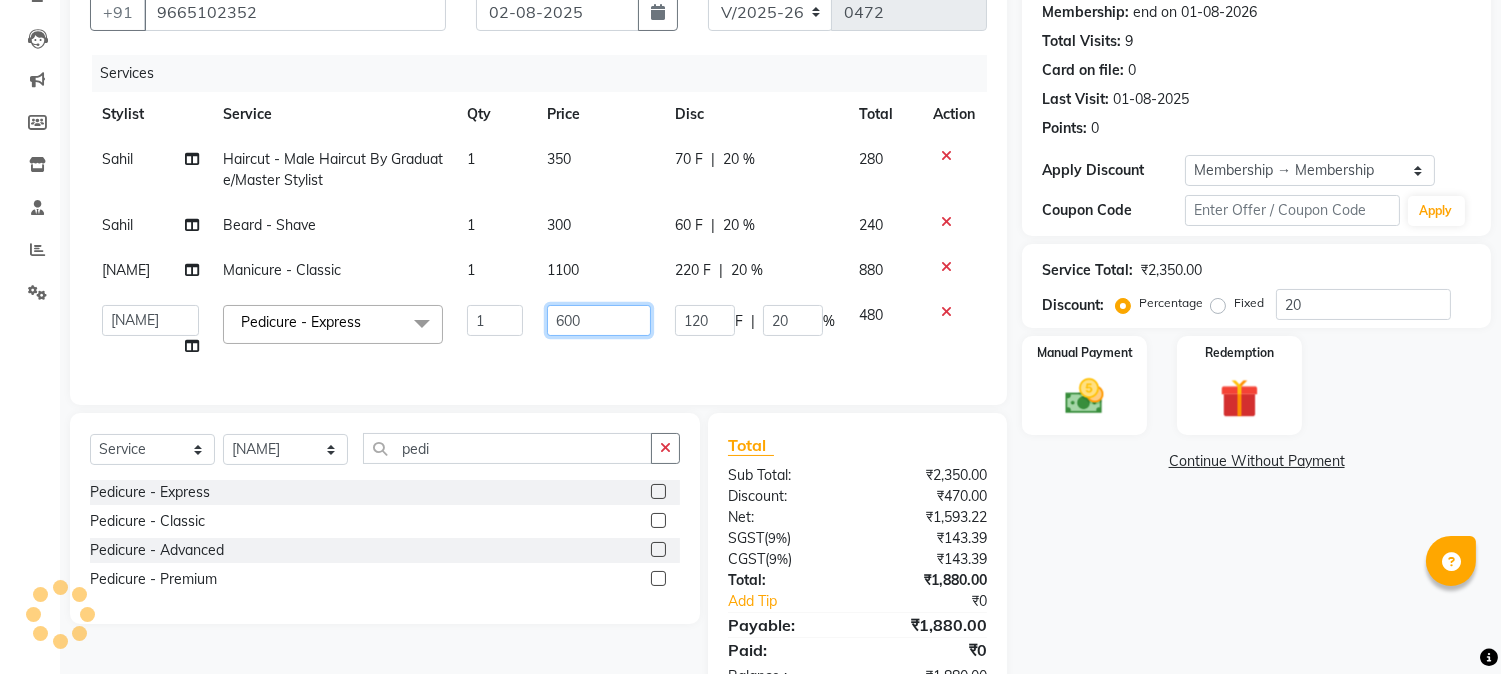 drag, startPoint x: 617, startPoint y: 345, endPoint x: 480, endPoint y: 344, distance: 137.00365 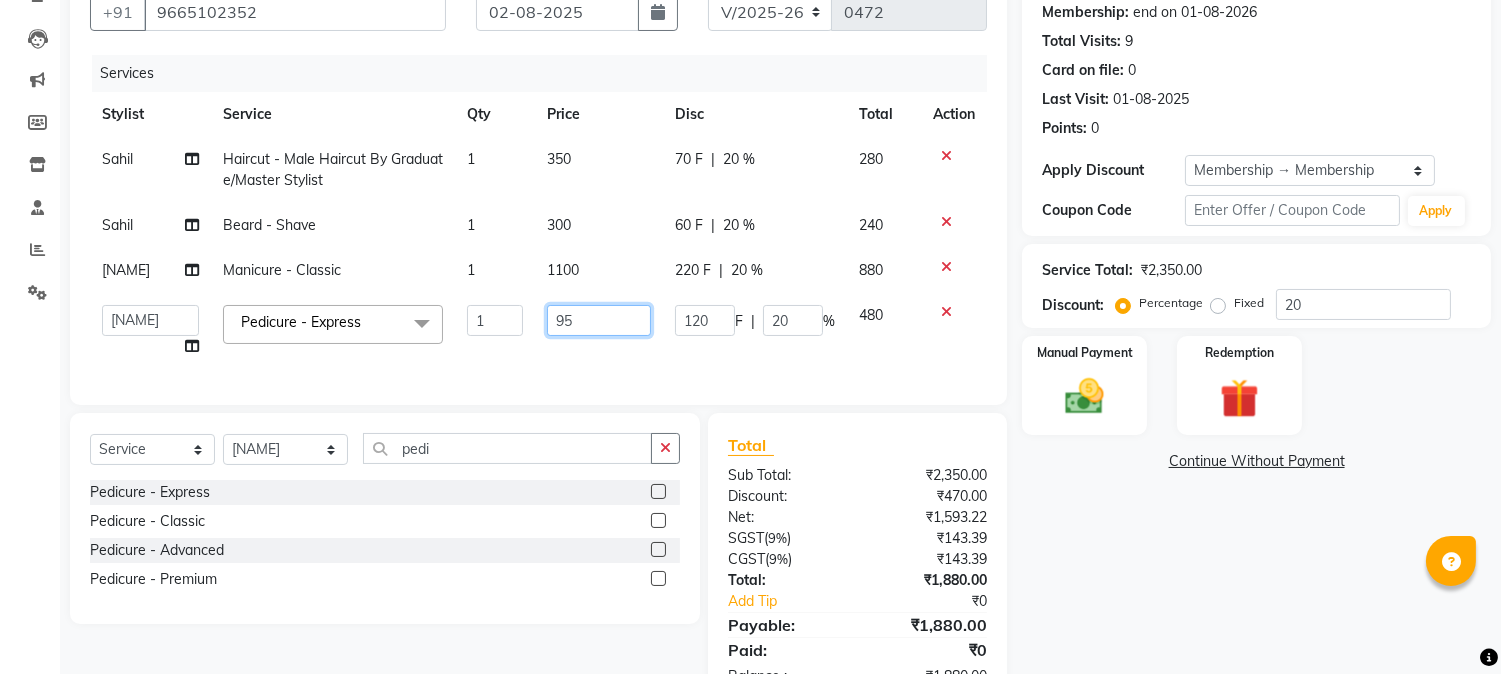 type on "950" 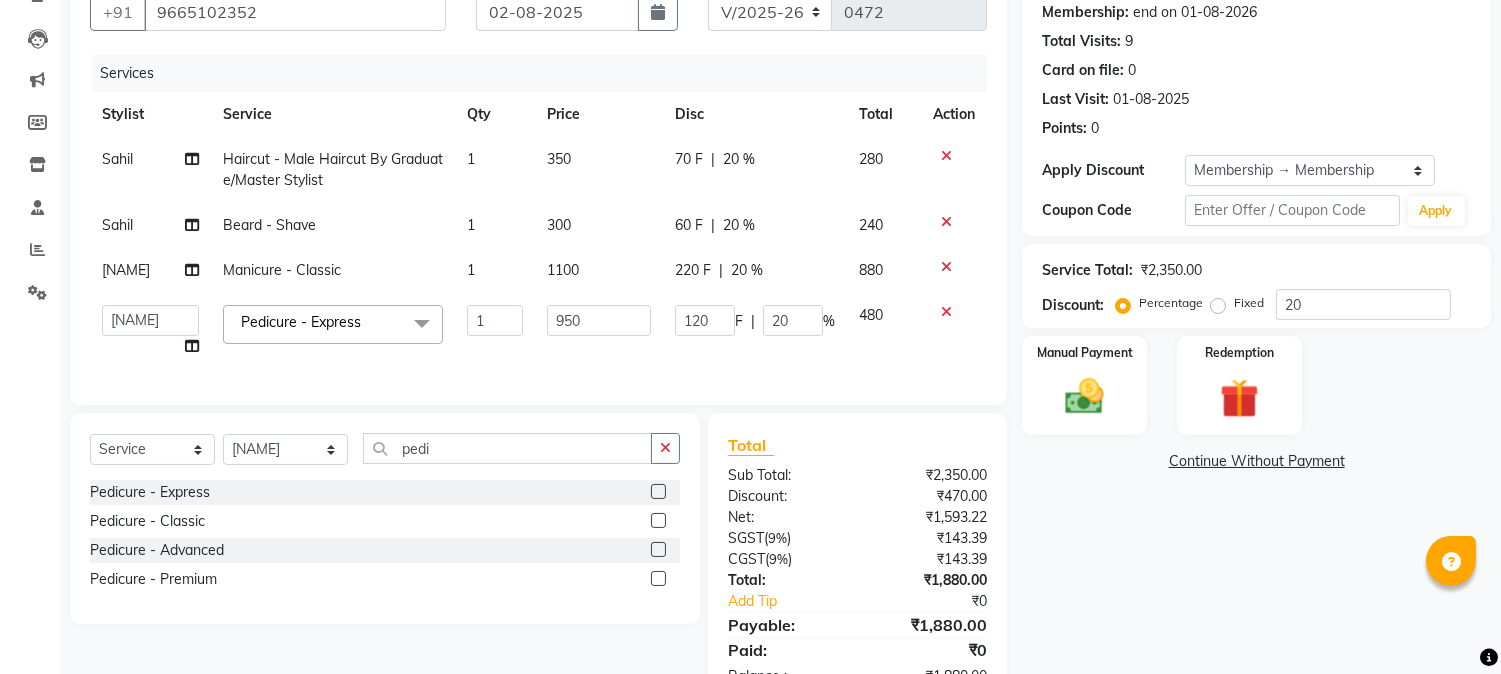 click on "Name: Kasim  Membership: end on 01-08-2026 Total Visits:  9 Card on file:  0 Last Visit:   01-08-2025 Points:   0  Apply Discount Select Membership → Membership Coupon Code Apply Service Total:  ₹2,350.00  Discount:  Percentage   Fixed  20 Manual Payment Redemption  Continue Without Payment" 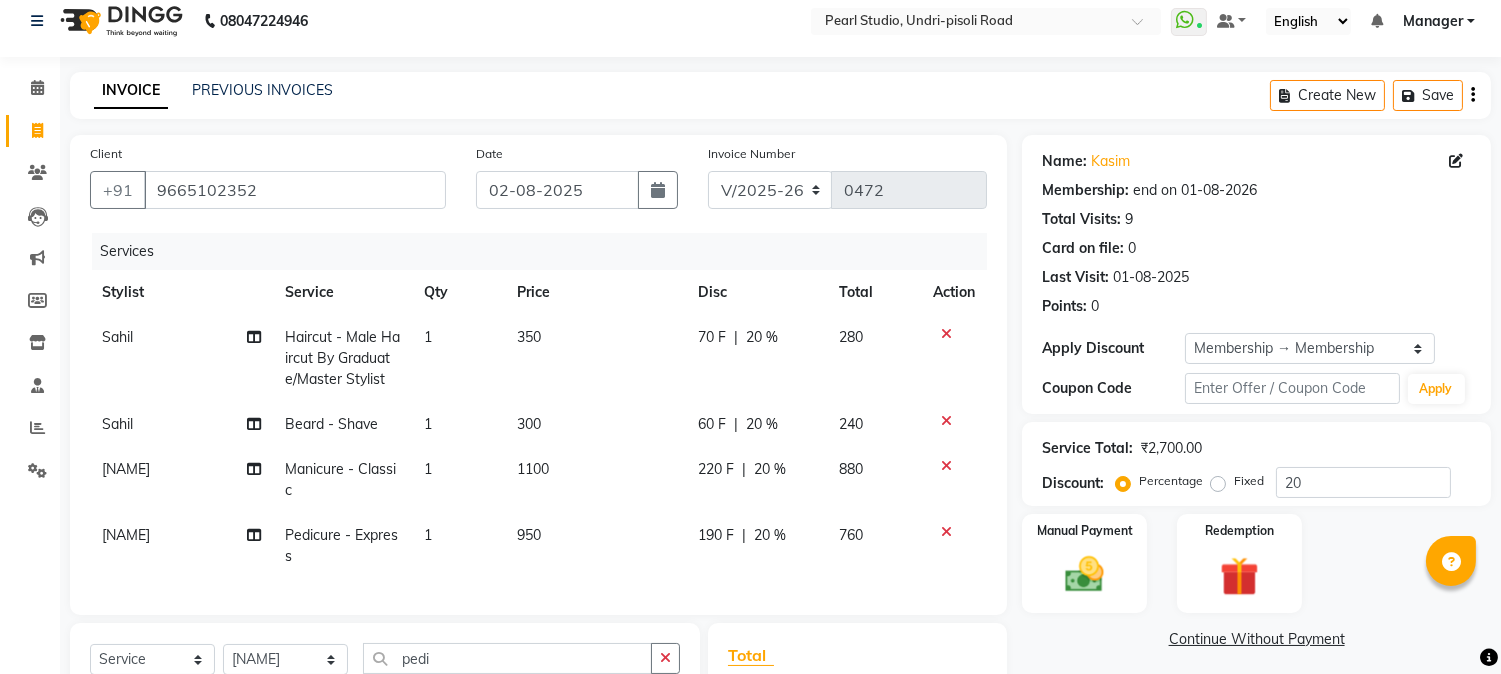 scroll, scrollTop: 0, scrollLeft: 0, axis: both 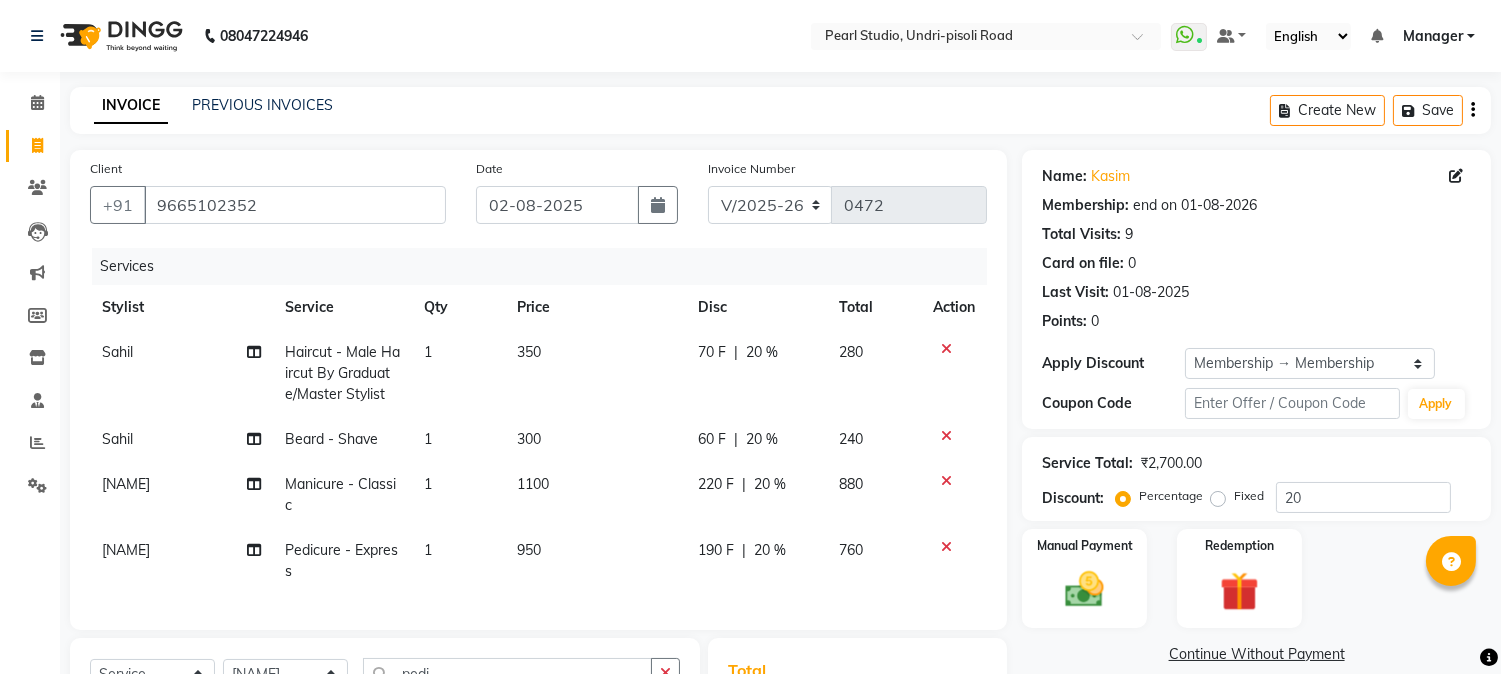 drag, startPoint x: 1144, startPoint y: 461, endPoint x: 1233, endPoint y: 461, distance: 89 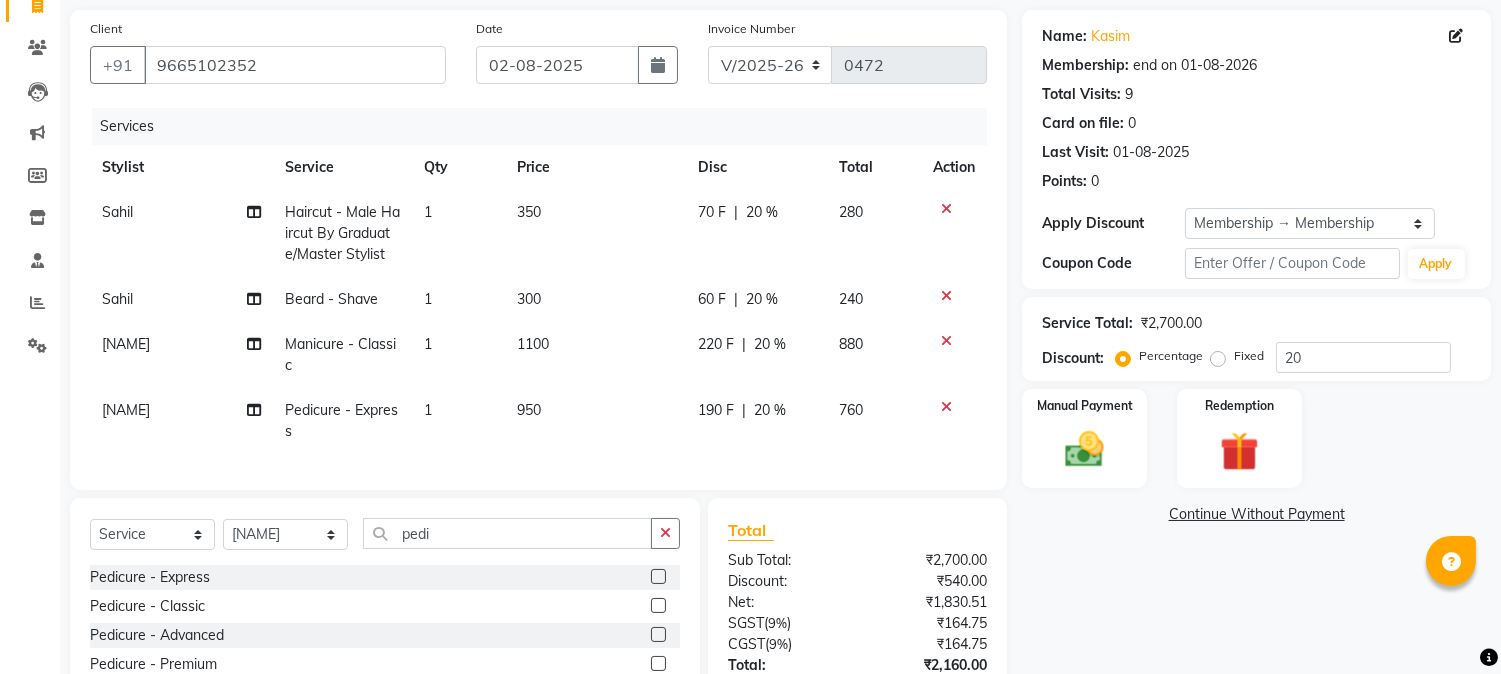 scroll, scrollTop: 304, scrollLeft: 0, axis: vertical 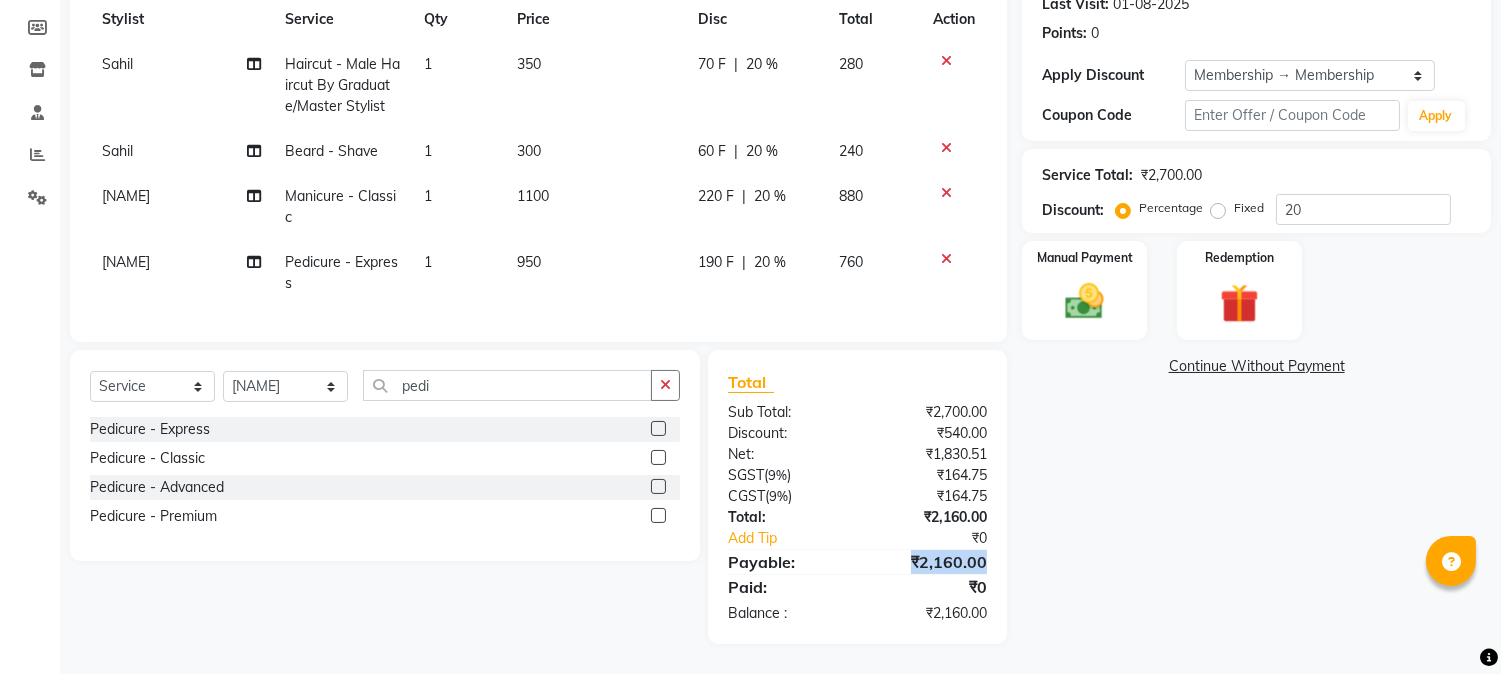 drag, startPoint x: 912, startPoint y: 557, endPoint x: 1010, endPoint y: 554, distance: 98.045906 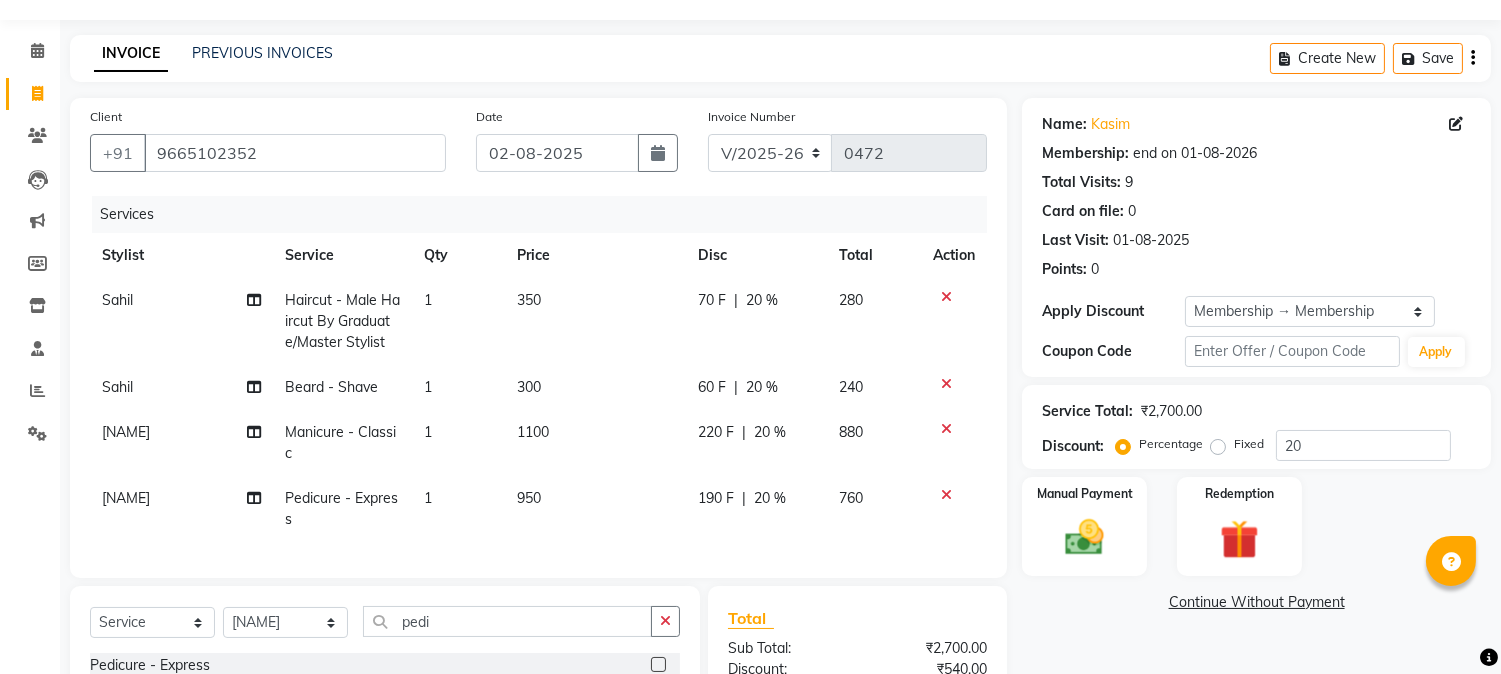 scroll, scrollTop: 0, scrollLeft: 0, axis: both 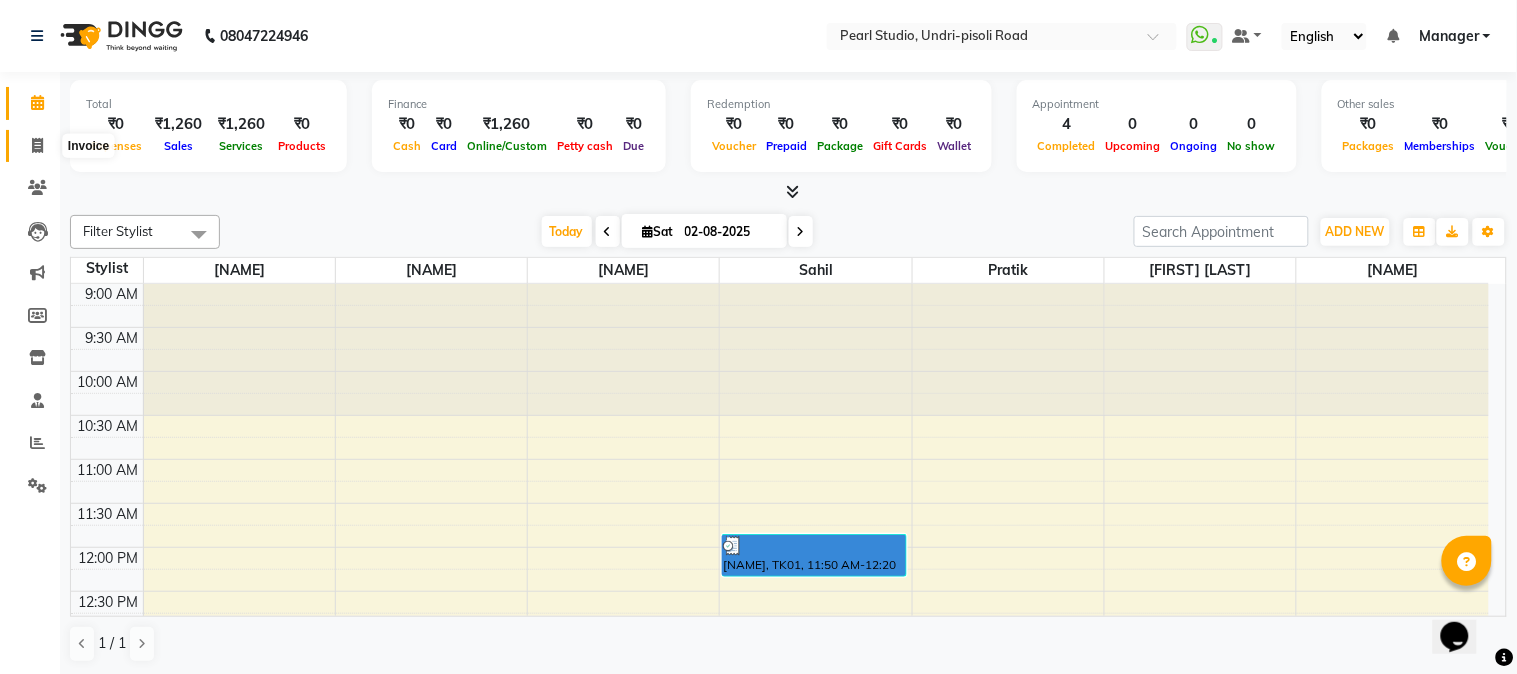 click 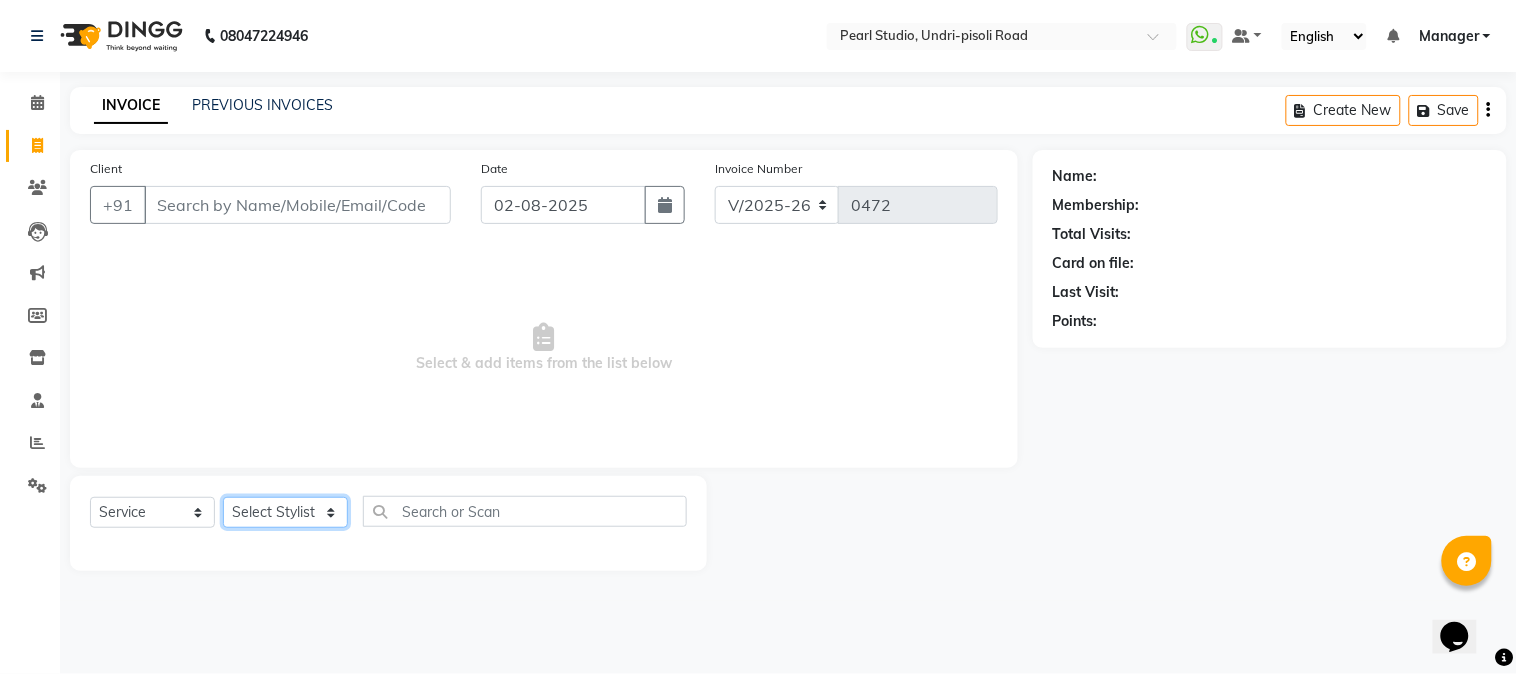 click on "Select Stylist Manager Nikhil Gulhane Nitu Rai Pratik Pratima Akshay Sonawane Sabita Pariyar Sahil Samundra Thapa" 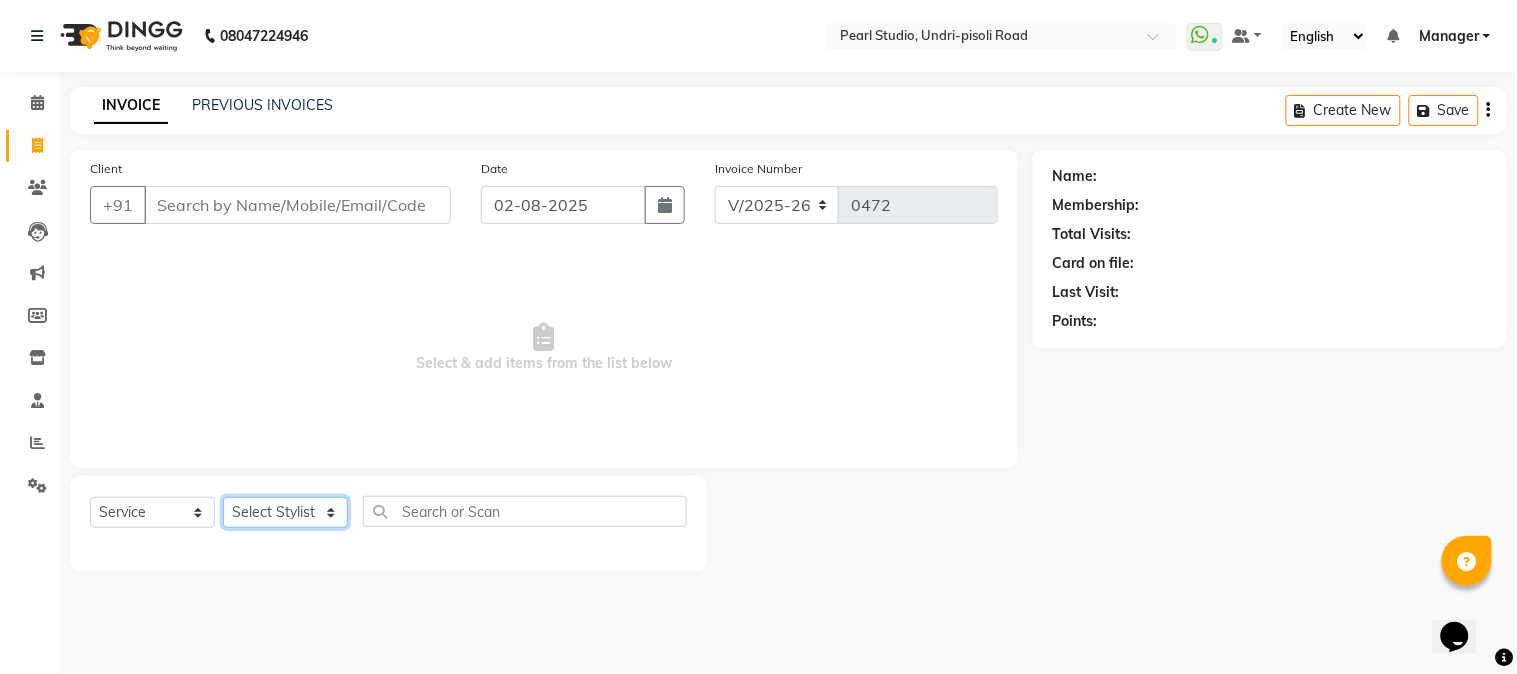 select on "38008" 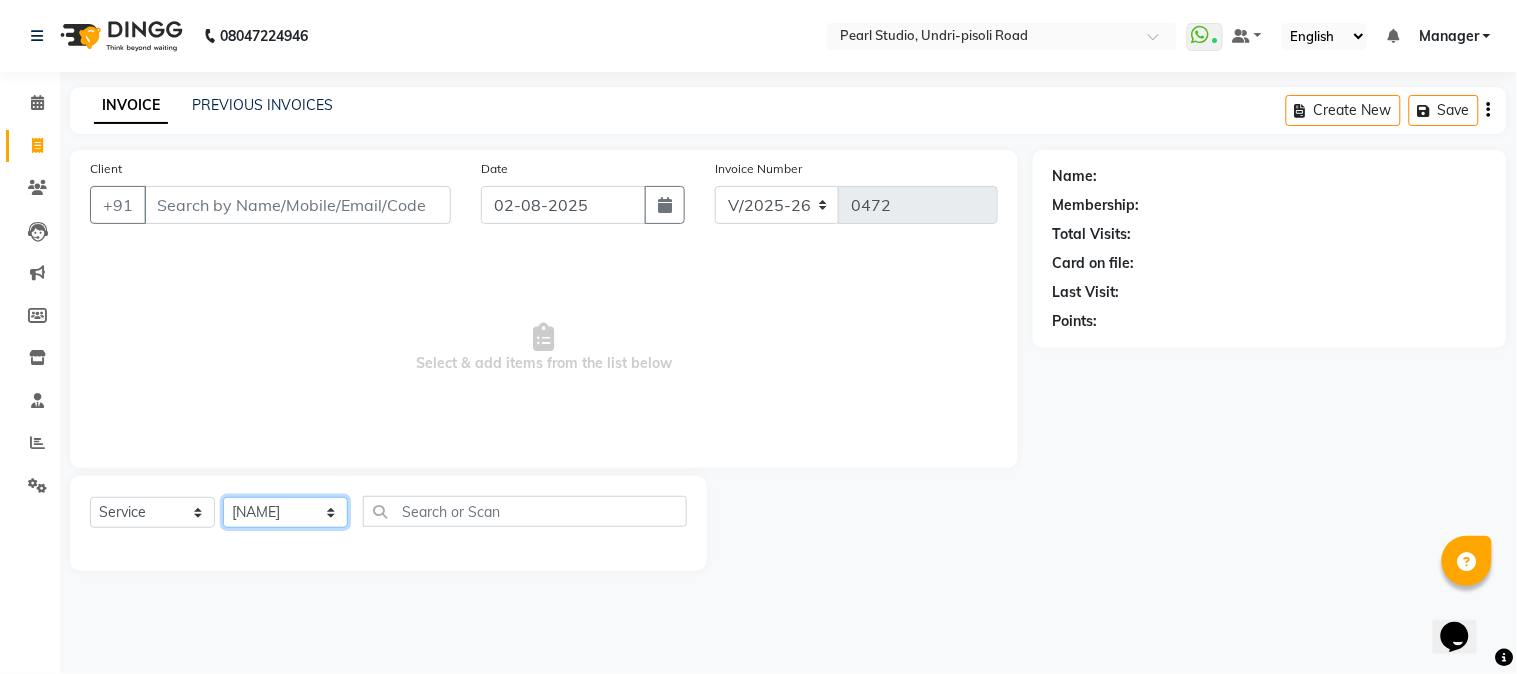 click on "Select Stylist Manager Nikhil Gulhane Nitu Rai Pratik Pratima Akshay Sonawane Sabita Pariyar Sahil Samundra Thapa" 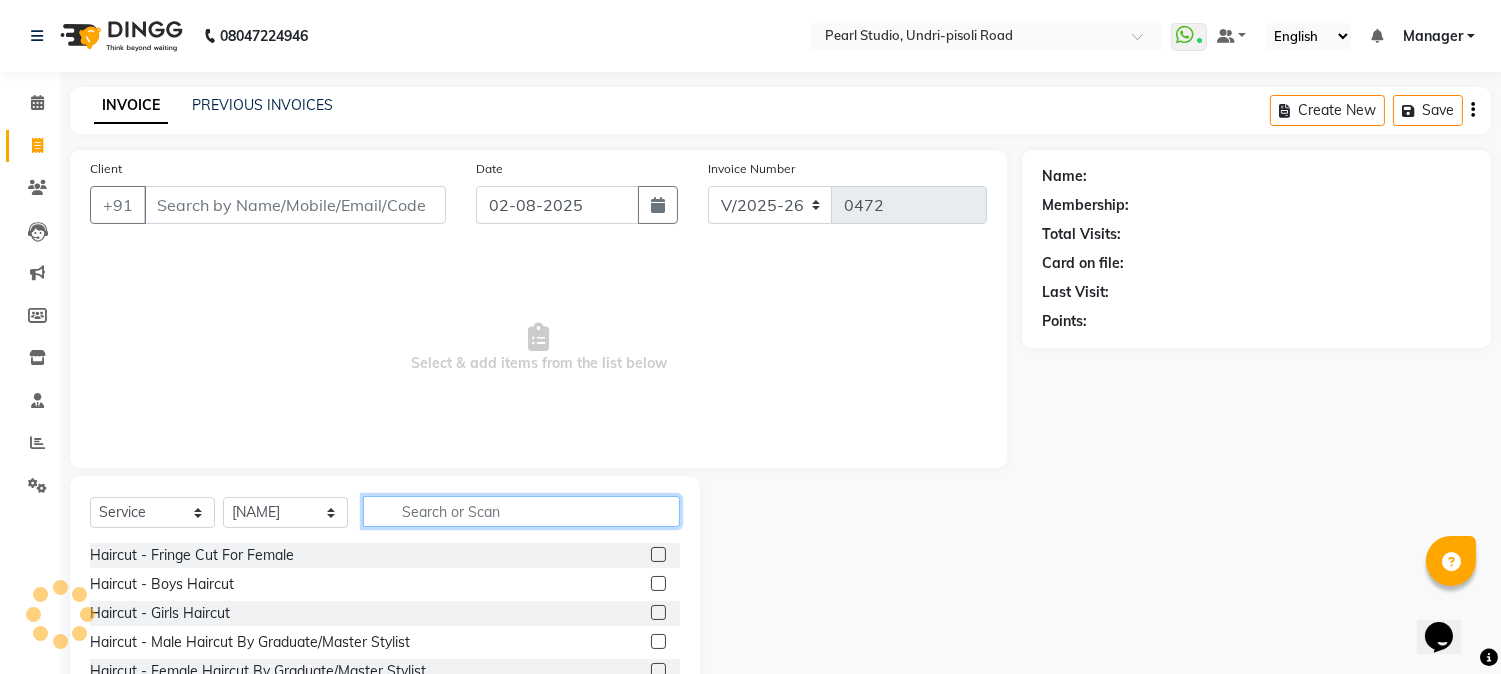 click 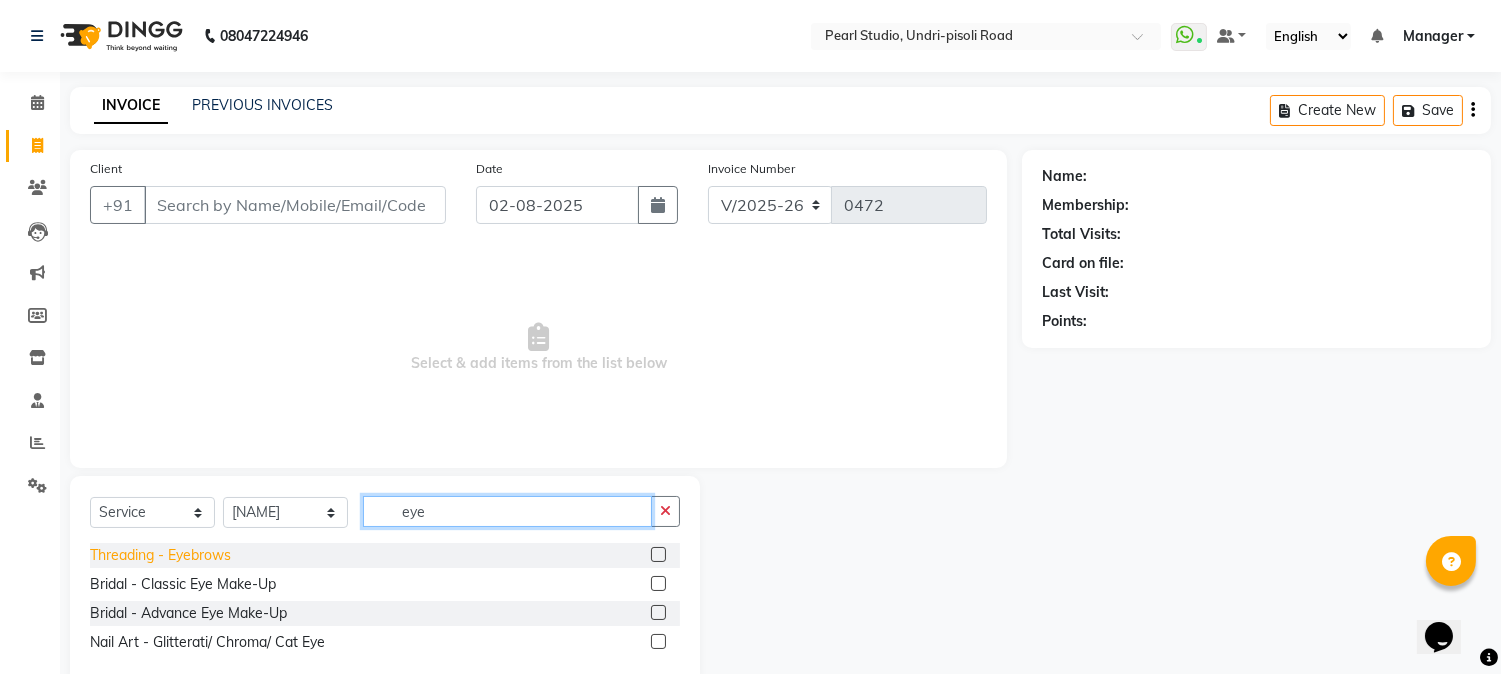 type on "eye" 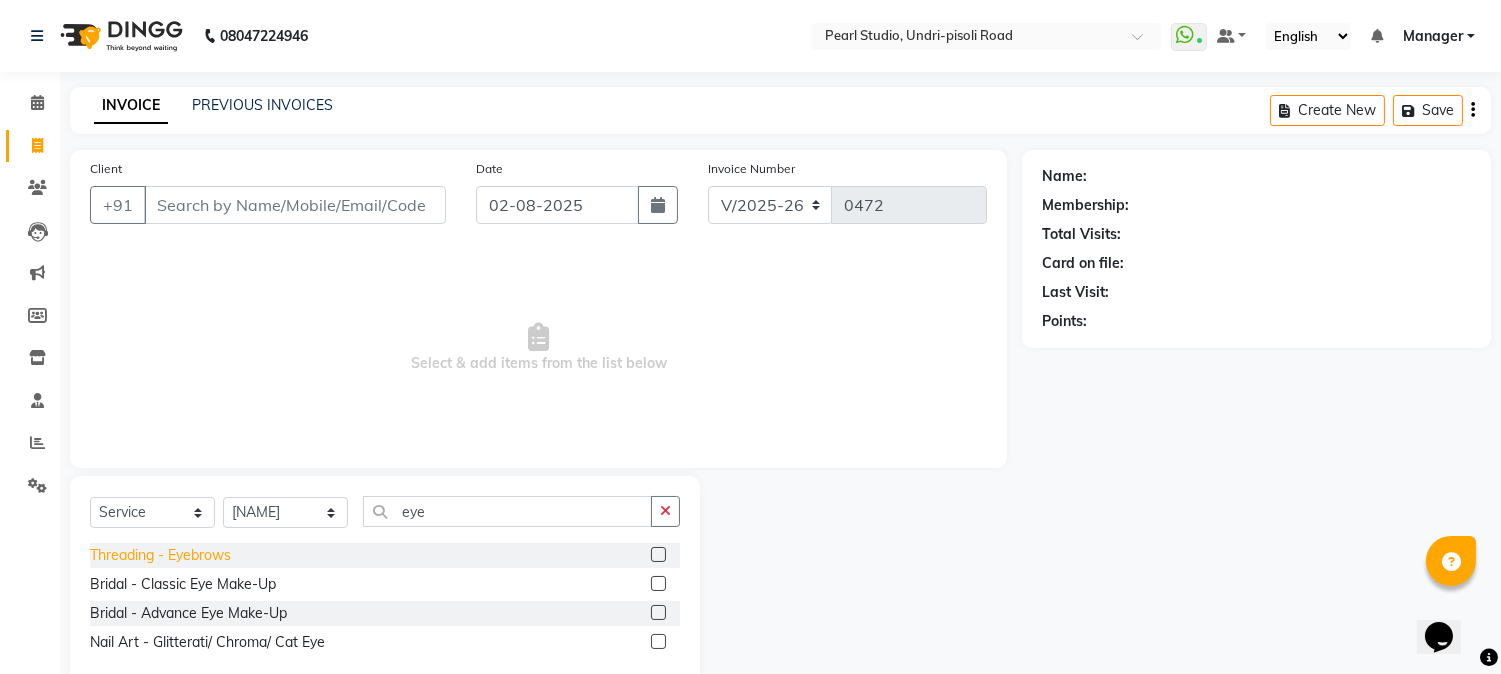 click on "Threading - Eyebrows" 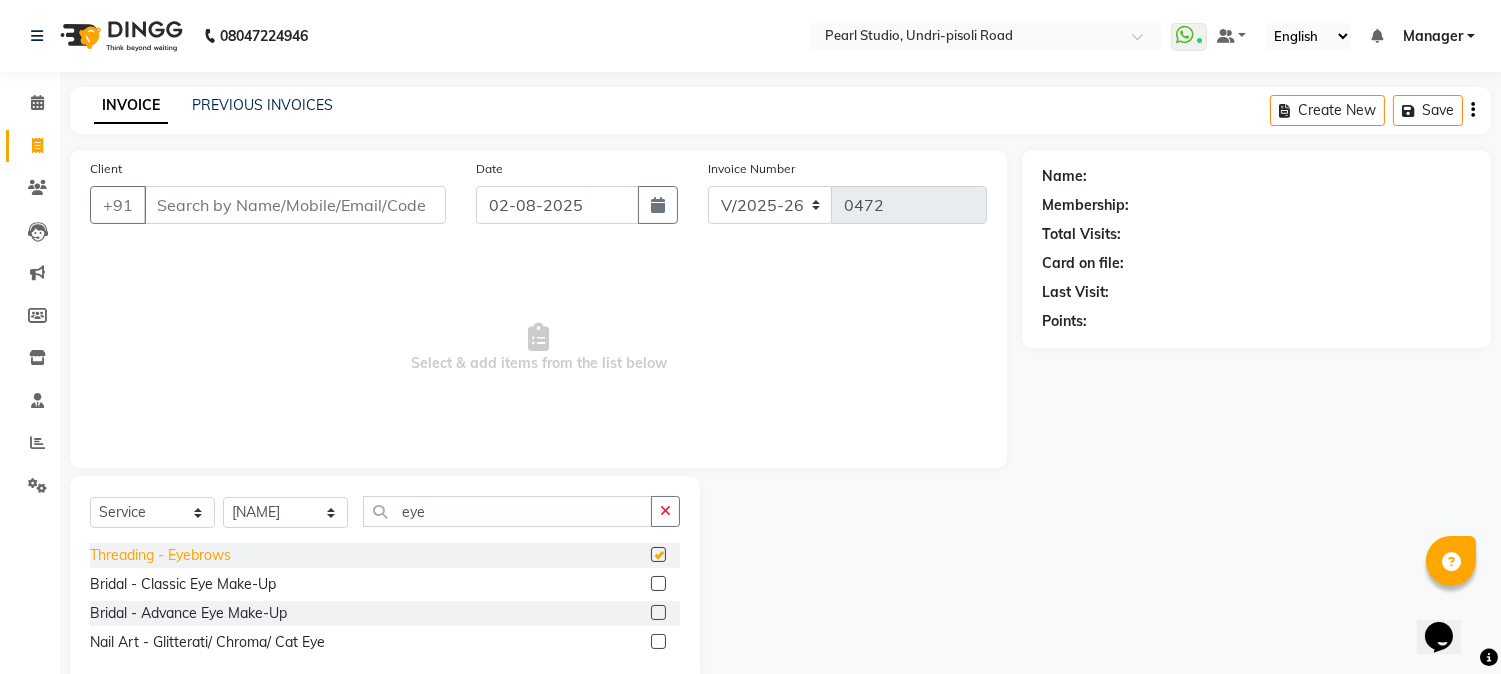 checkbox on "false" 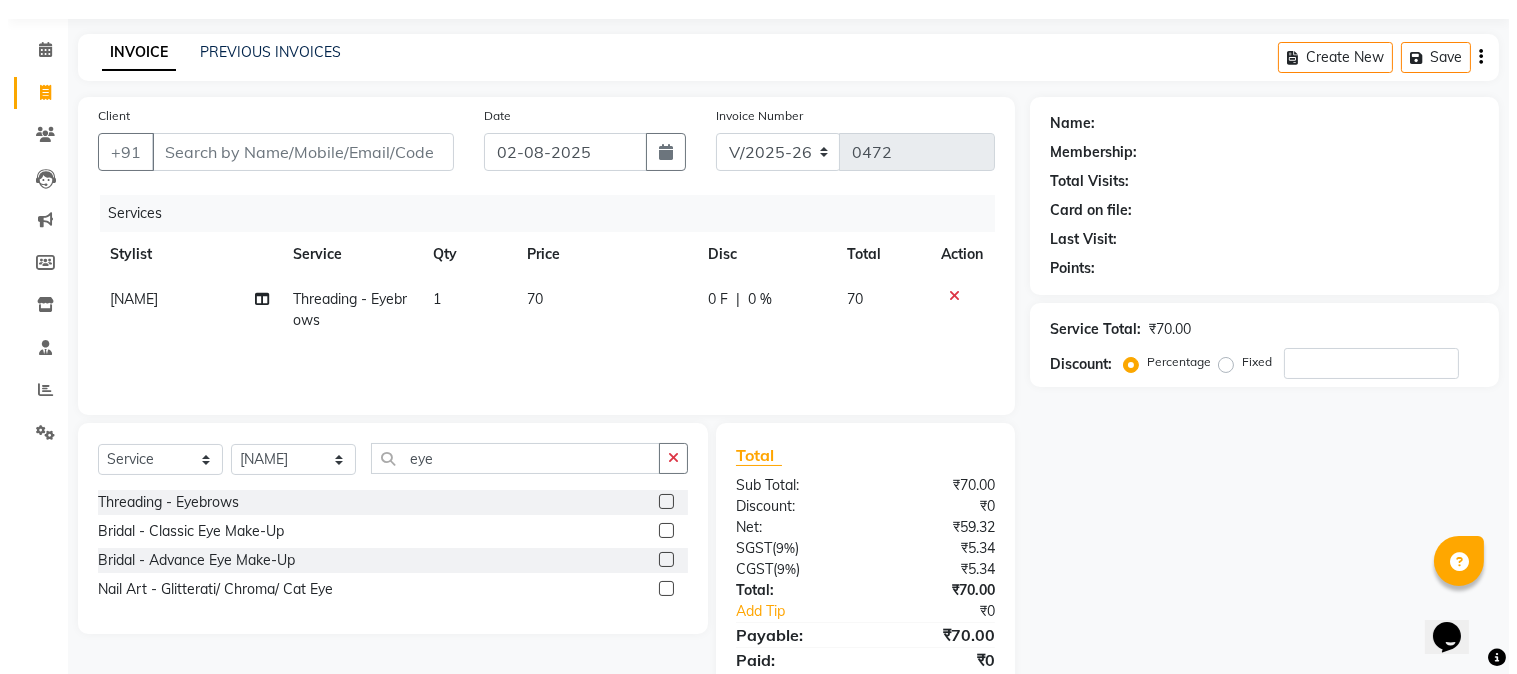 scroll, scrollTop: 14, scrollLeft: 0, axis: vertical 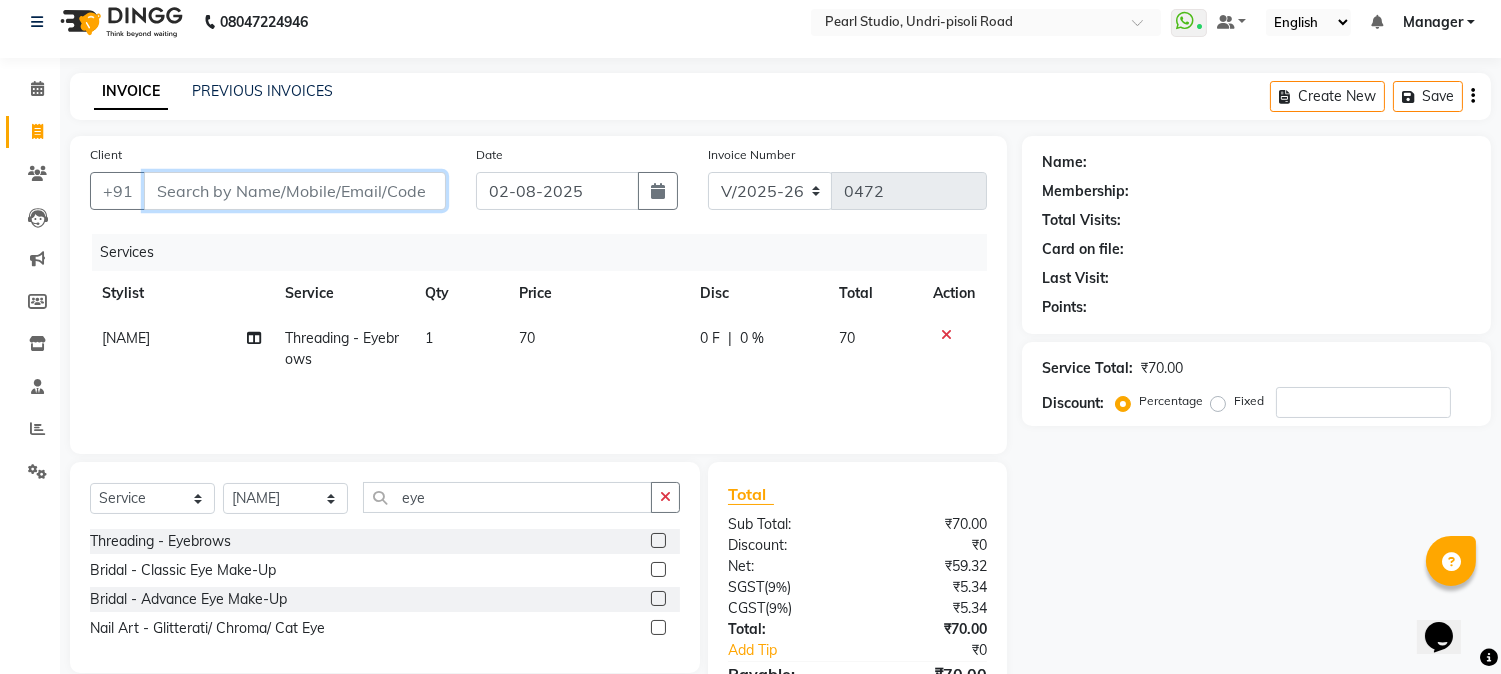 click on "Client" at bounding box center (295, 191) 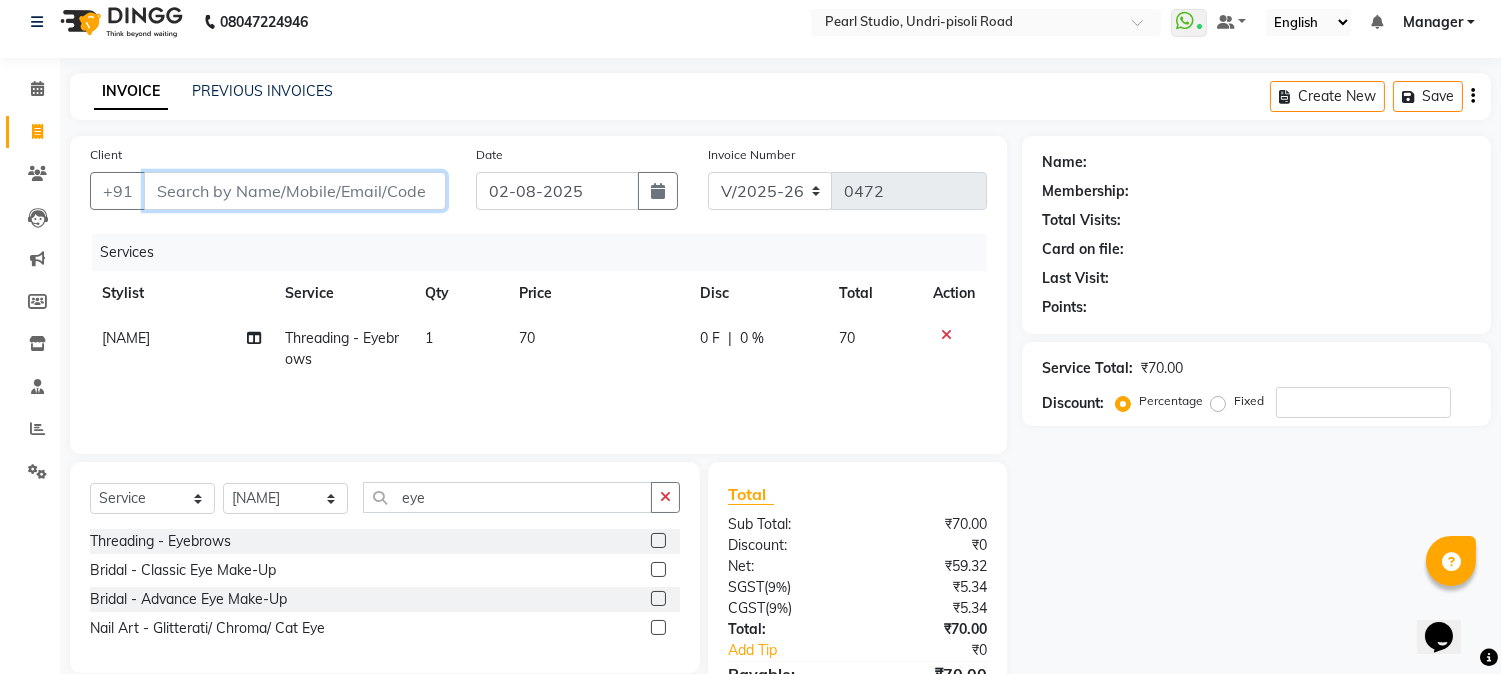 type on "0" 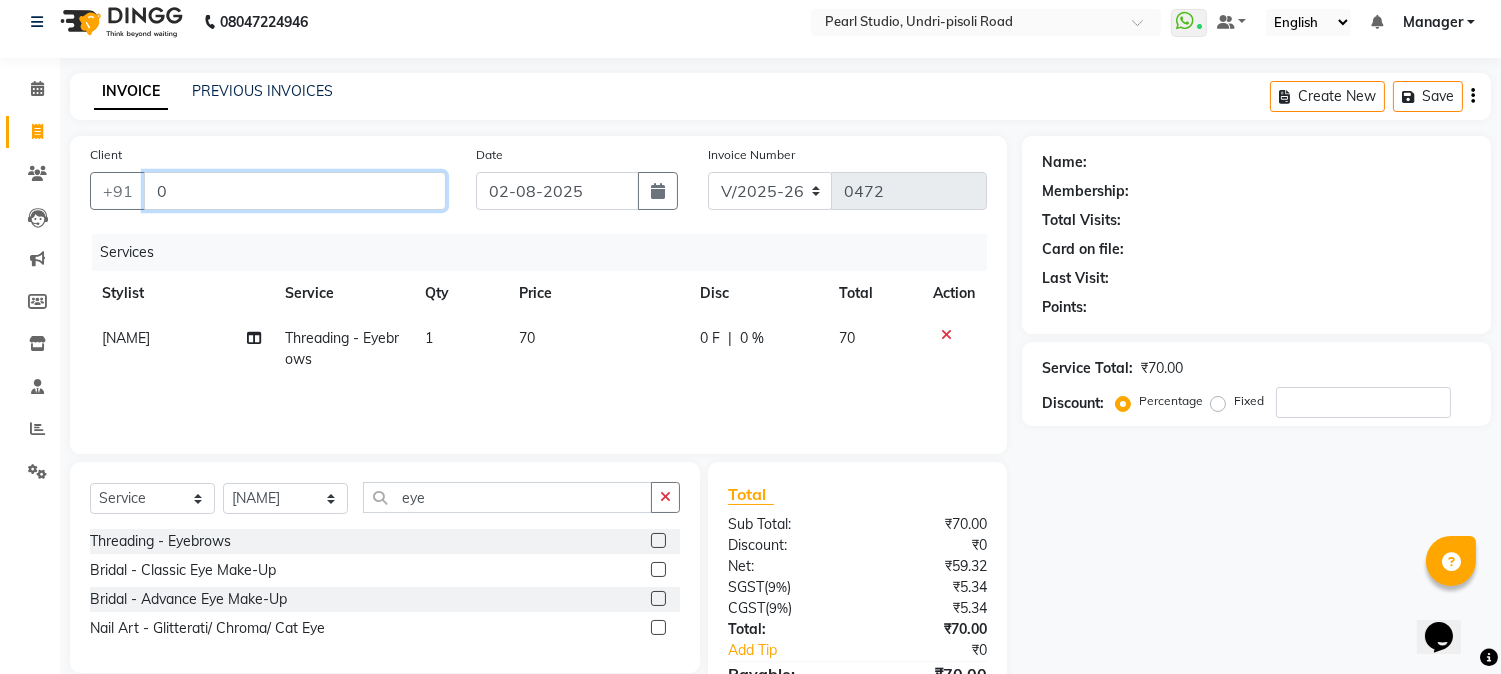 type on "0" 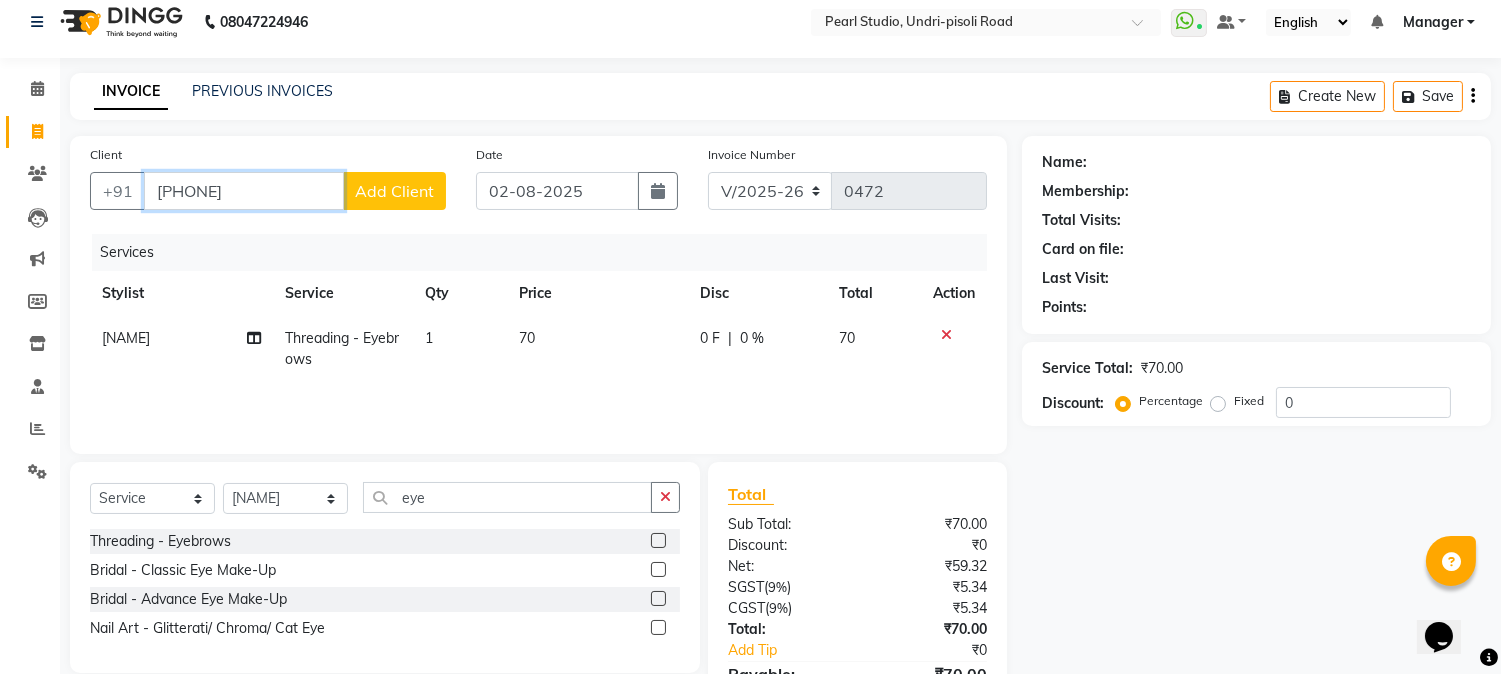 type on "8374540526" 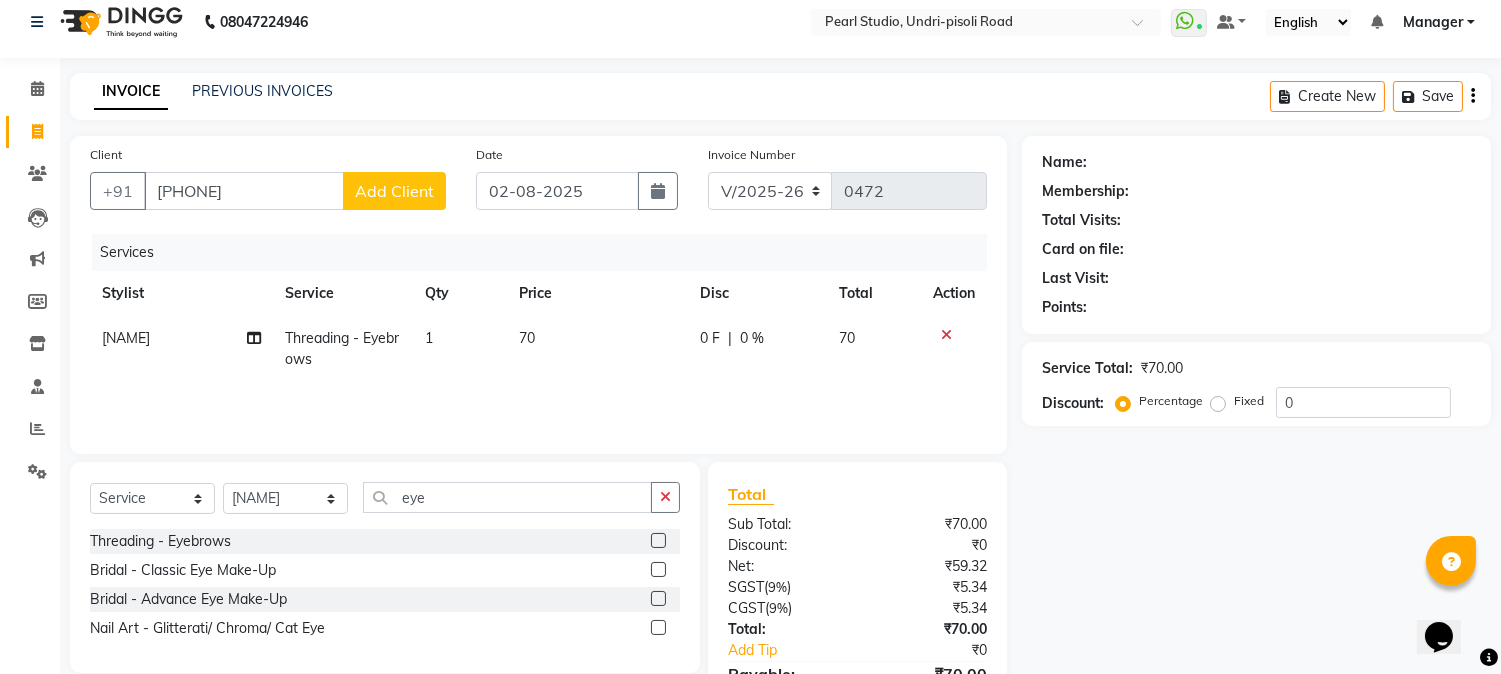 click on "Add Client" 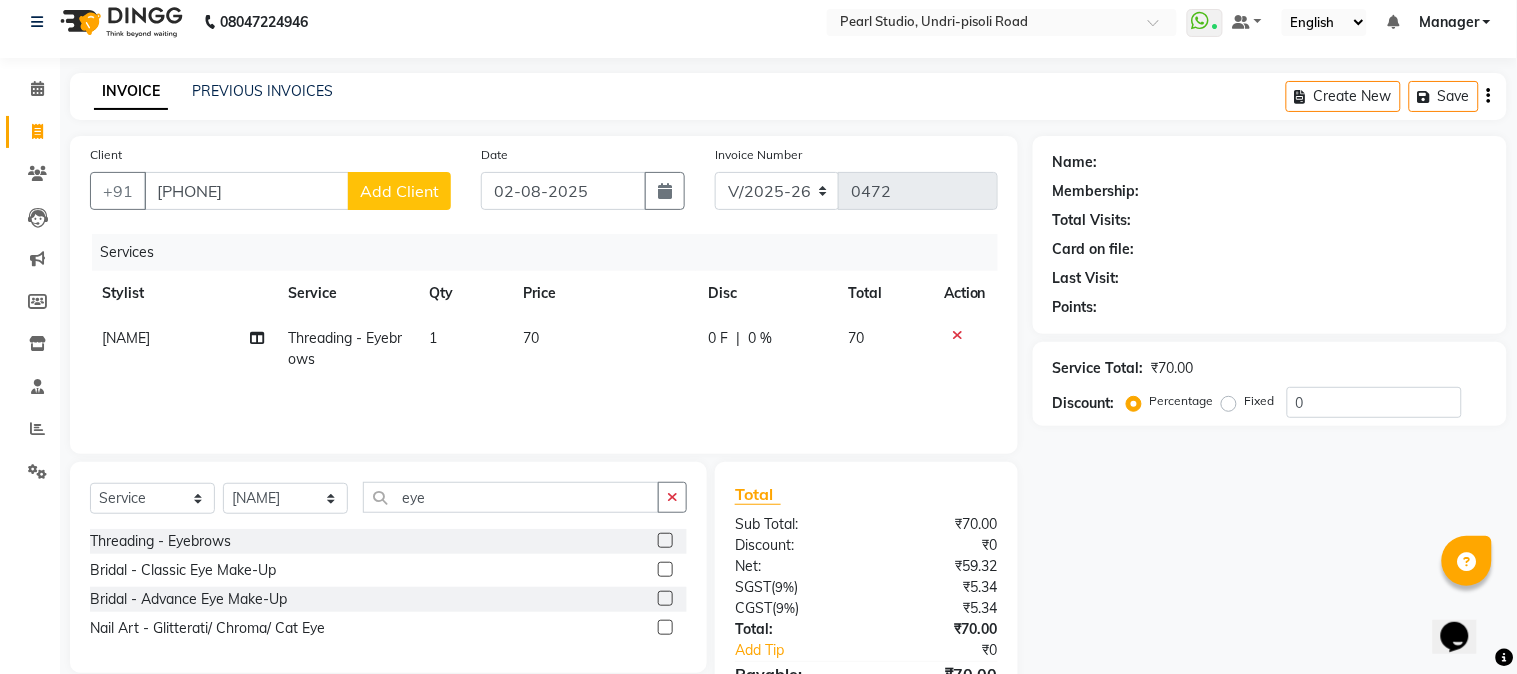 select on "22" 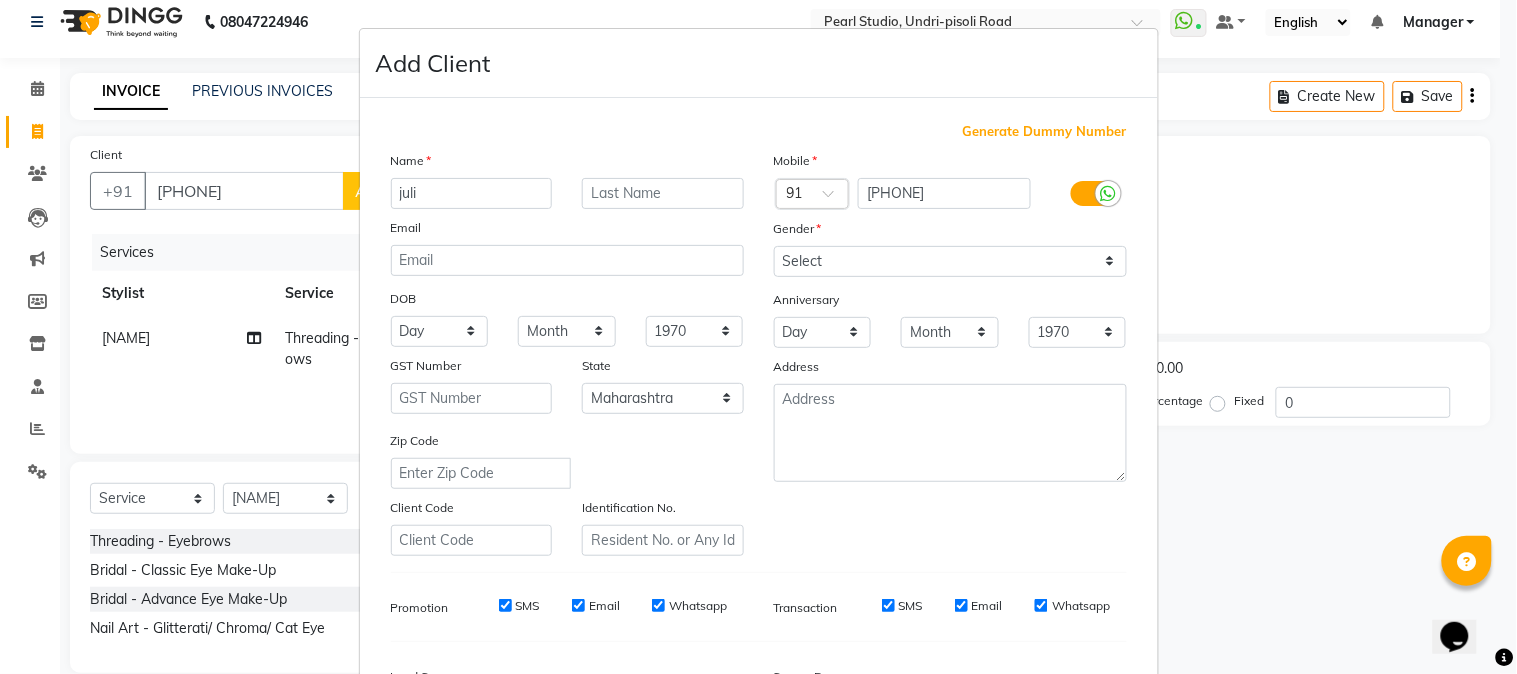 click on "juli" at bounding box center [472, 193] 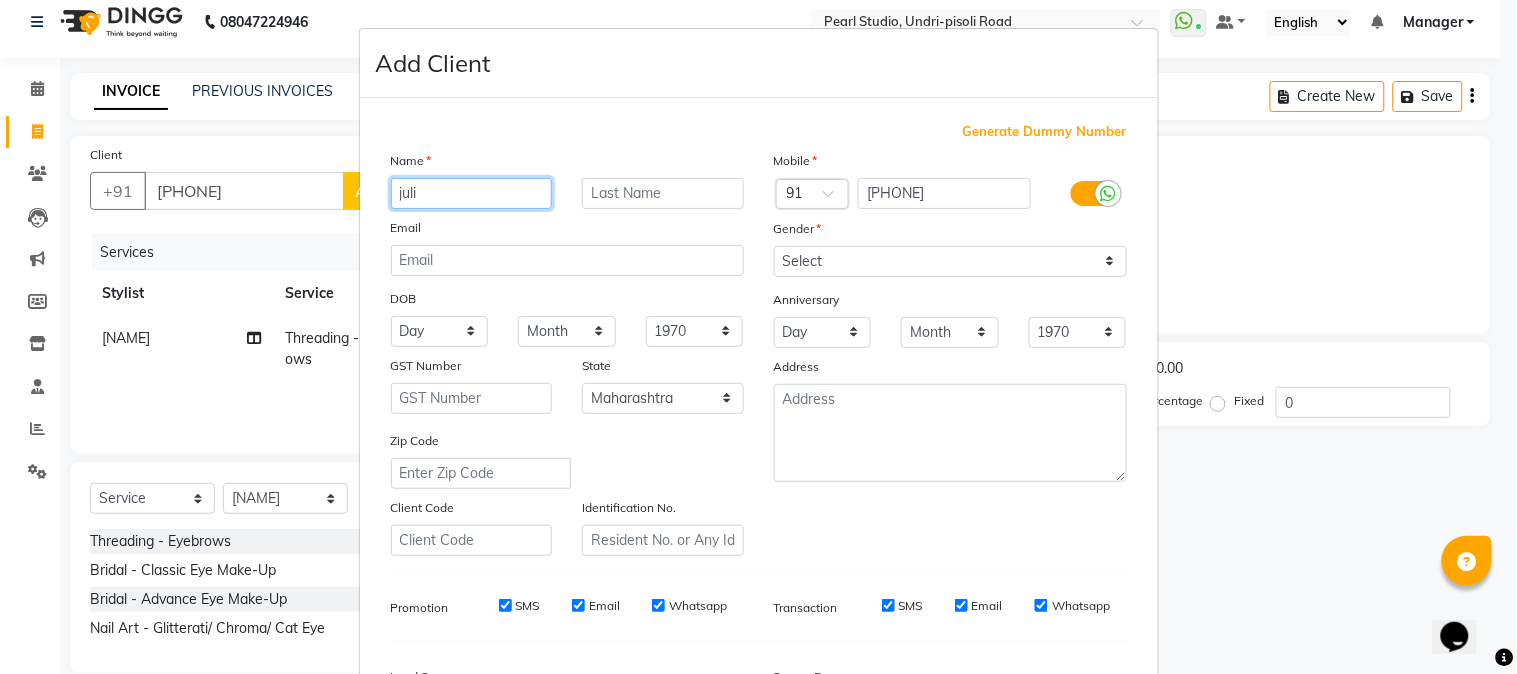 drag, startPoint x: 457, startPoint y: 187, endPoint x: 365, endPoint y: 192, distance: 92.13577 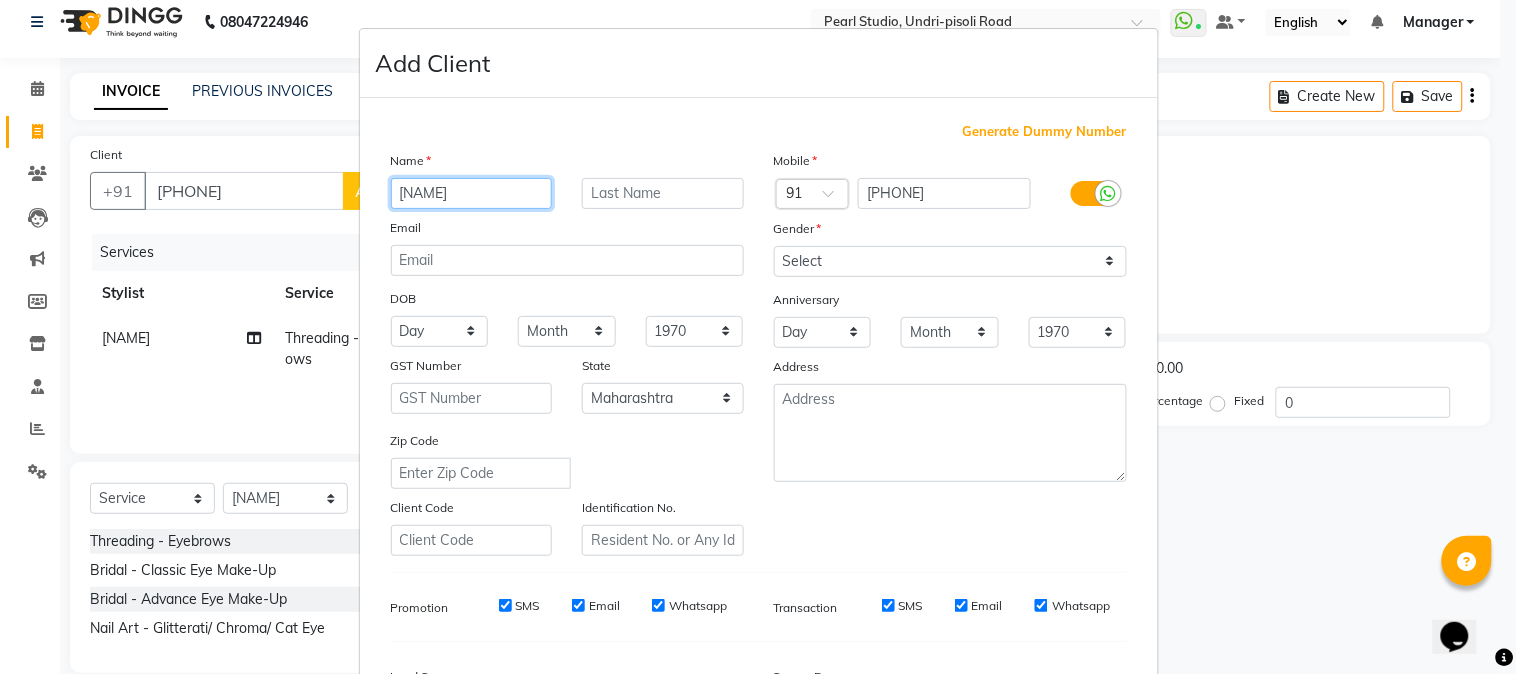 type on "julian" 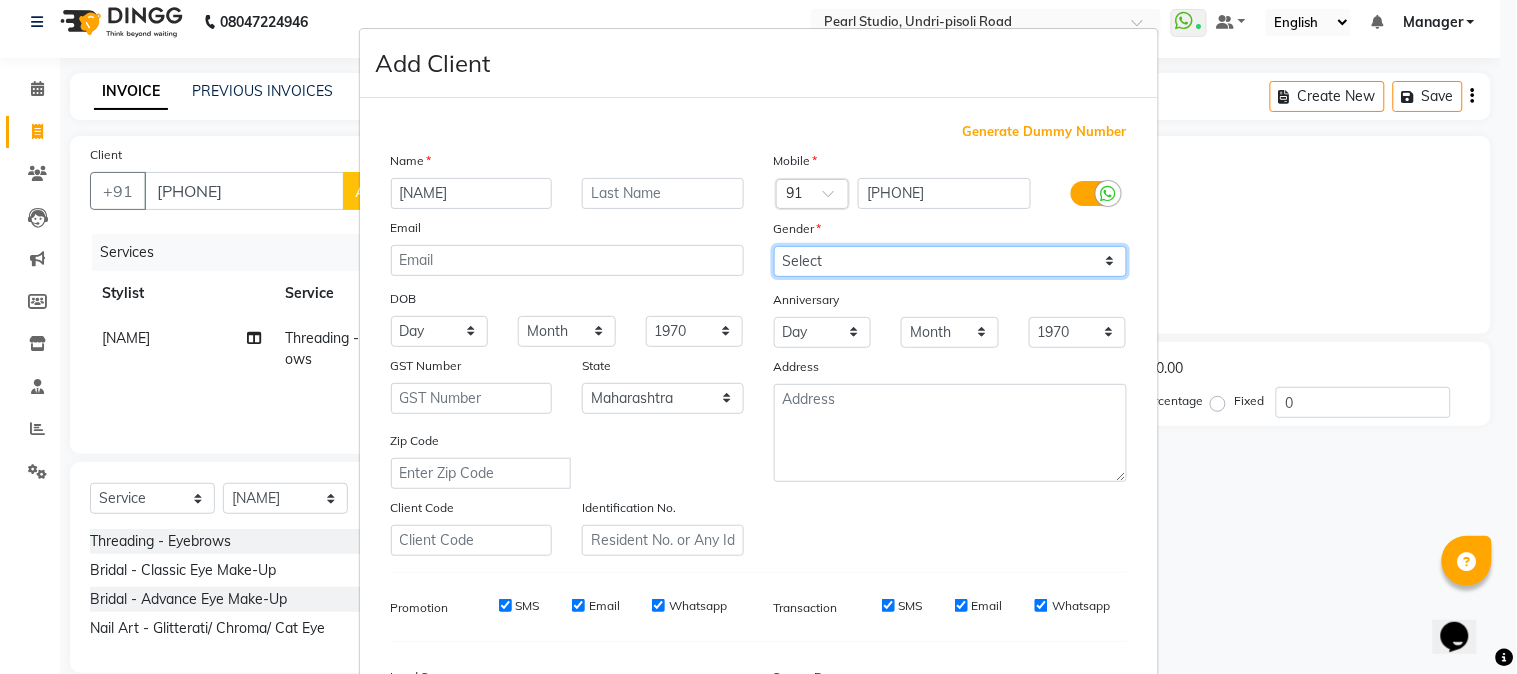 click on "Select Male Female Other Prefer Not To Say" at bounding box center [950, 261] 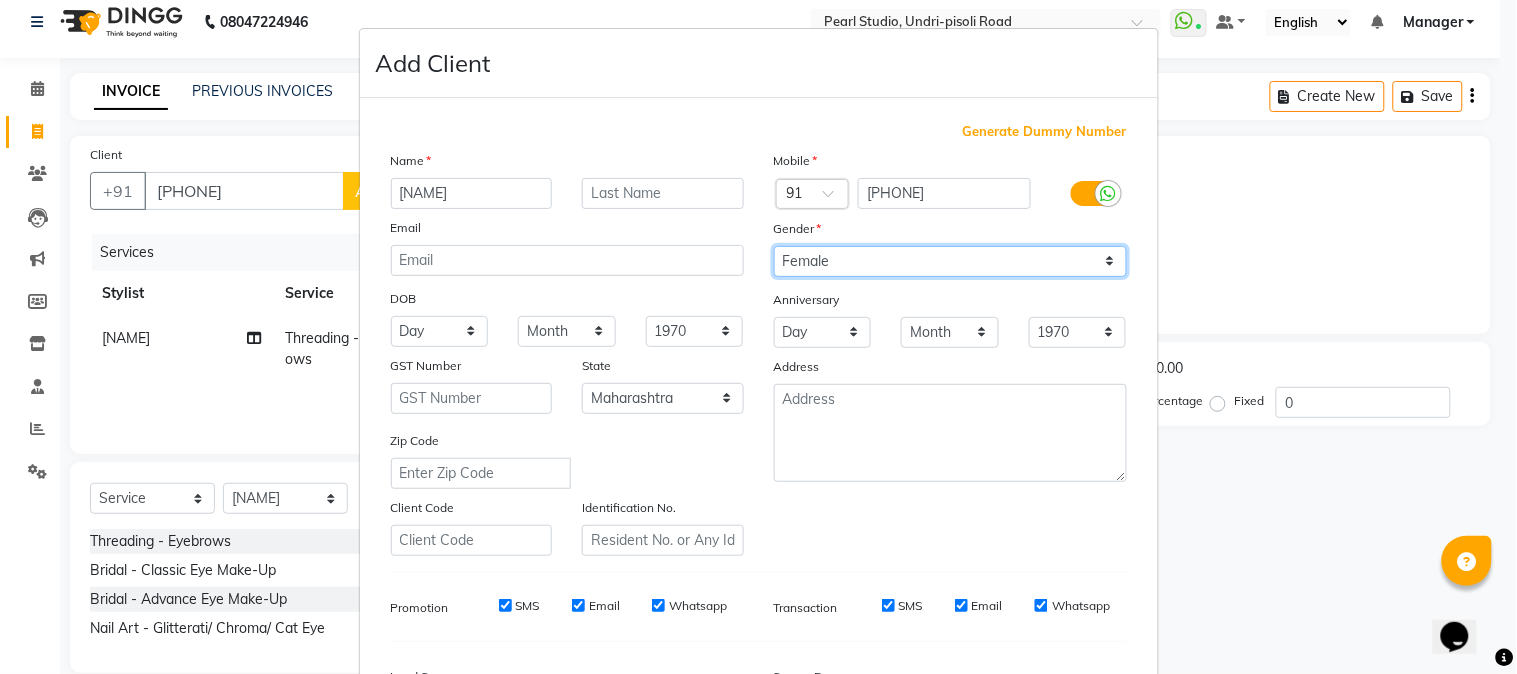 click on "Select Male Female Other Prefer Not To Say" at bounding box center [950, 261] 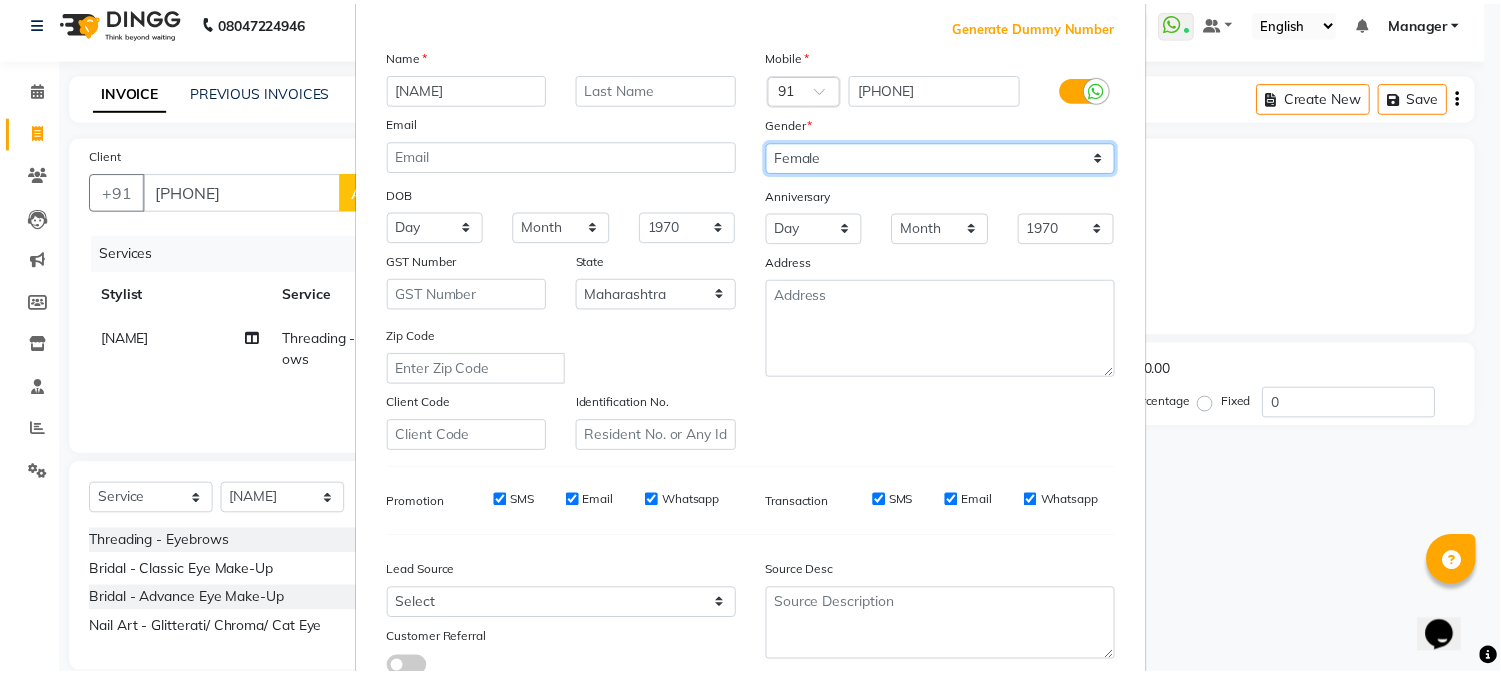 scroll, scrollTop: 250, scrollLeft: 0, axis: vertical 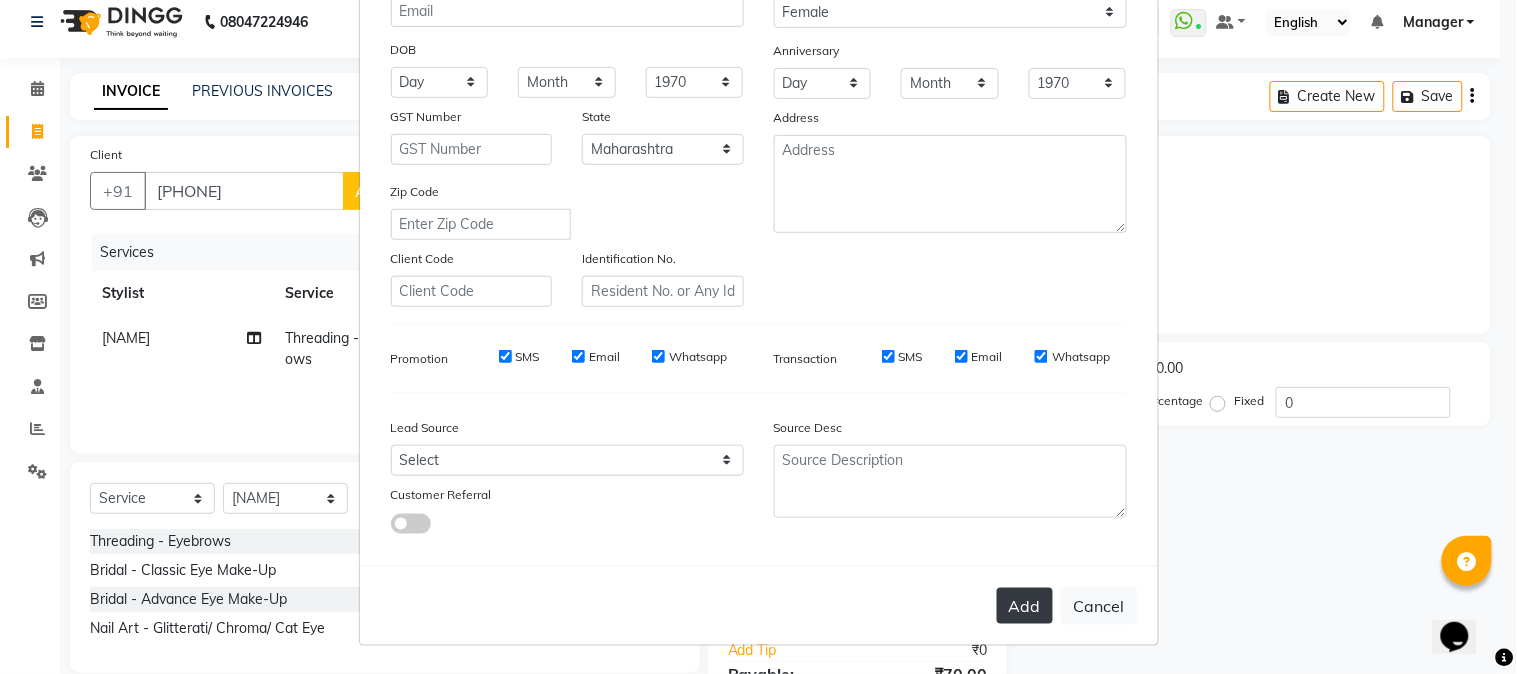 click on "Add" at bounding box center [1025, 606] 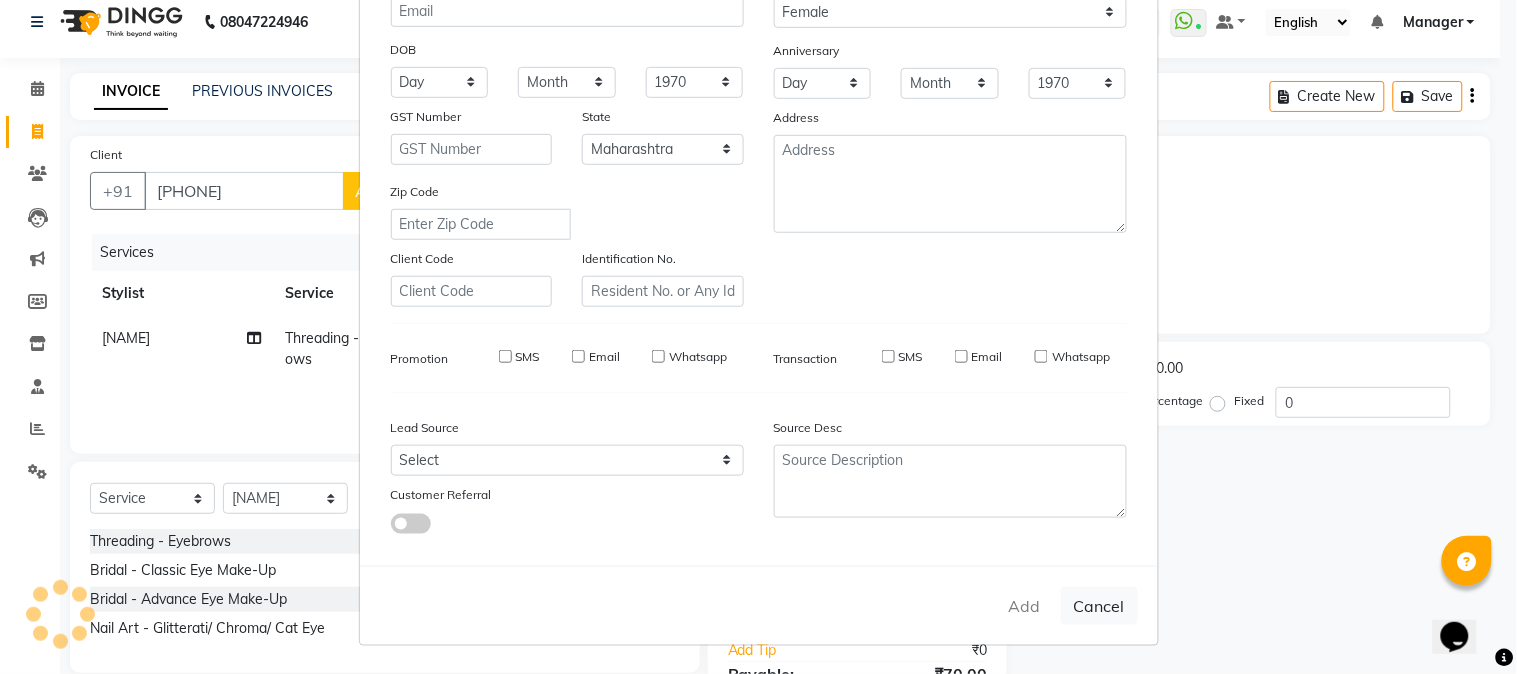 type 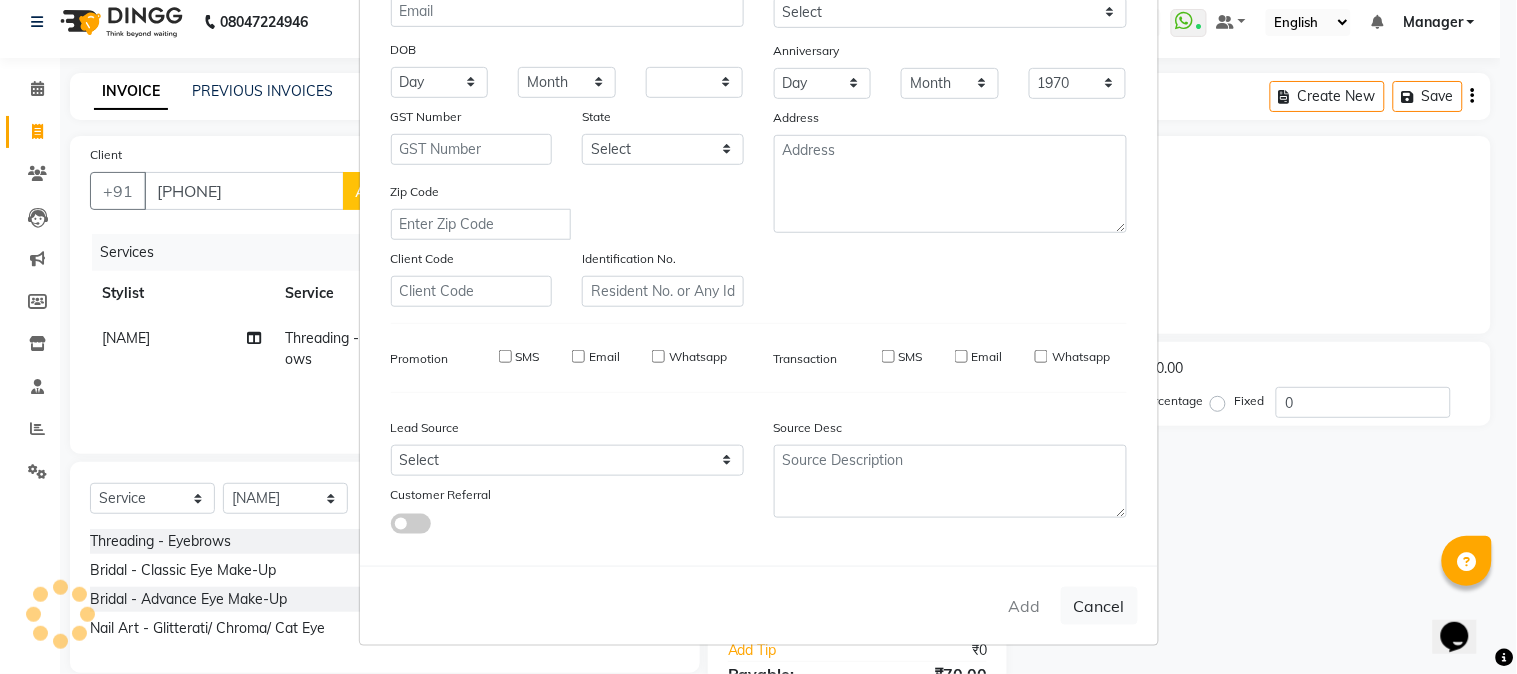 select 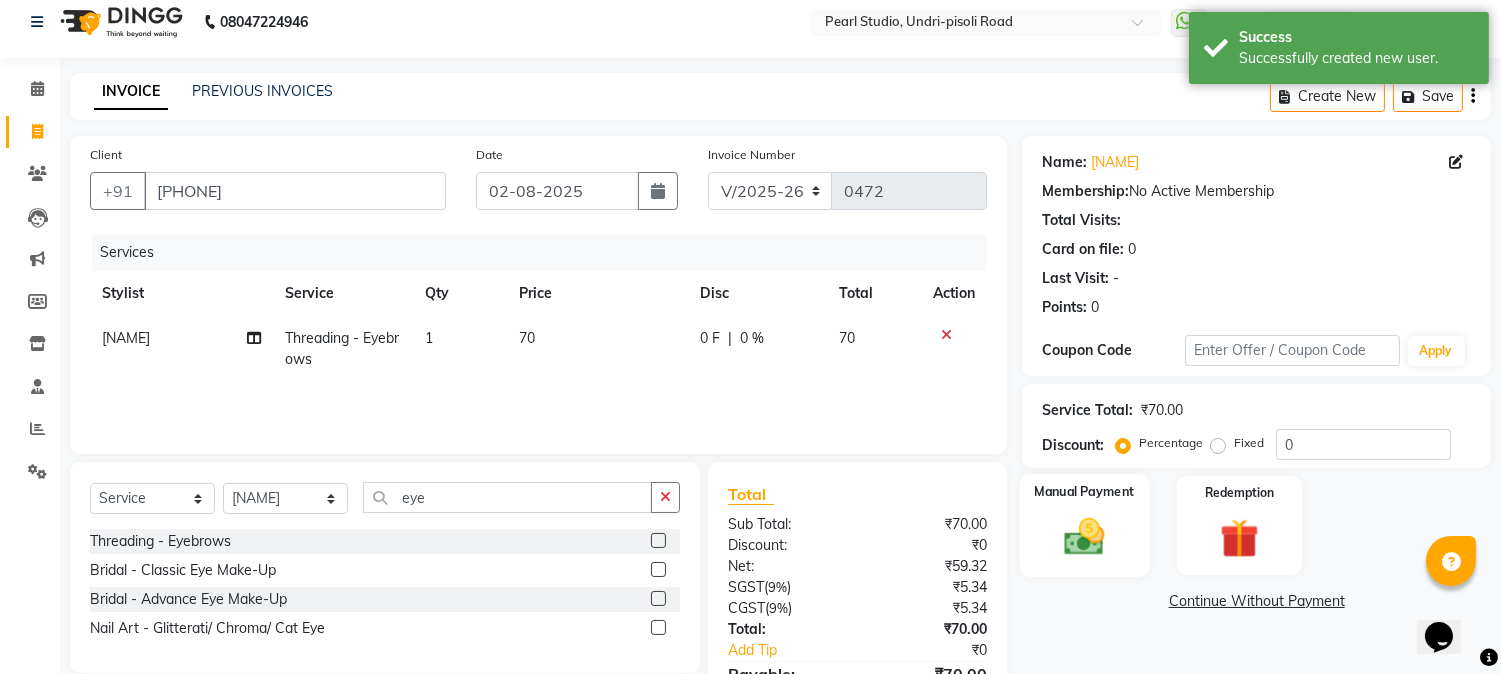 click 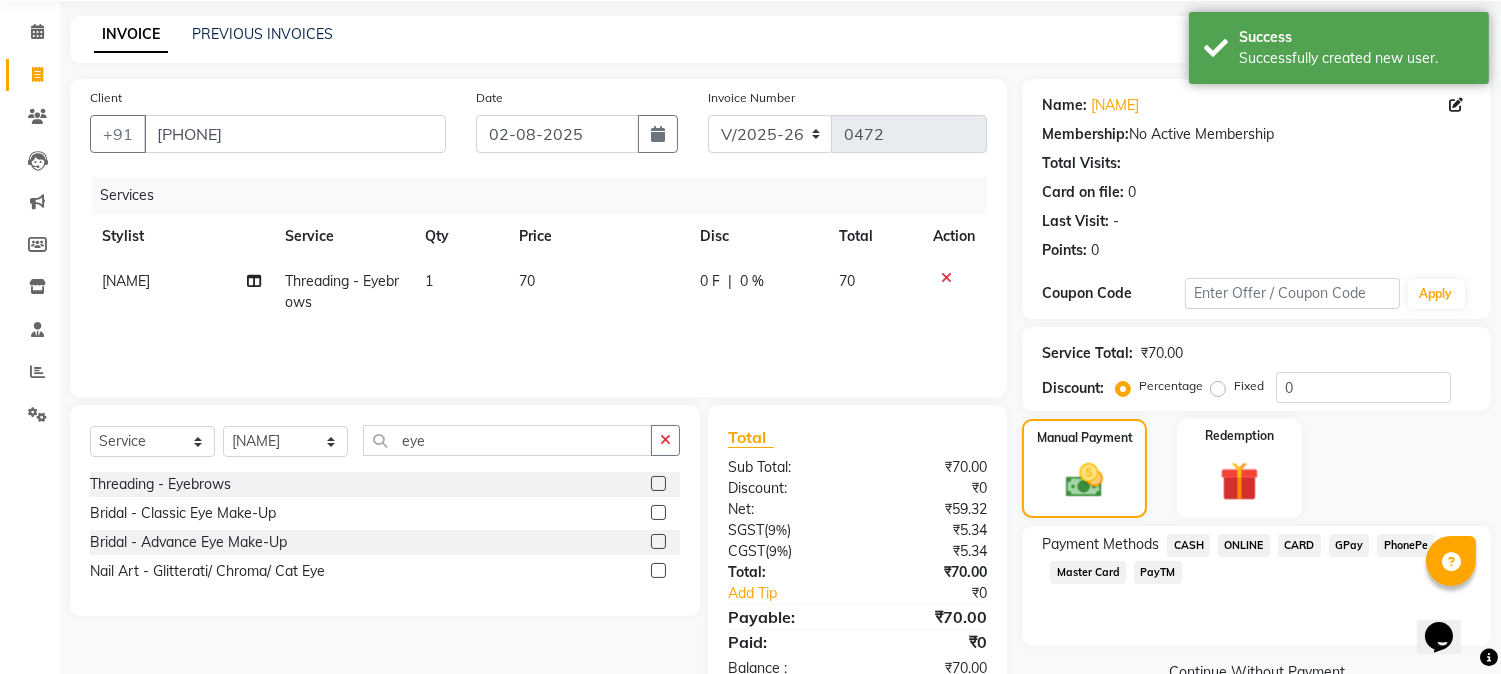 scroll, scrollTop: 125, scrollLeft: 0, axis: vertical 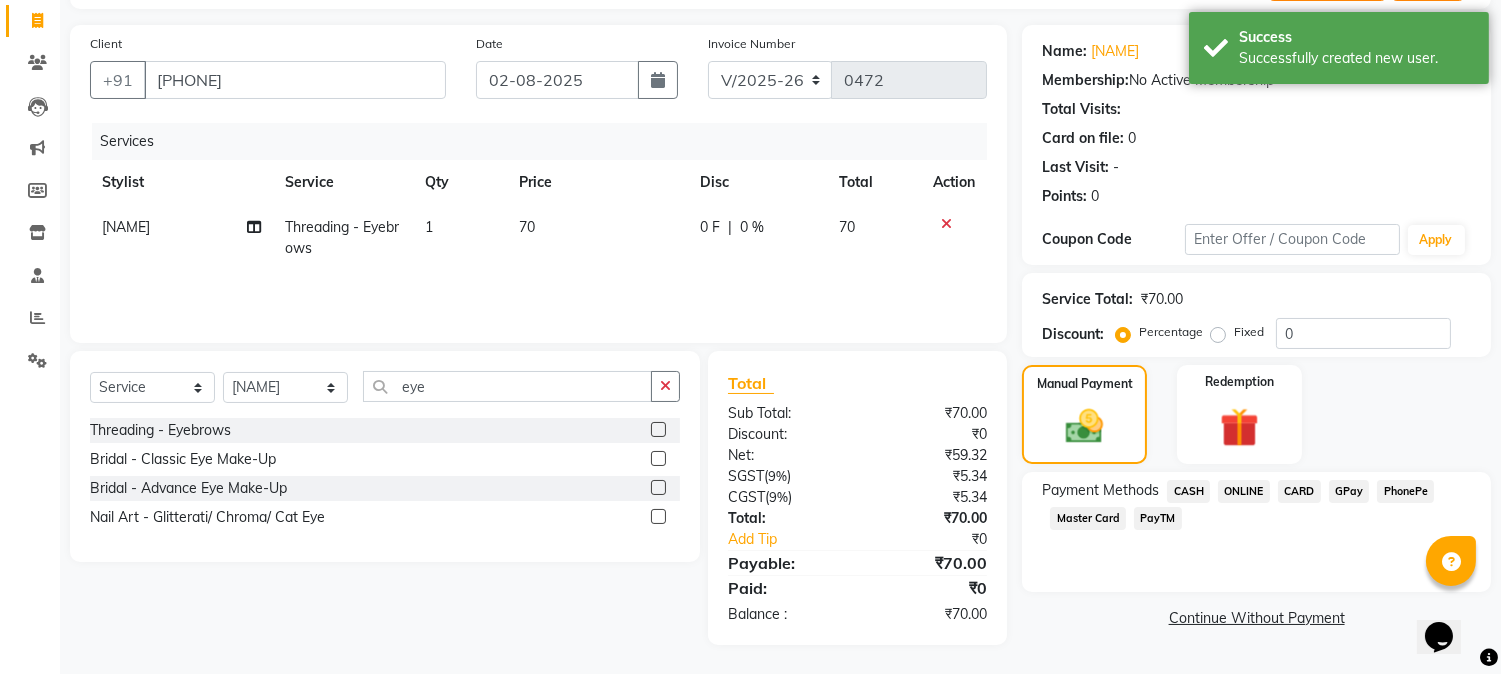 click on "CASH" 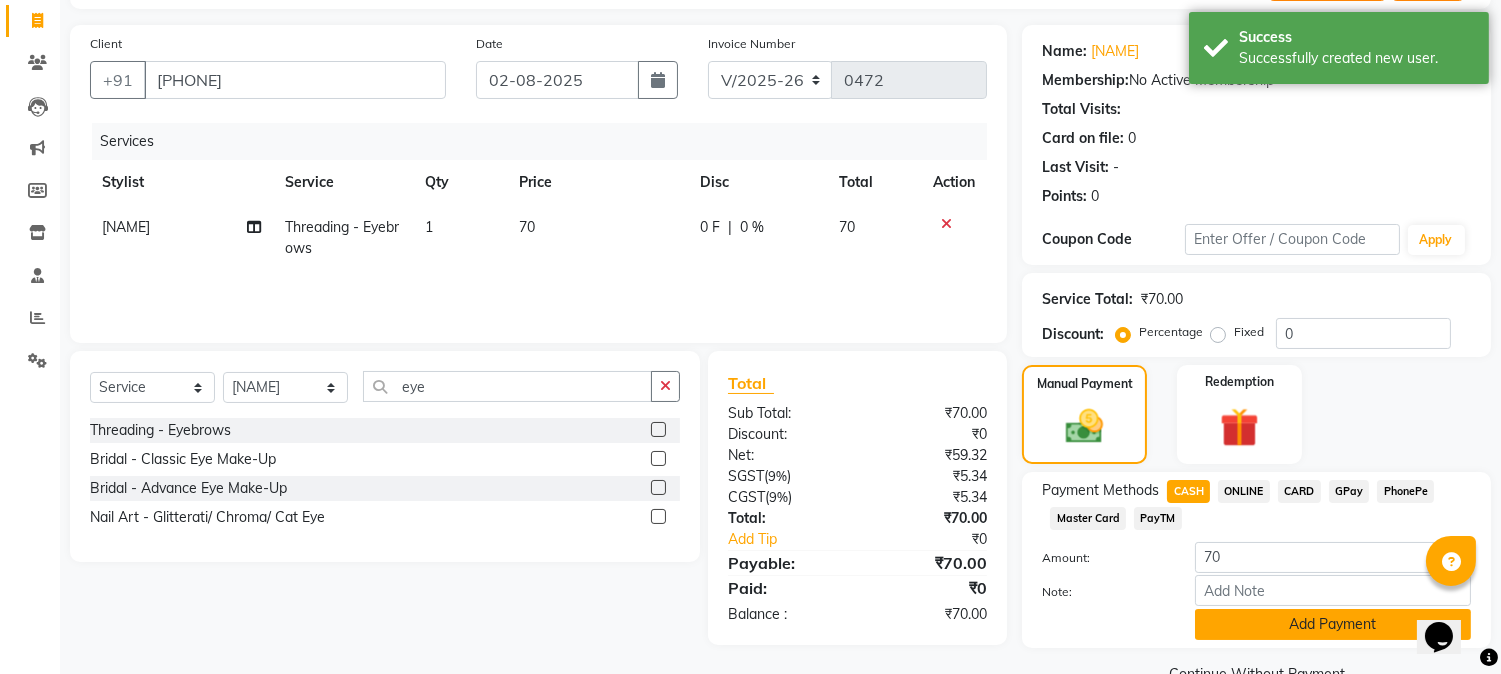 click on "Add Payment" 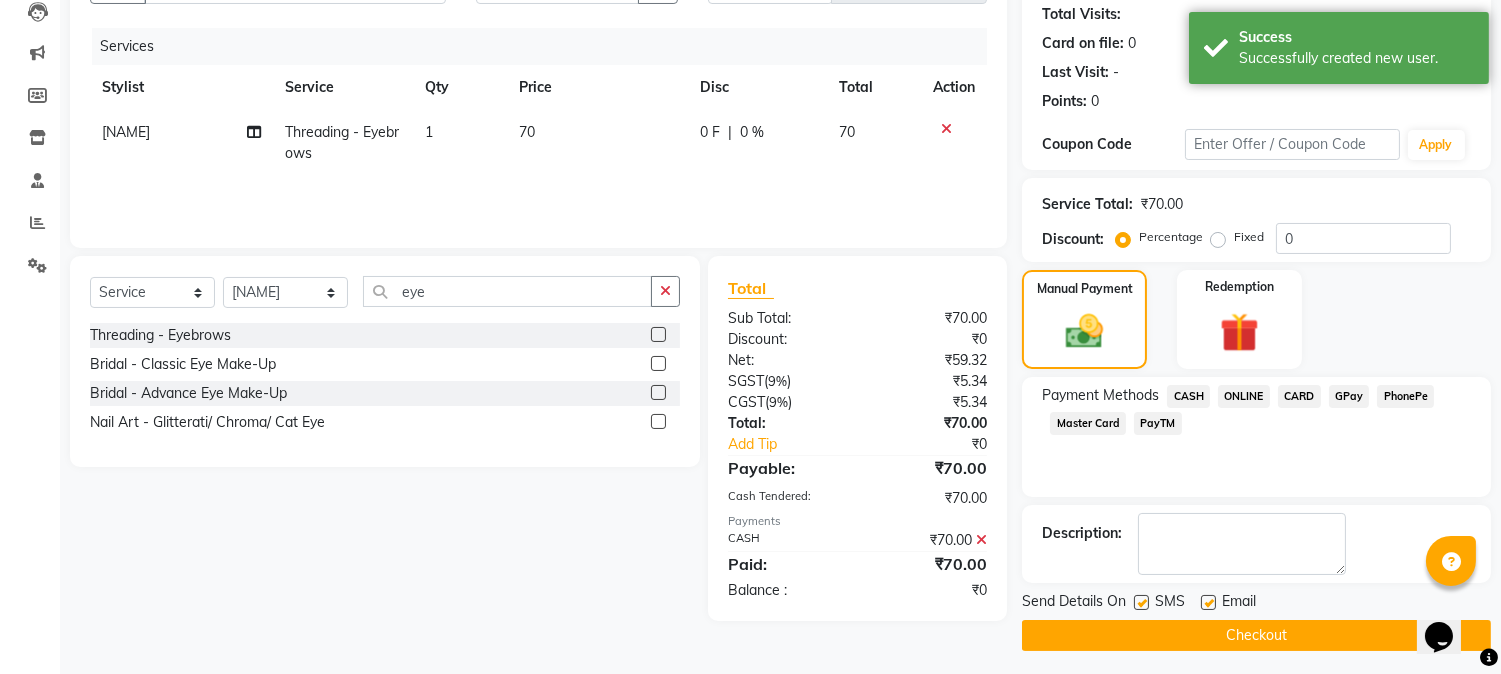 scroll, scrollTop: 225, scrollLeft: 0, axis: vertical 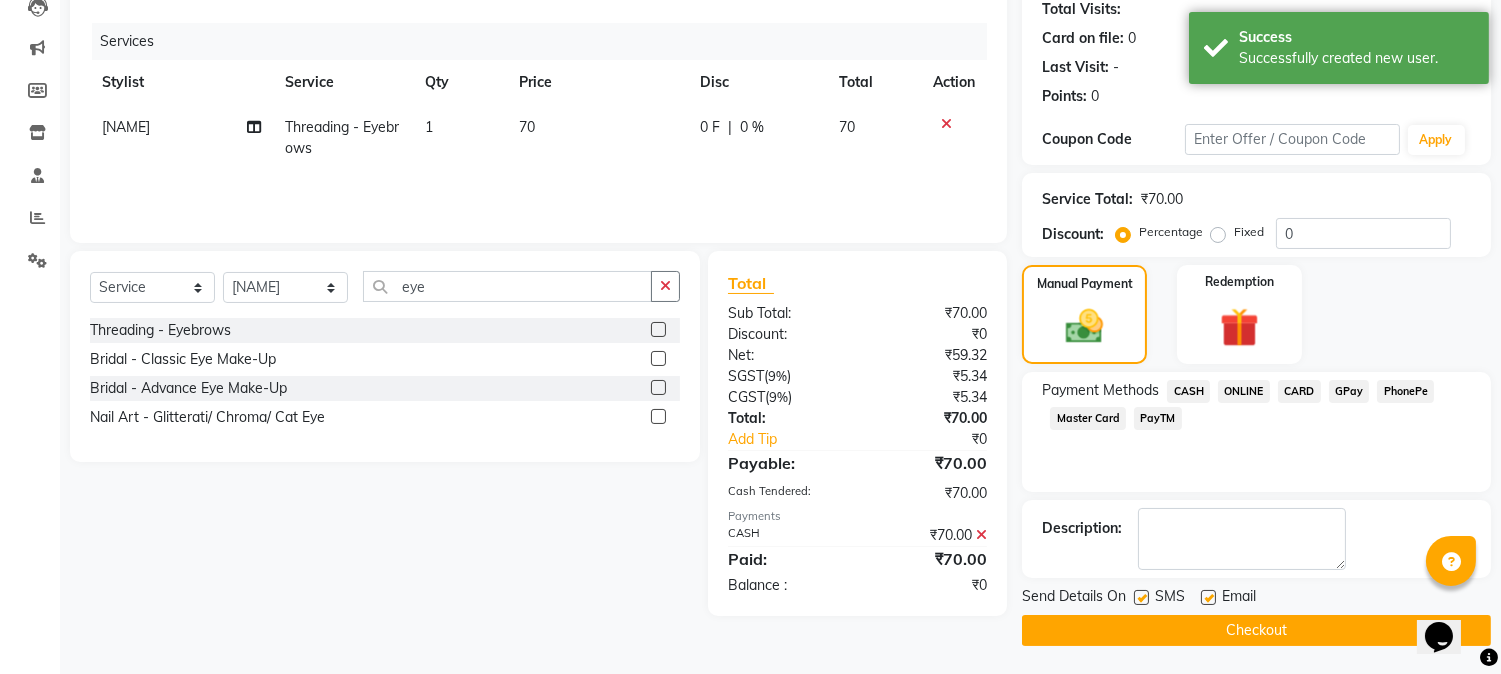 click on "Checkout" 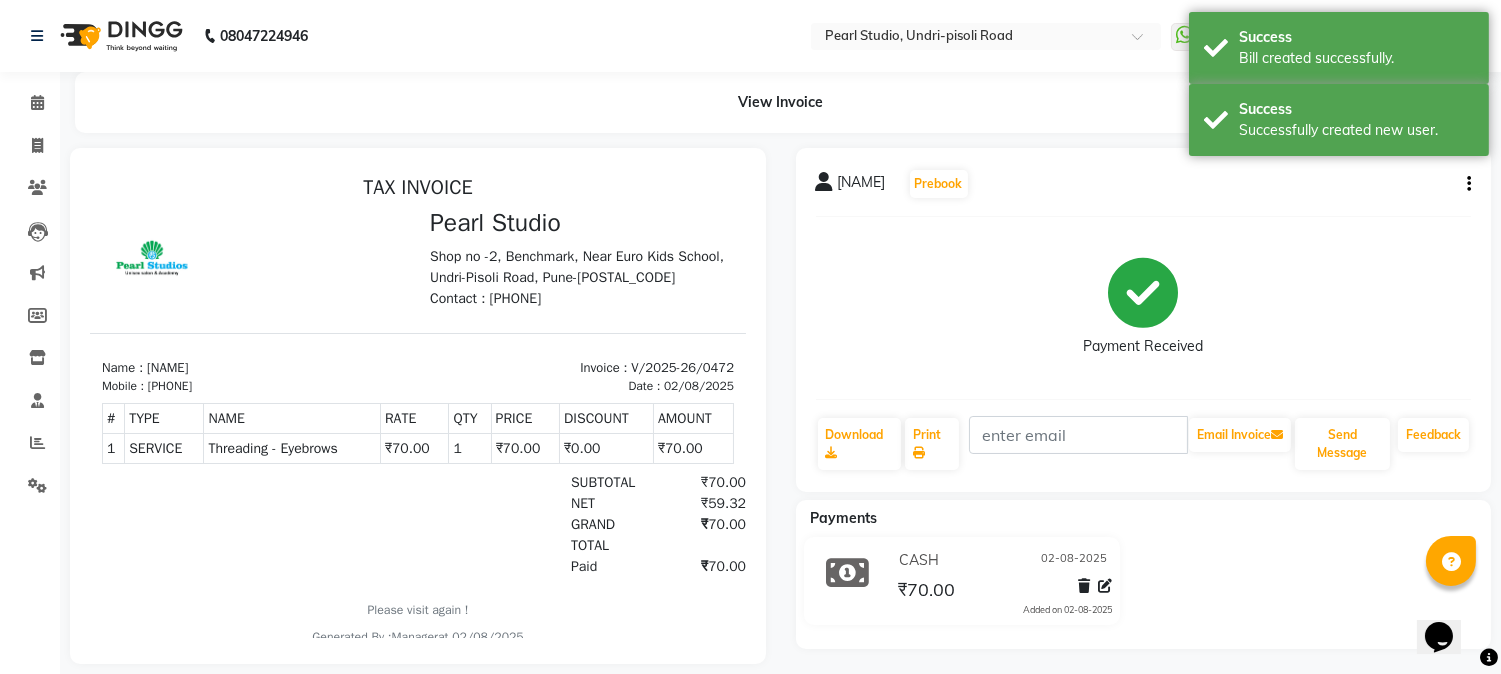 scroll, scrollTop: 0, scrollLeft: 0, axis: both 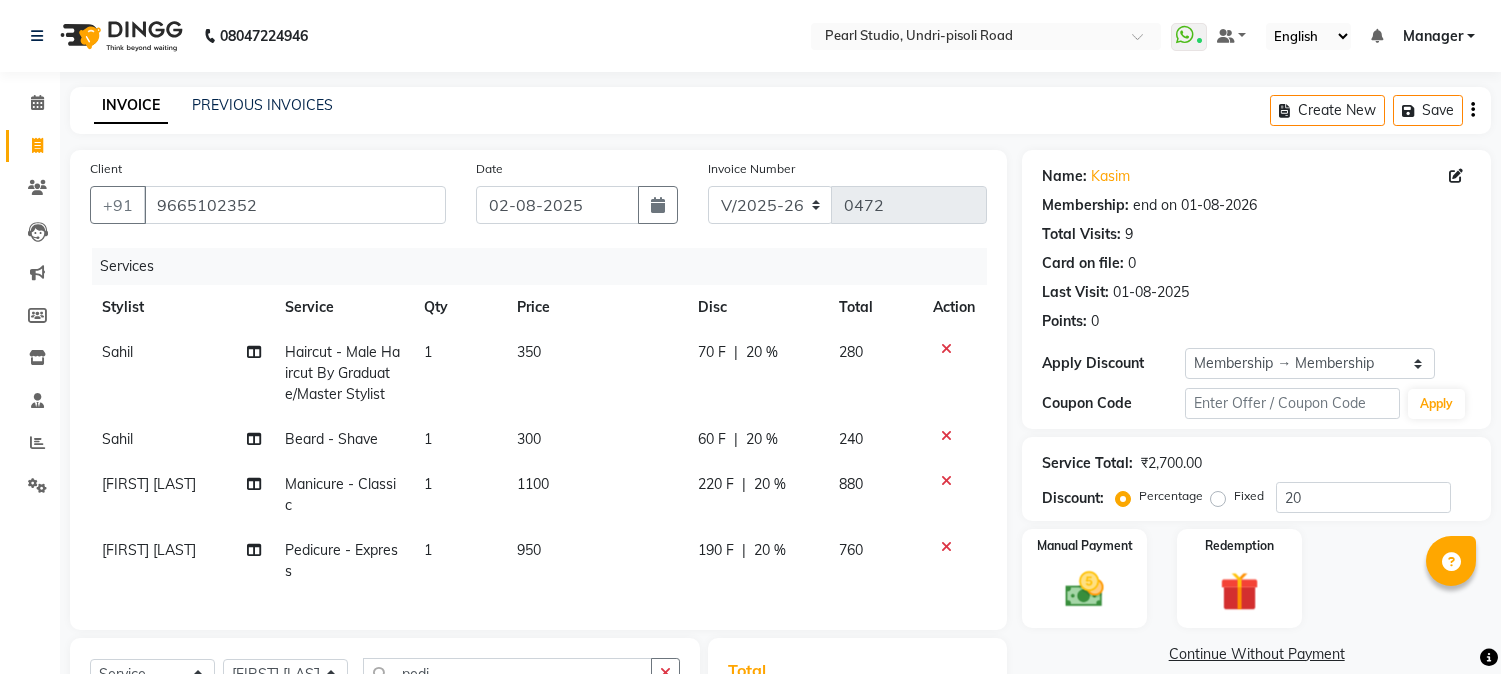 select on "5290" 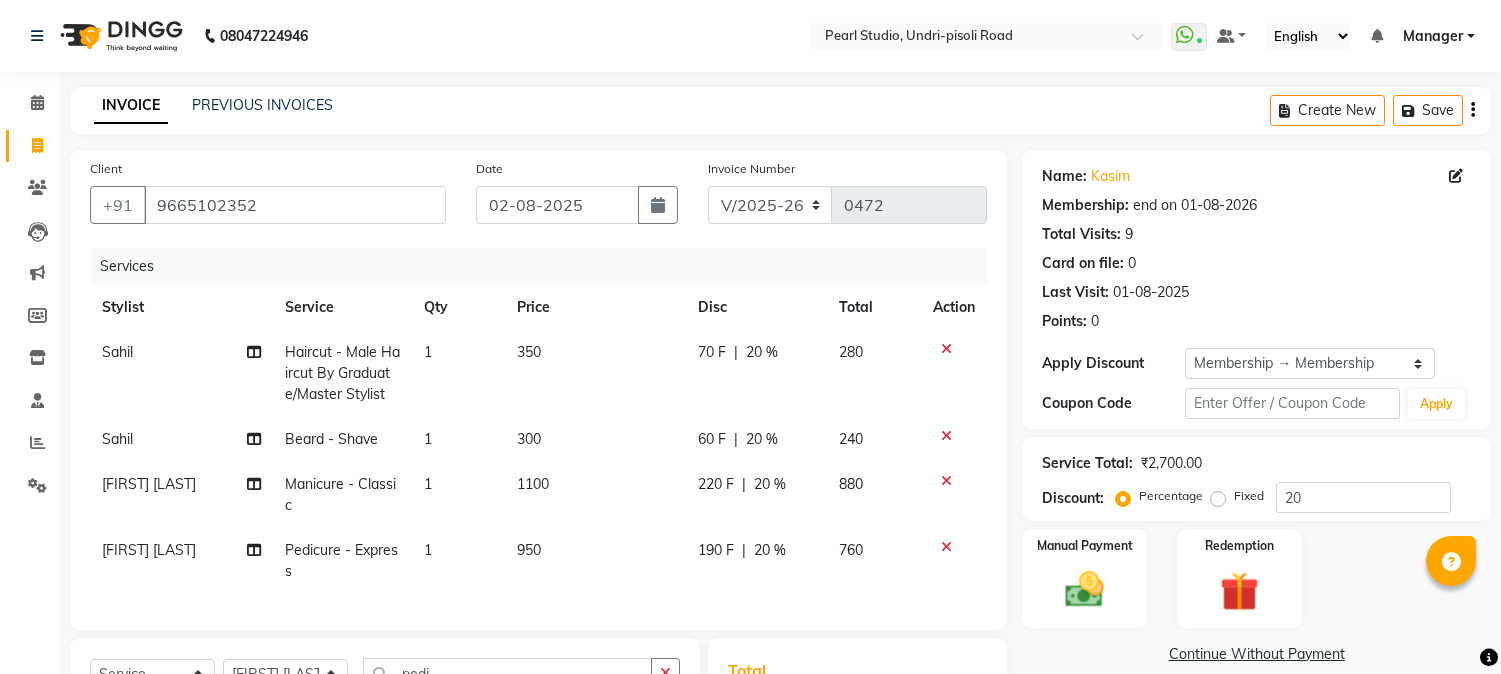 scroll, scrollTop: 0, scrollLeft: 0, axis: both 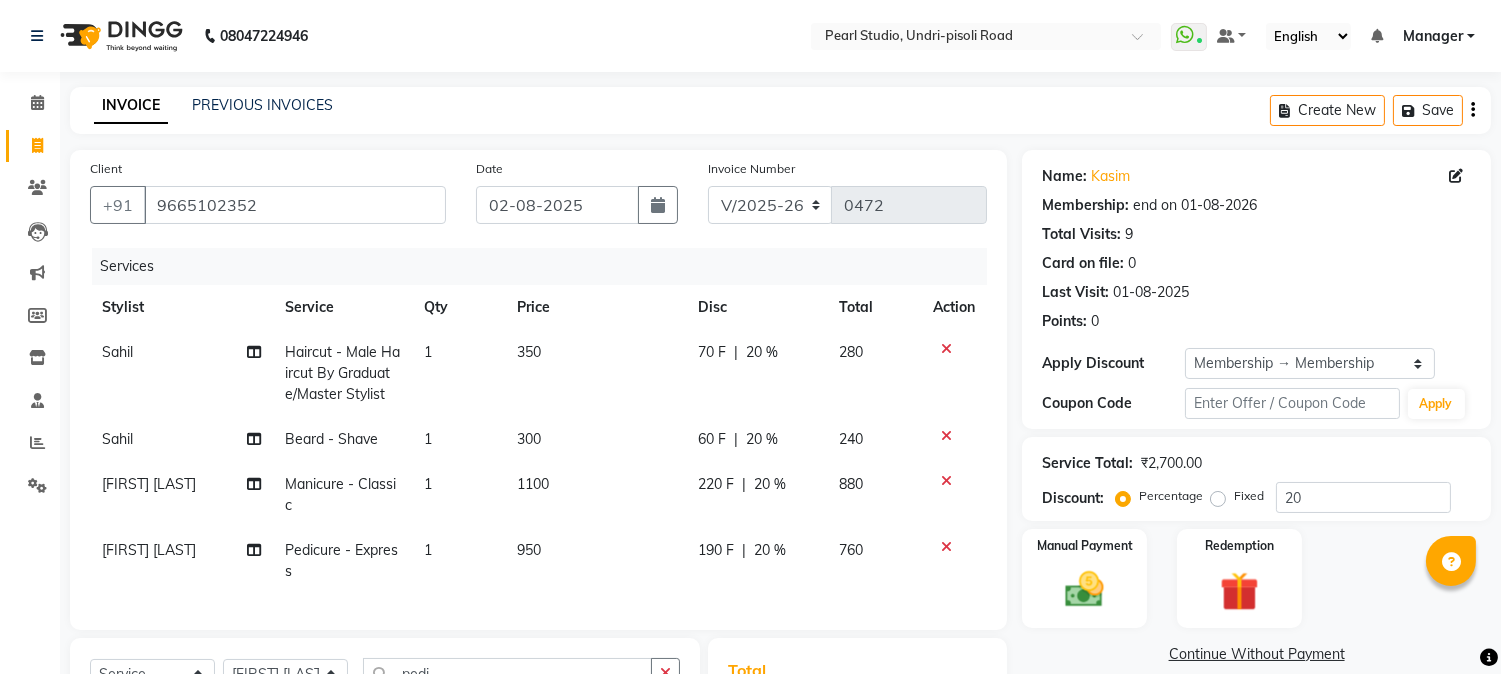 click on "[FIRST] [LAST]" 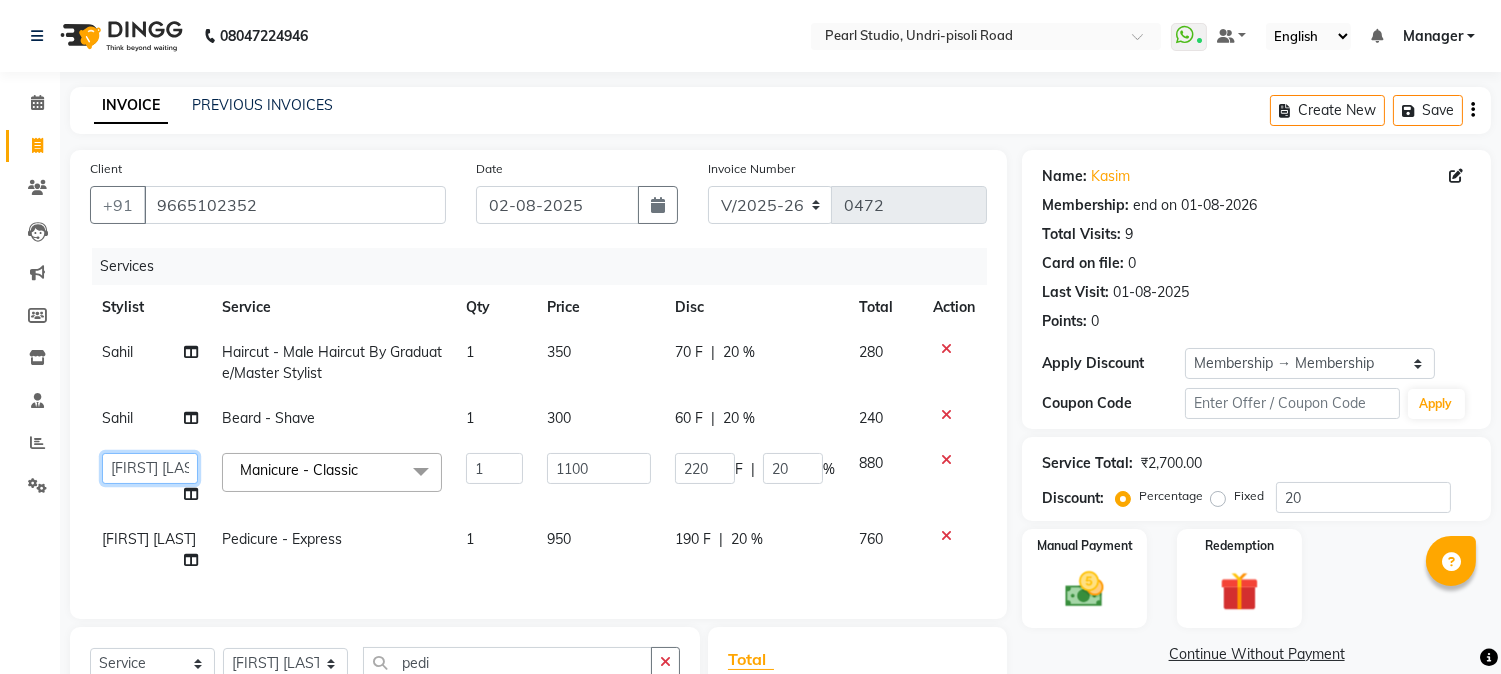 click on "Manager   [FIRST] [LAST]   [FIRST] [LAST]   [FIRST]   [FIRST] [LAST]   [FIRST] [LAST]   [FIRST]   [FIRST] [LAST]" 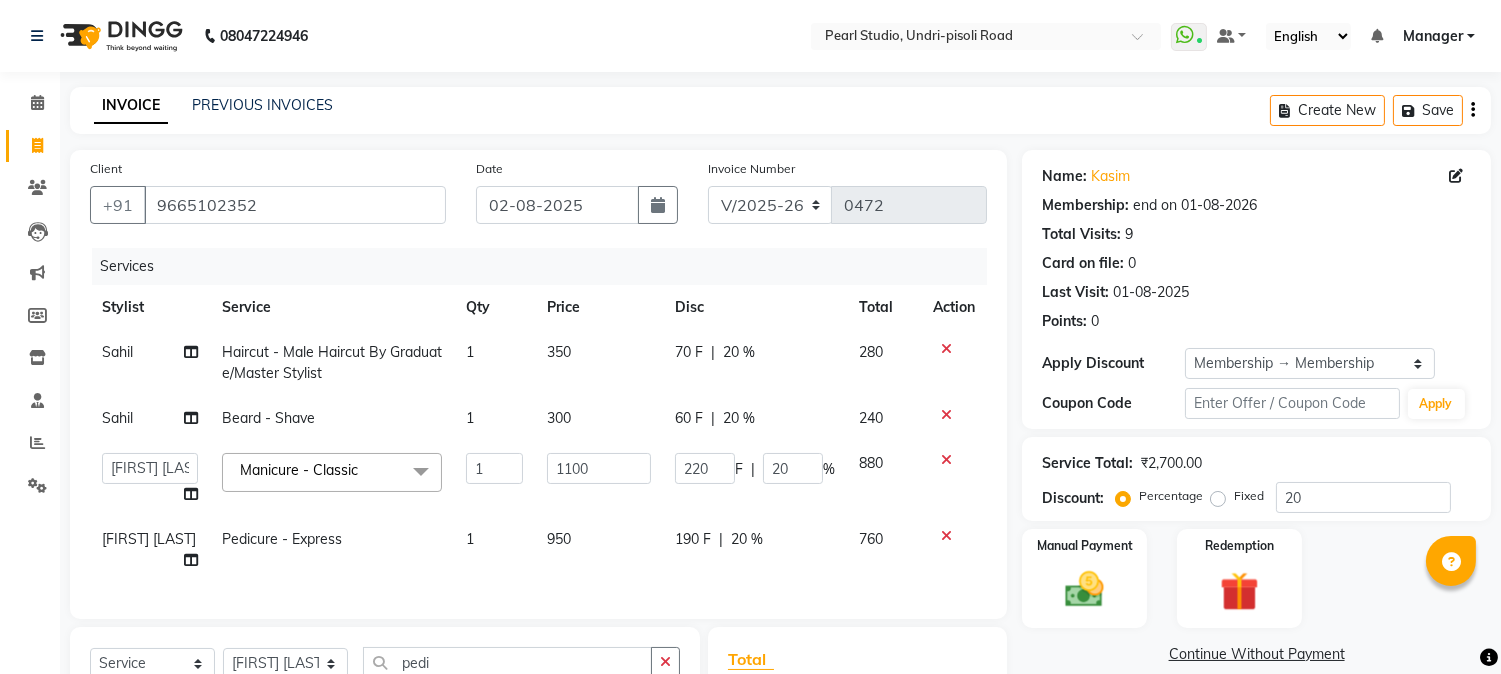 select on "38008" 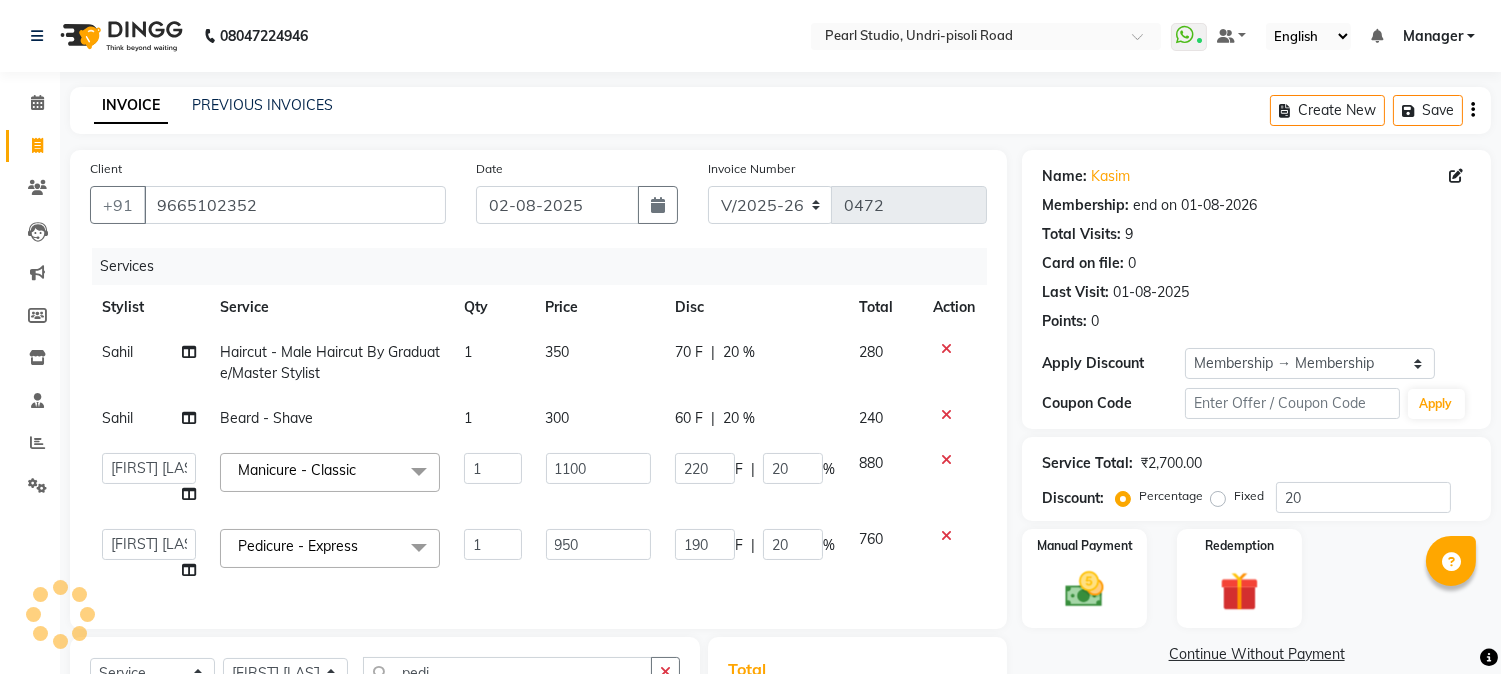 click on "Client +91 [PHONE] Date [DATE] Invoice Number V/2025 V/2025-26 0472 Services Stylist Service Qty Price Disc Total Action Sahil Haircut  - Male Haircut By Graduate/Master Stylist 1 350 70 F | 20 % 280 Sahil Beard - Shave 1 300 60 F | 20 % 240  Manager   [FIRST] [LAST]   [FIRST] [LAST]   [FIRST]   [FIRST] [LAST]   [FIRST] [LAST]   [FIRST]   [FIRST] [LAST]  Manicure - Classic  x Haircut  - Fringe Cut For Female Haircut  - Boys Haircut Haircut  - Girls Haircut Haircut  - Male Haircut By Graduate/Master Stylist Haircut  - Female Haircut By Graduate/Master Stylist Haircut  - Male Haircut By Senior/Top Stylist Haircut  - Female Haircut By Senior/Top Stylist Scrub - Full Back High Frequency Cornrow's Per Style Hair-Deep Conditioner Classic Hairwash  - Hair Wash For Male Classic Hairwash  - Short Length Hair For Female Classic Hairwash  - Medium Length Hair For Female Classic Hairwash  - Long Length Hair For Female Premium Hairwash  - Hair Wash For Male Premium Hairwash  - Short Length Hair For Female 1 1100 F" 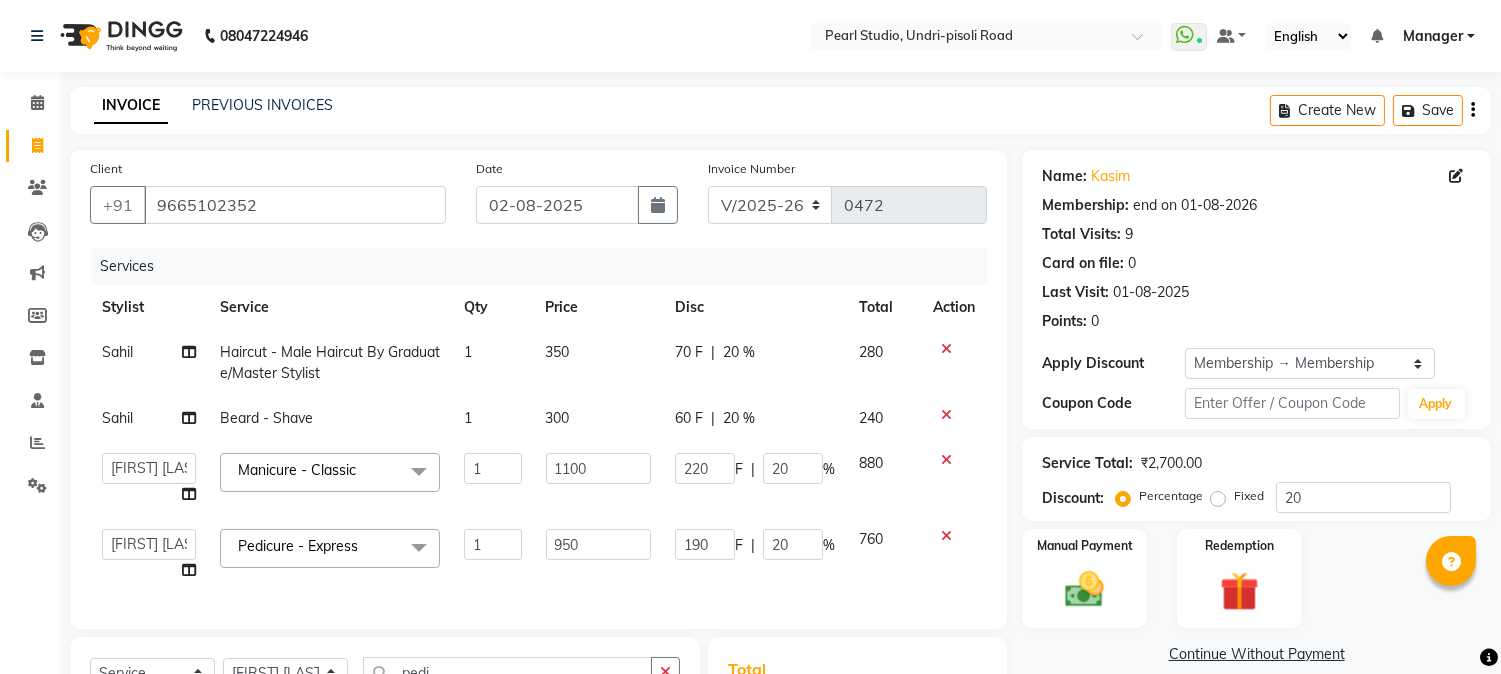 click on "350" 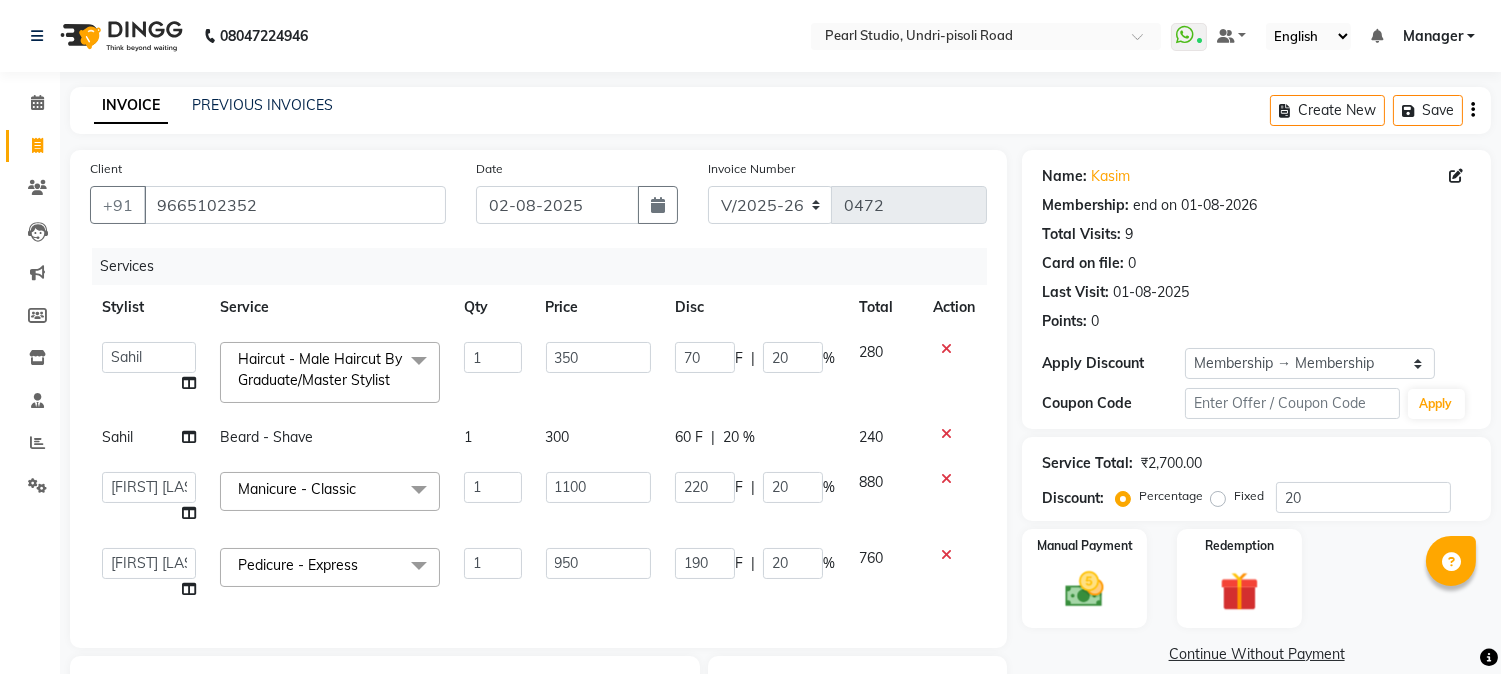 click on "Services" 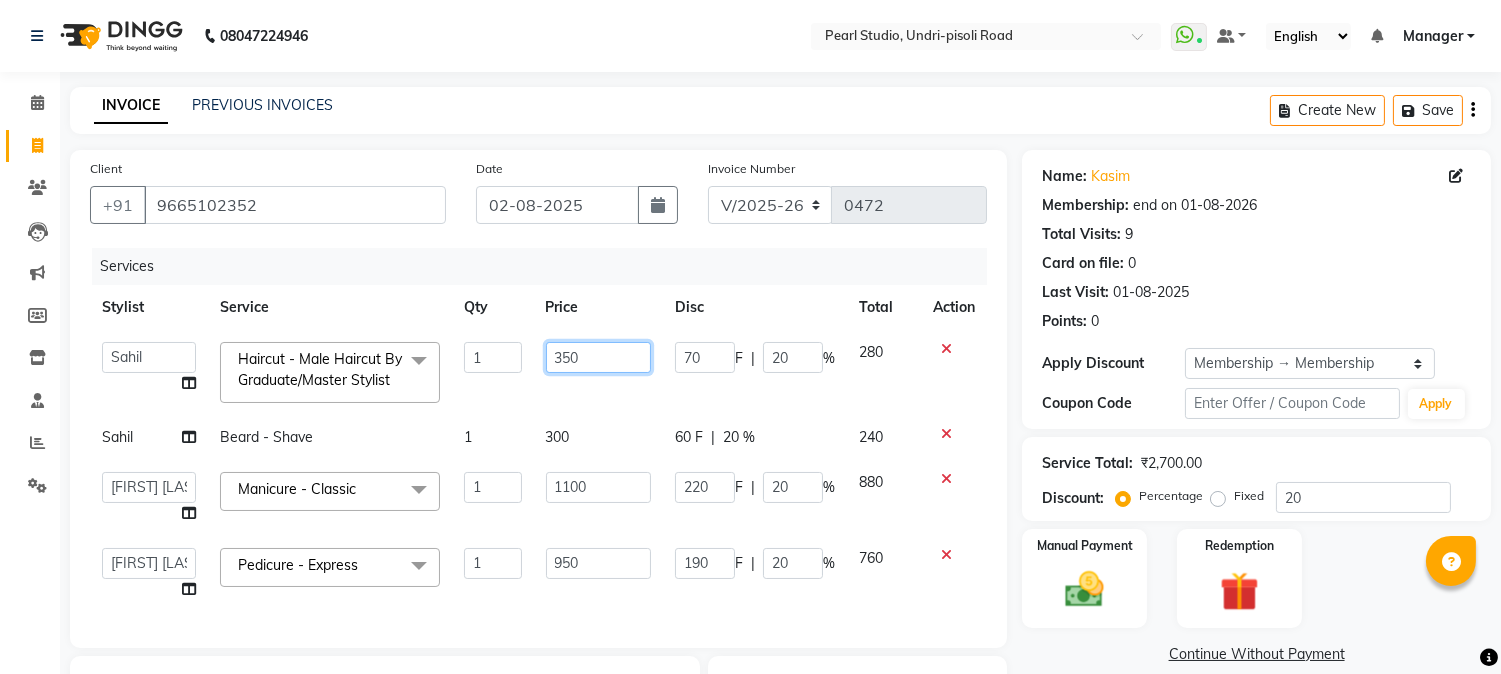click on "350" 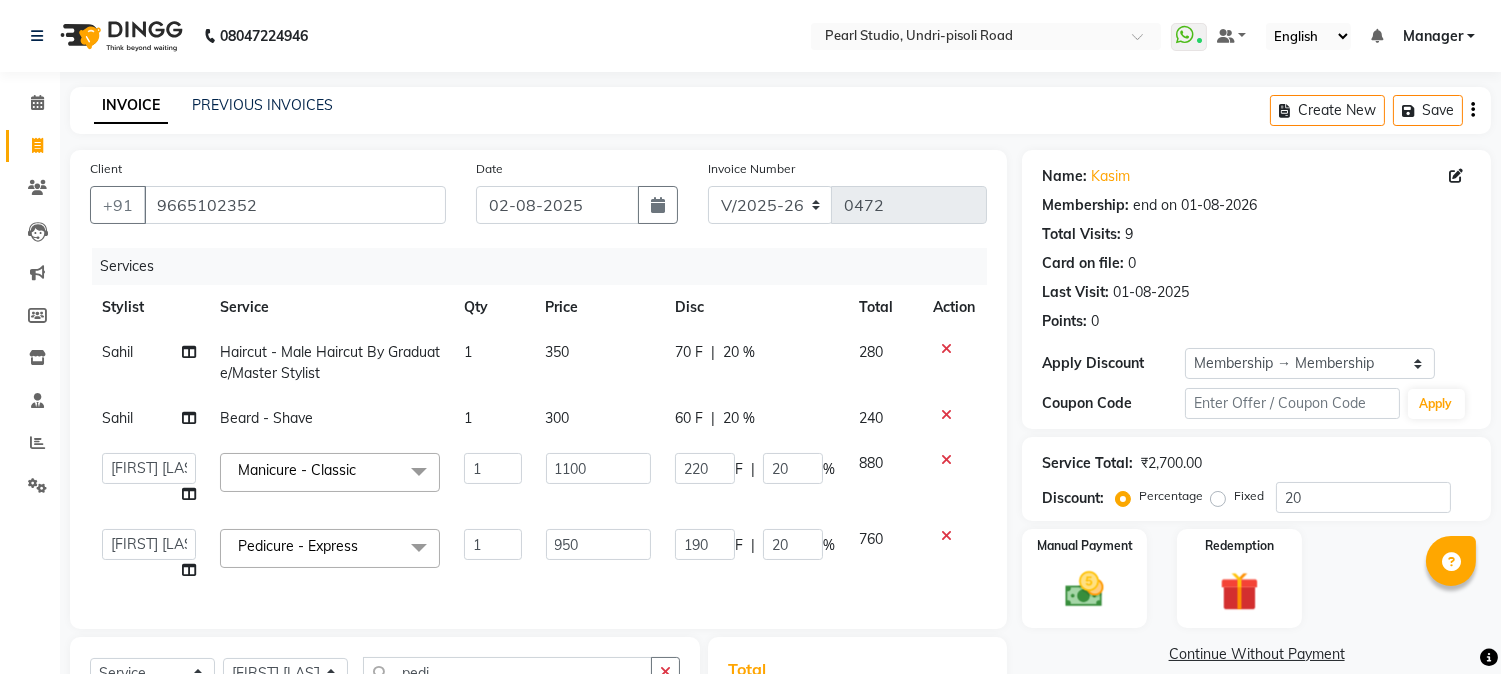 click on "Price" 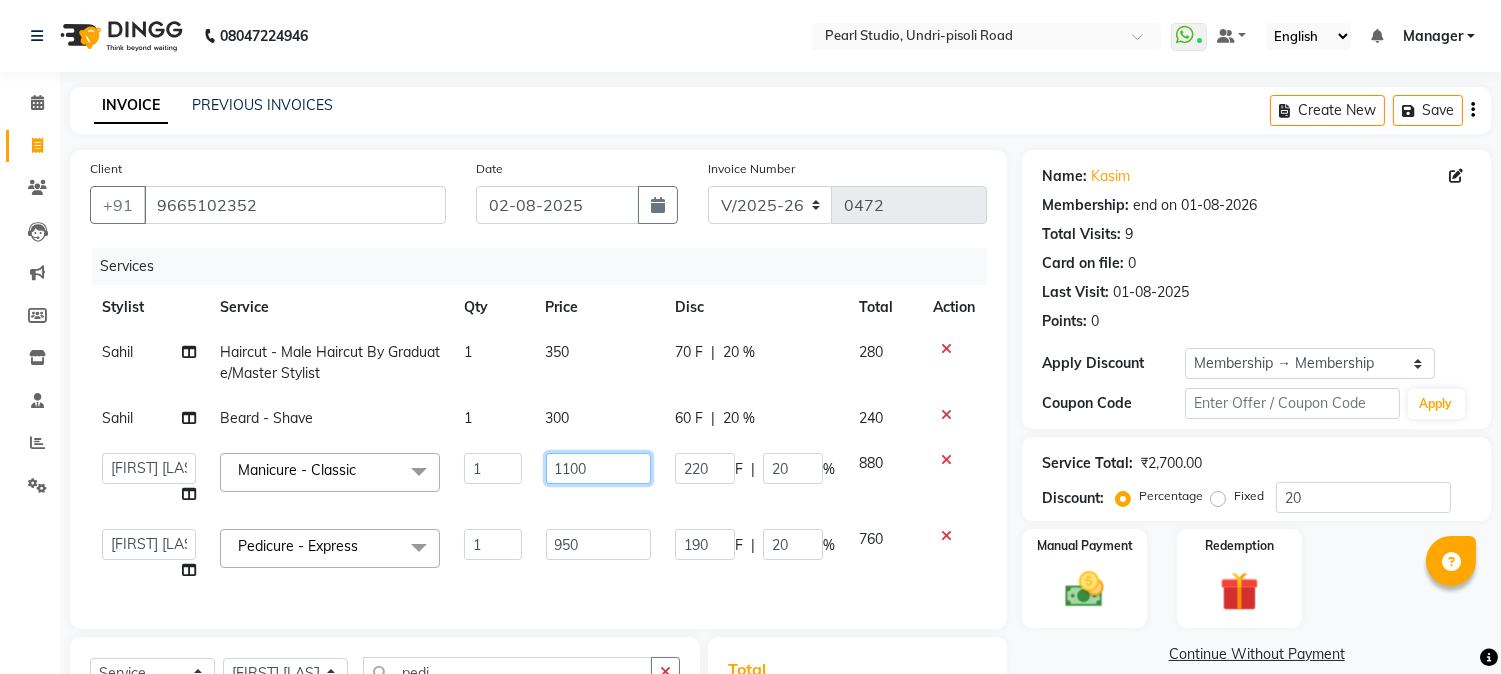 click on "1100" 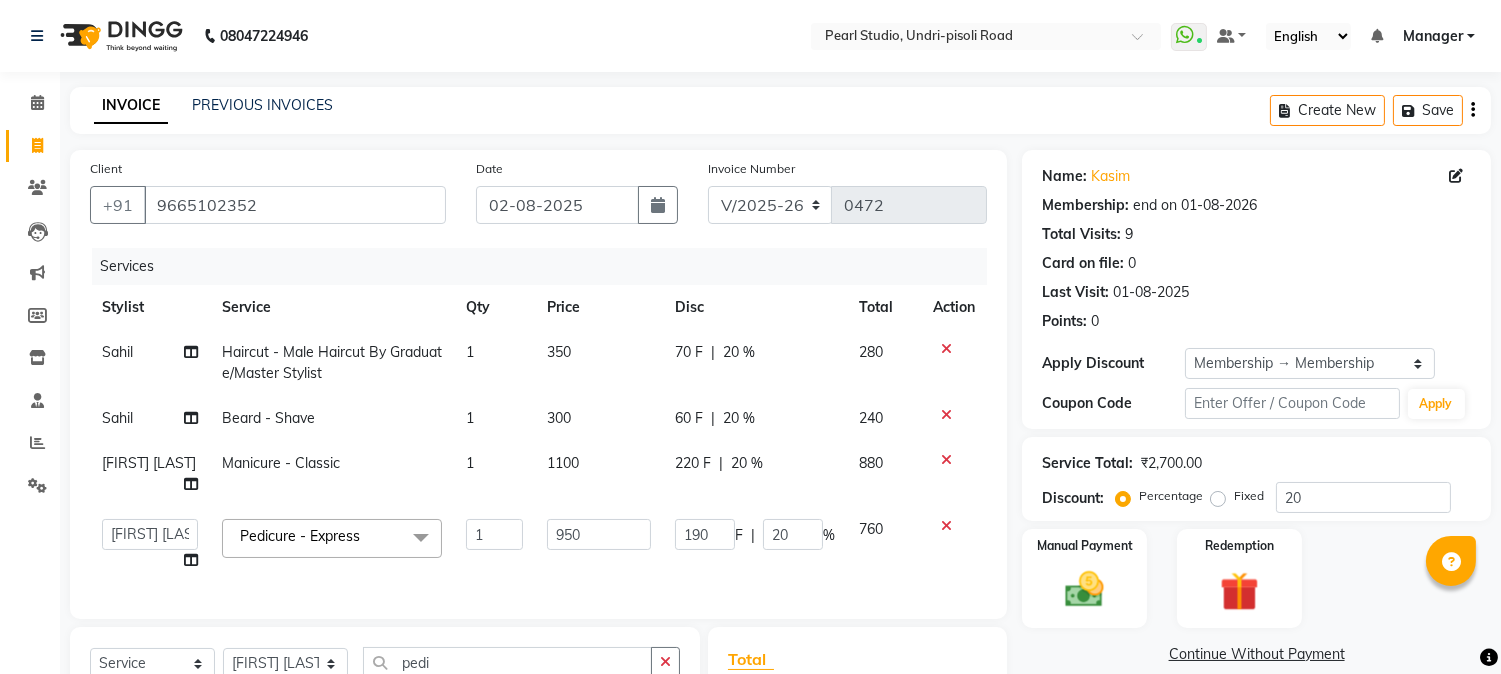 click on "Price" 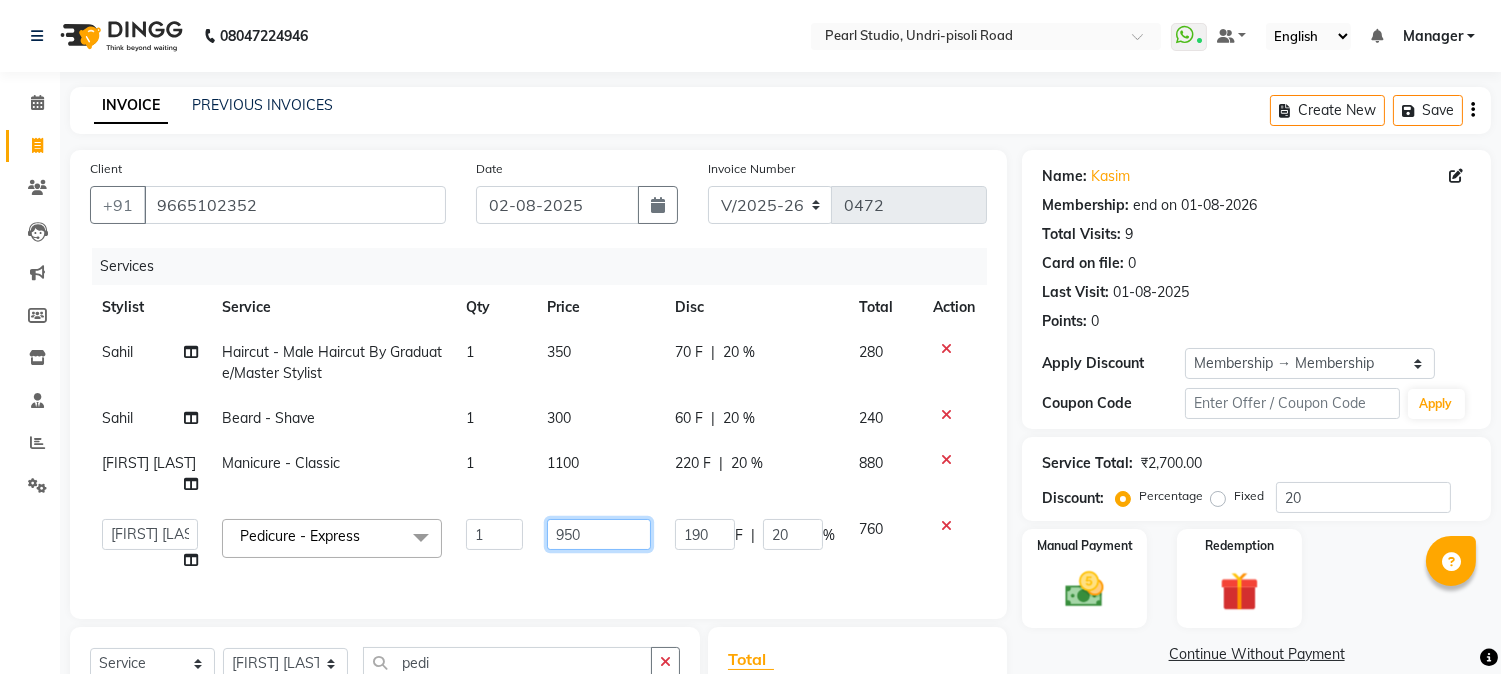 click on "950" 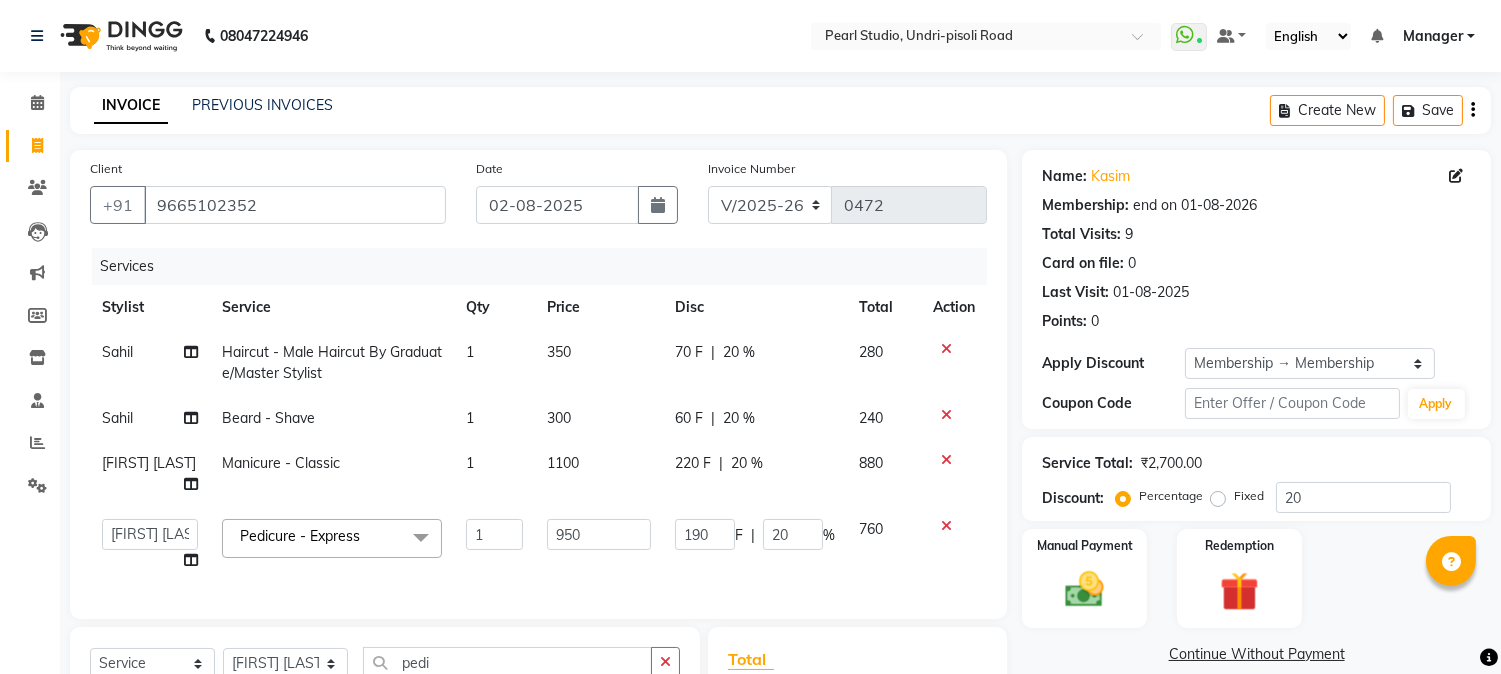 click on "Services" 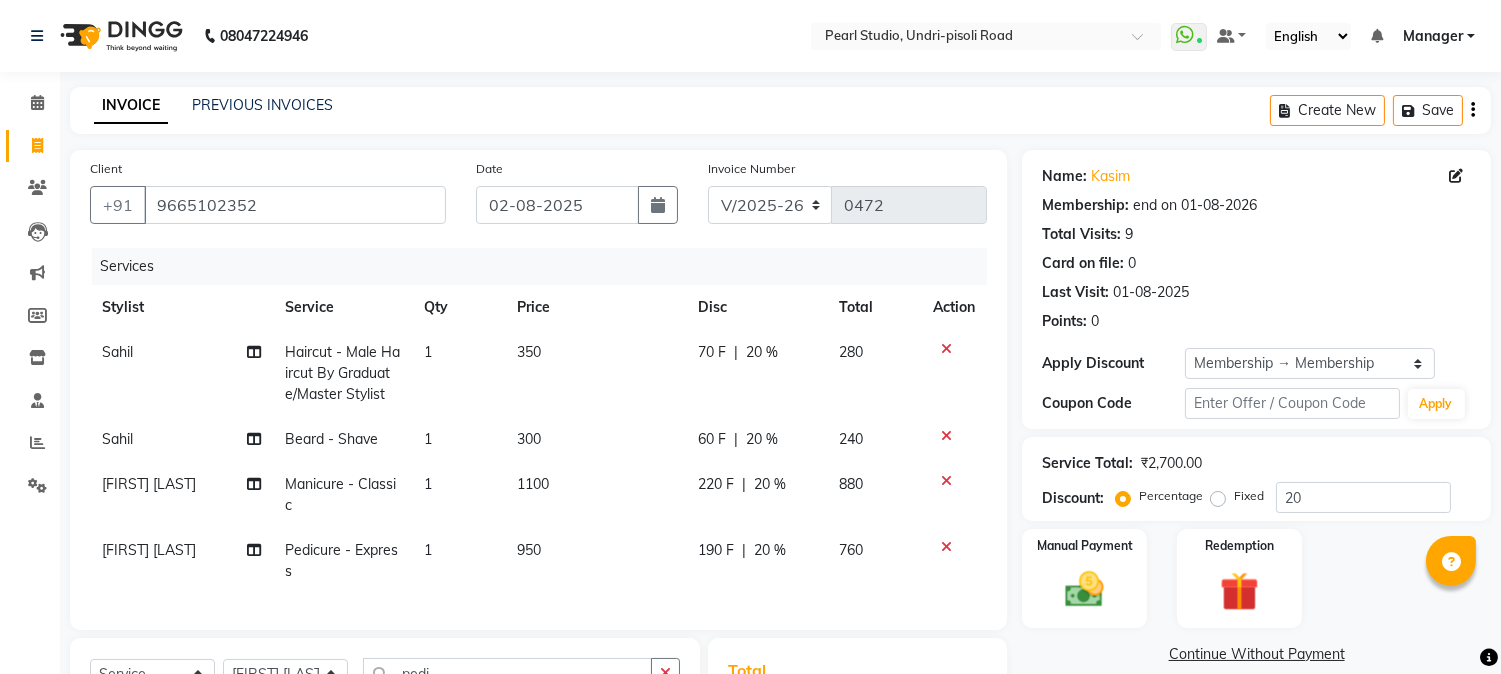 scroll, scrollTop: 111, scrollLeft: 0, axis: vertical 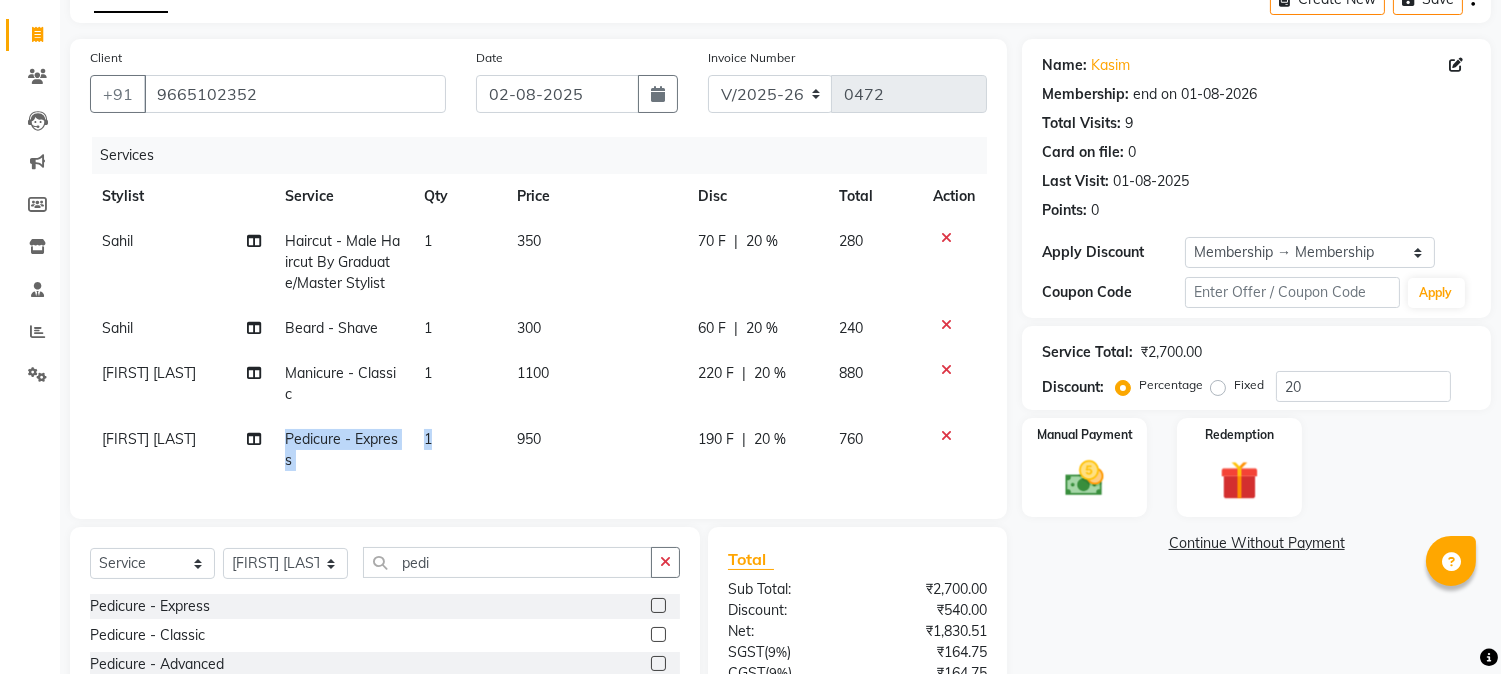 drag, startPoint x: 290, startPoint y: 438, endPoint x: 450, endPoint y: 440, distance: 160.0125 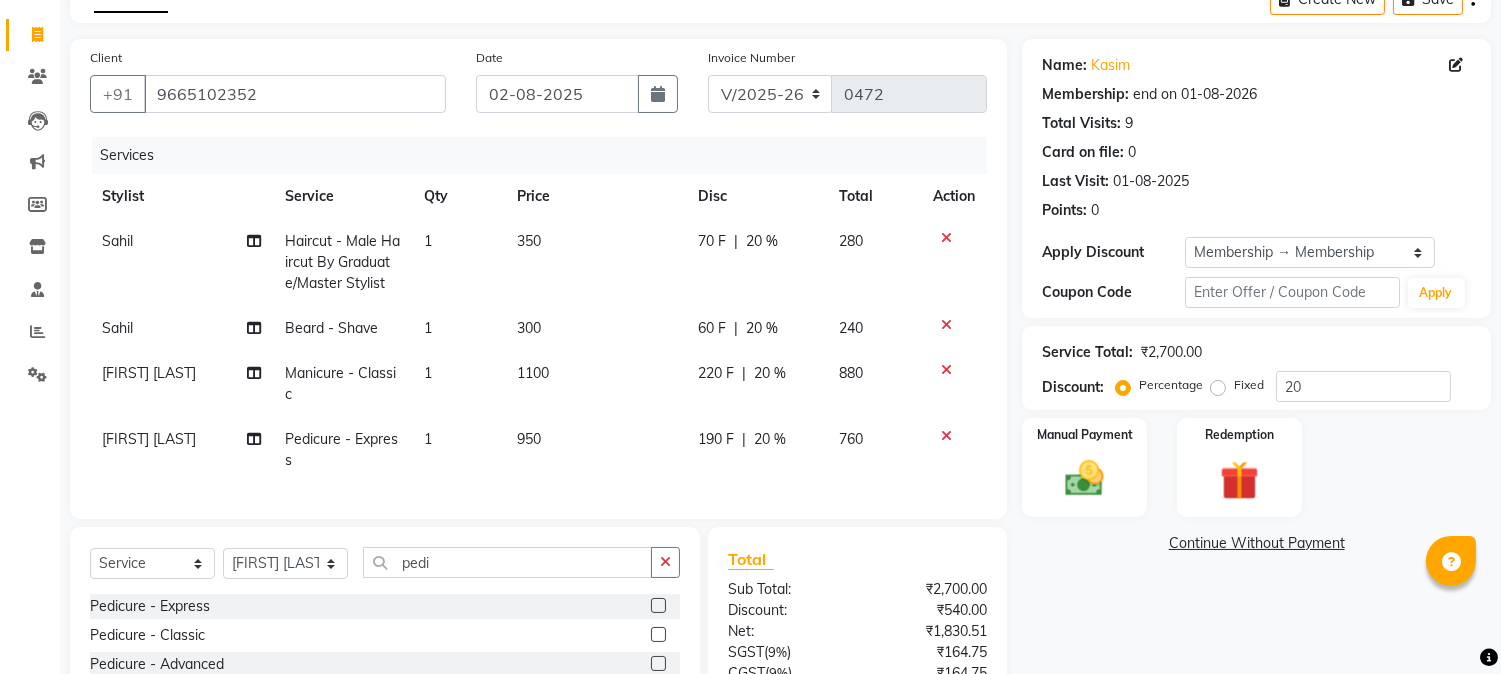 click on "Name: Kasim  Membership: end on 01-08-2026 Total Visits:  9 Card on file:  0 Last Visit:   01-08-2025 Points:   0  Apply Discount Select Membership → Membership Coupon Code Apply Service Total:  ₹2,700.00  Discount:  Percentage   Fixed  20 Manual Payment Redemption  Continue Without Payment" 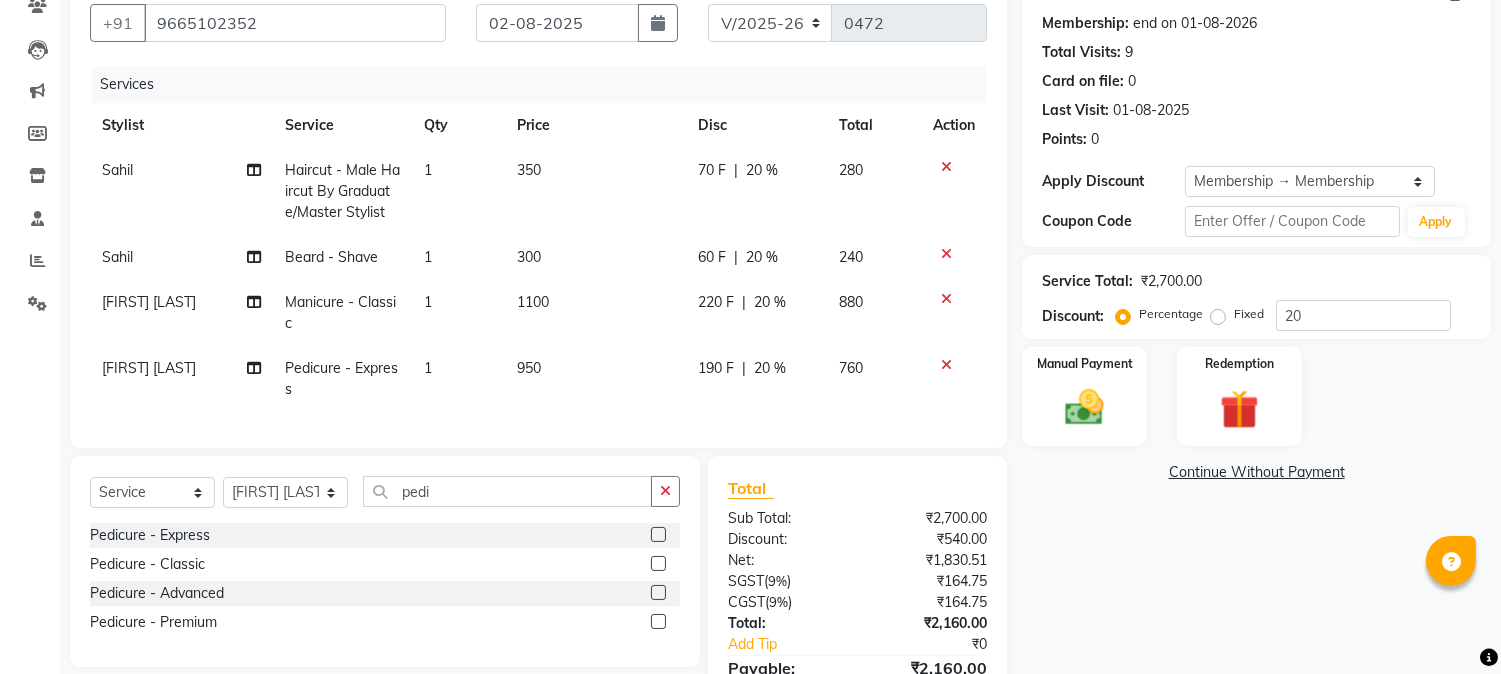 scroll, scrollTop: 0, scrollLeft: 0, axis: both 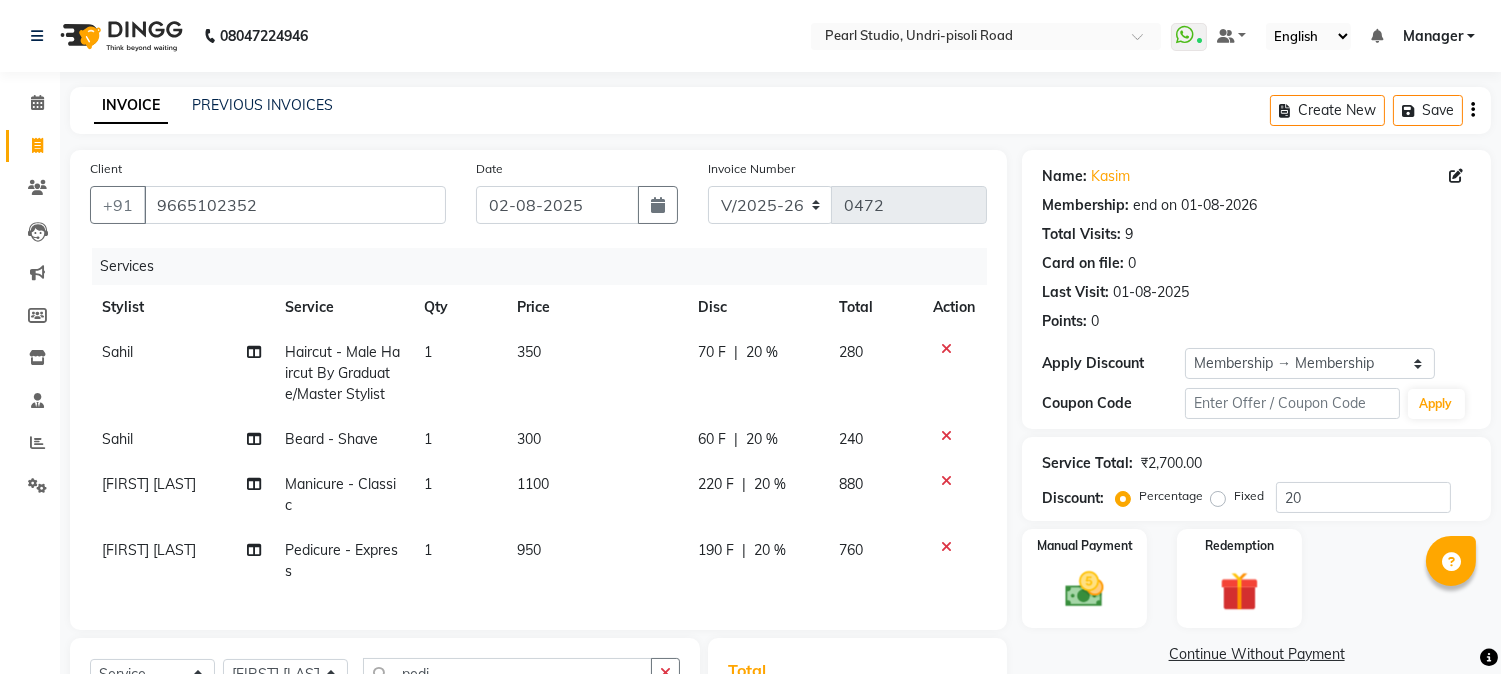 drag, startPoint x: 1150, startPoint y: 464, endPoint x: 1245, endPoint y: 462, distance: 95.02105 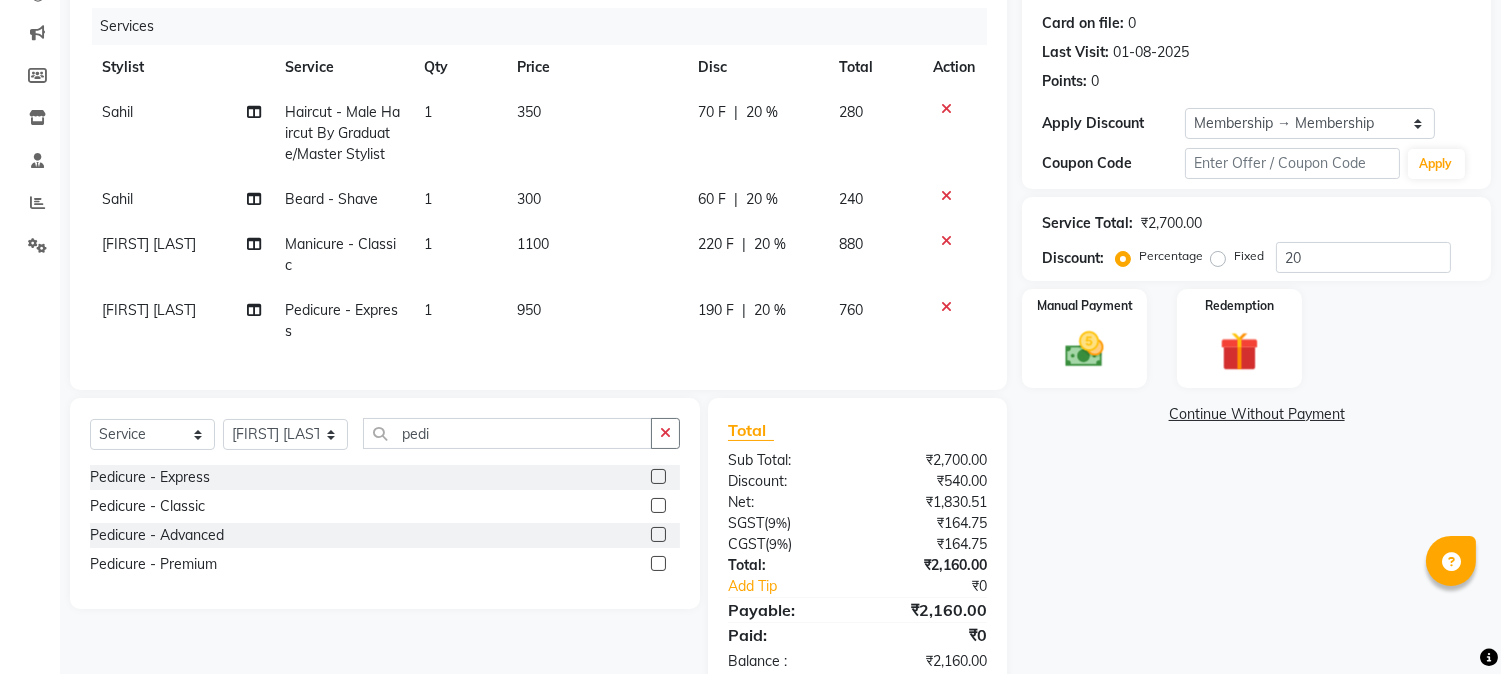 scroll, scrollTop: 304, scrollLeft: 0, axis: vertical 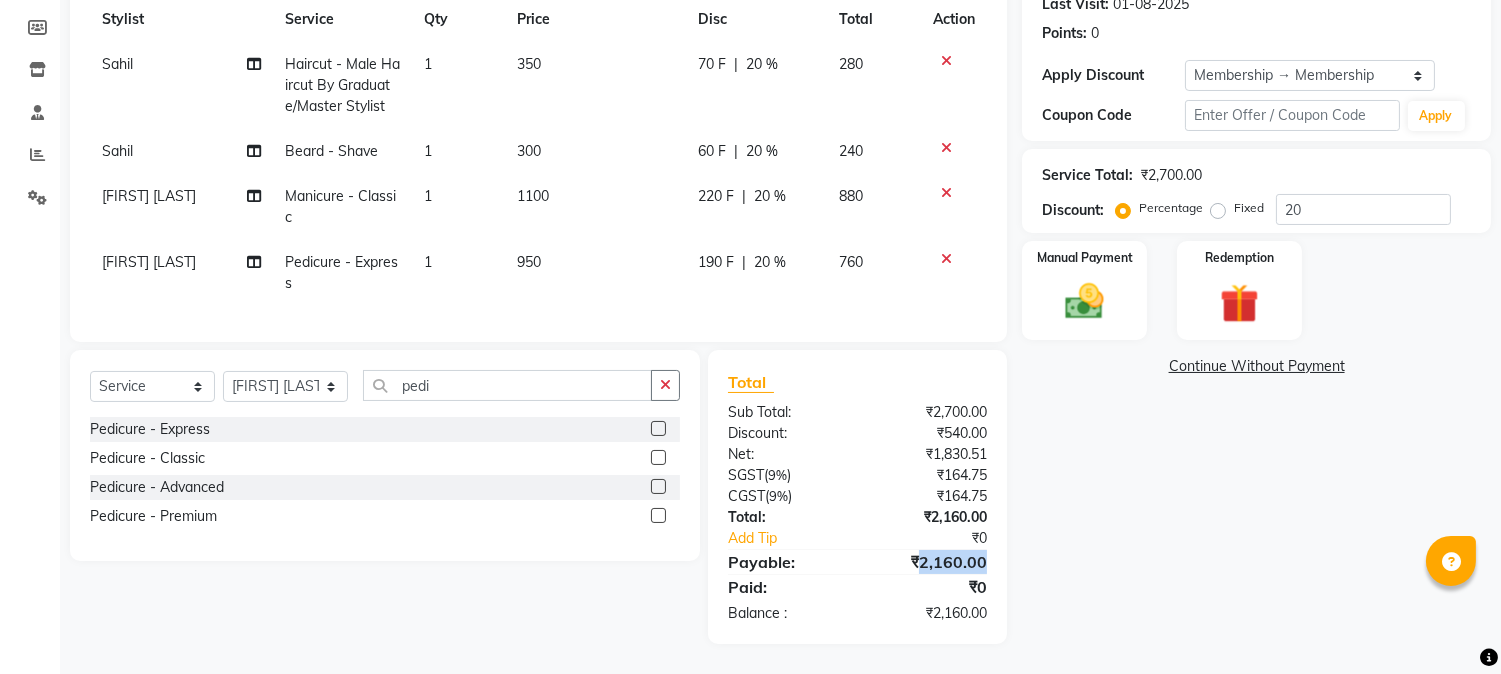 drag, startPoint x: 917, startPoint y: 556, endPoint x: 1007, endPoint y: 563, distance: 90.27181 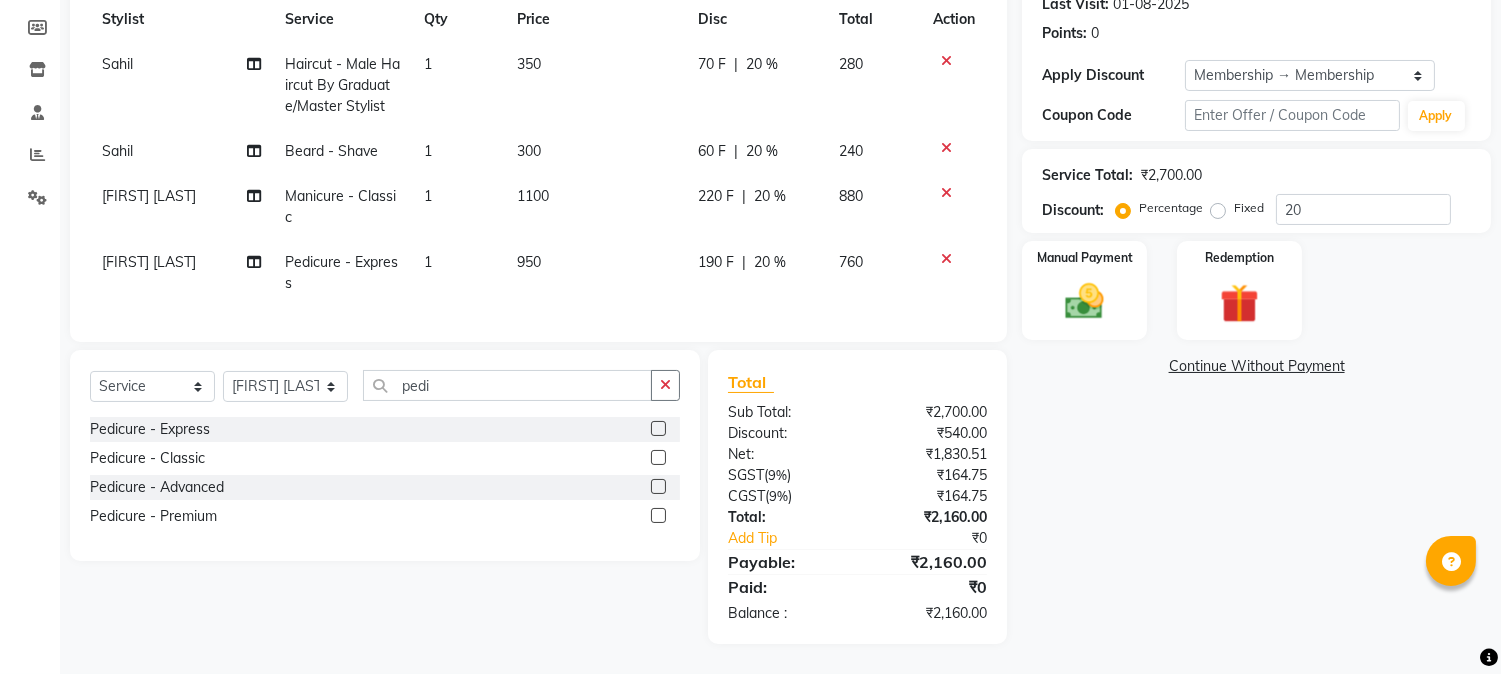 click on "Name: Kasim  Membership: end on 01-08-2026 Total Visits:  9 Card on file:  0 Last Visit:   01-08-2025 Points:   0  Apply Discount Select Membership → Membership Coupon Code Apply Service Total:  ₹2,700.00  Discount:  Percentage   Fixed  20 Manual Payment Redemption  Continue Without Payment" 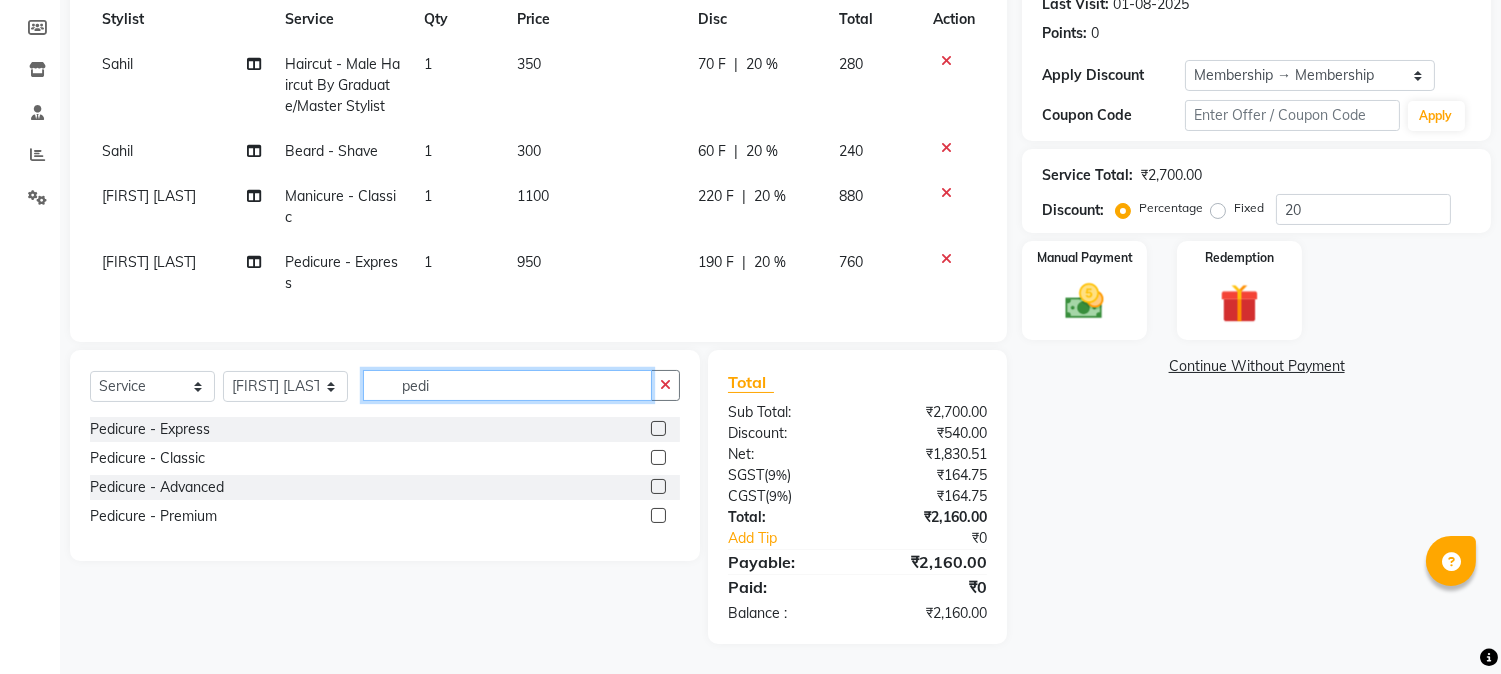 drag, startPoint x: 448, startPoint y: 392, endPoint x: 366, endPoint y: 371, distance: 84.646324 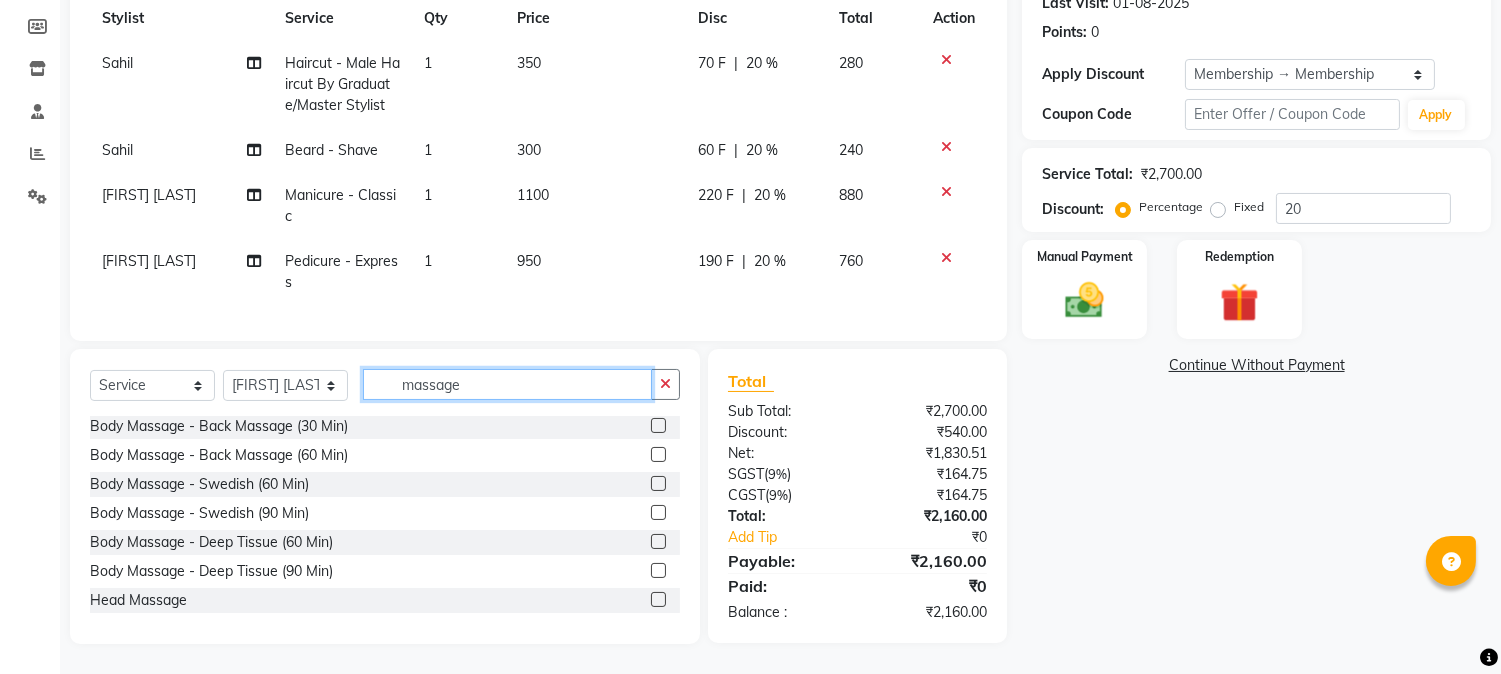 scroll, scrollTop: 0, scrollLeft: 0, axis: both 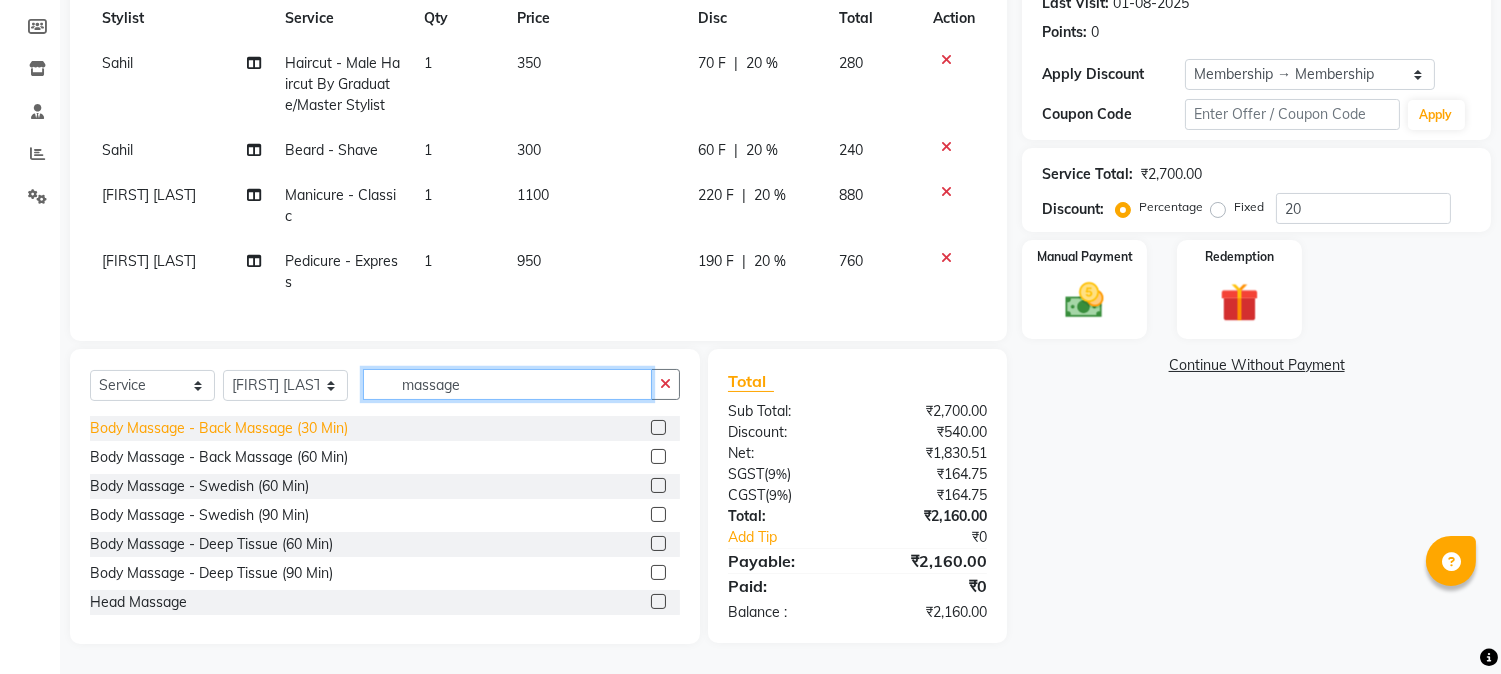 type on "massage" 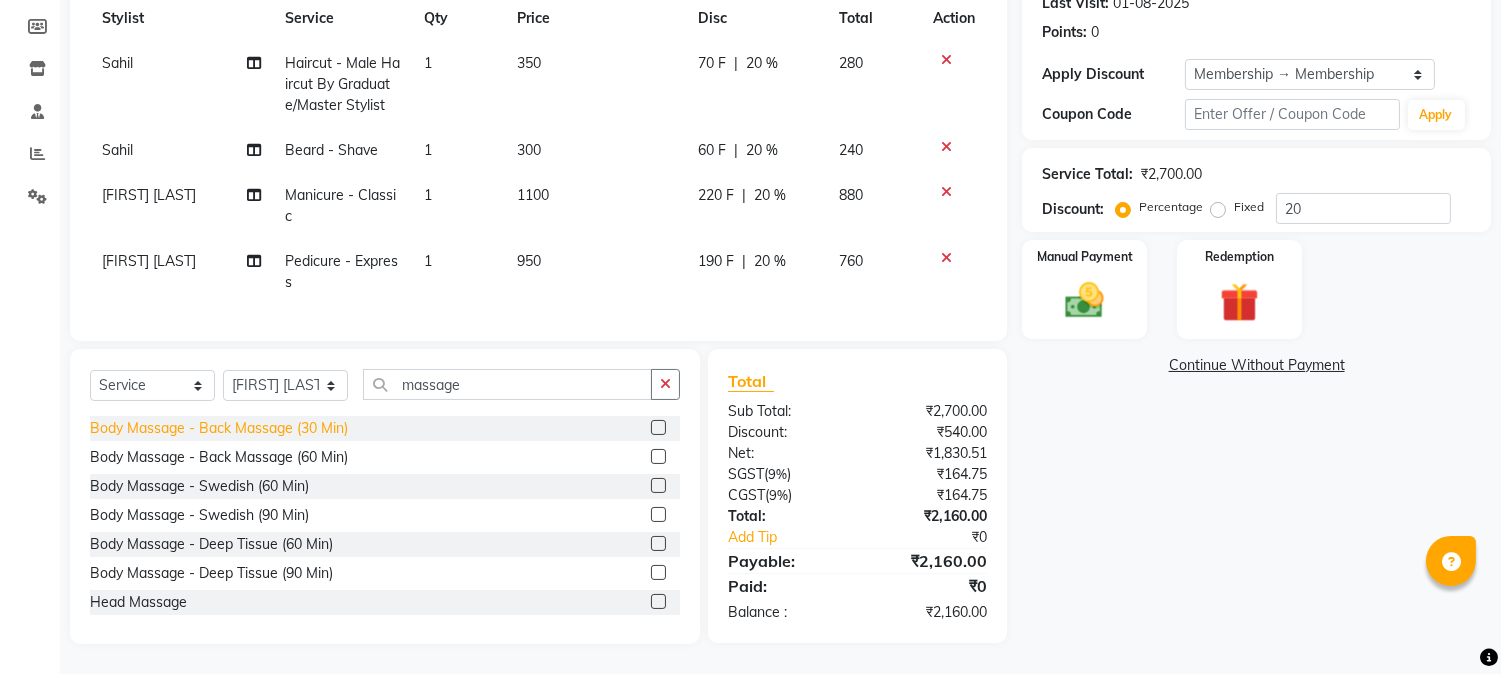 click on "Body Massage - Back Massage (30 Min)" 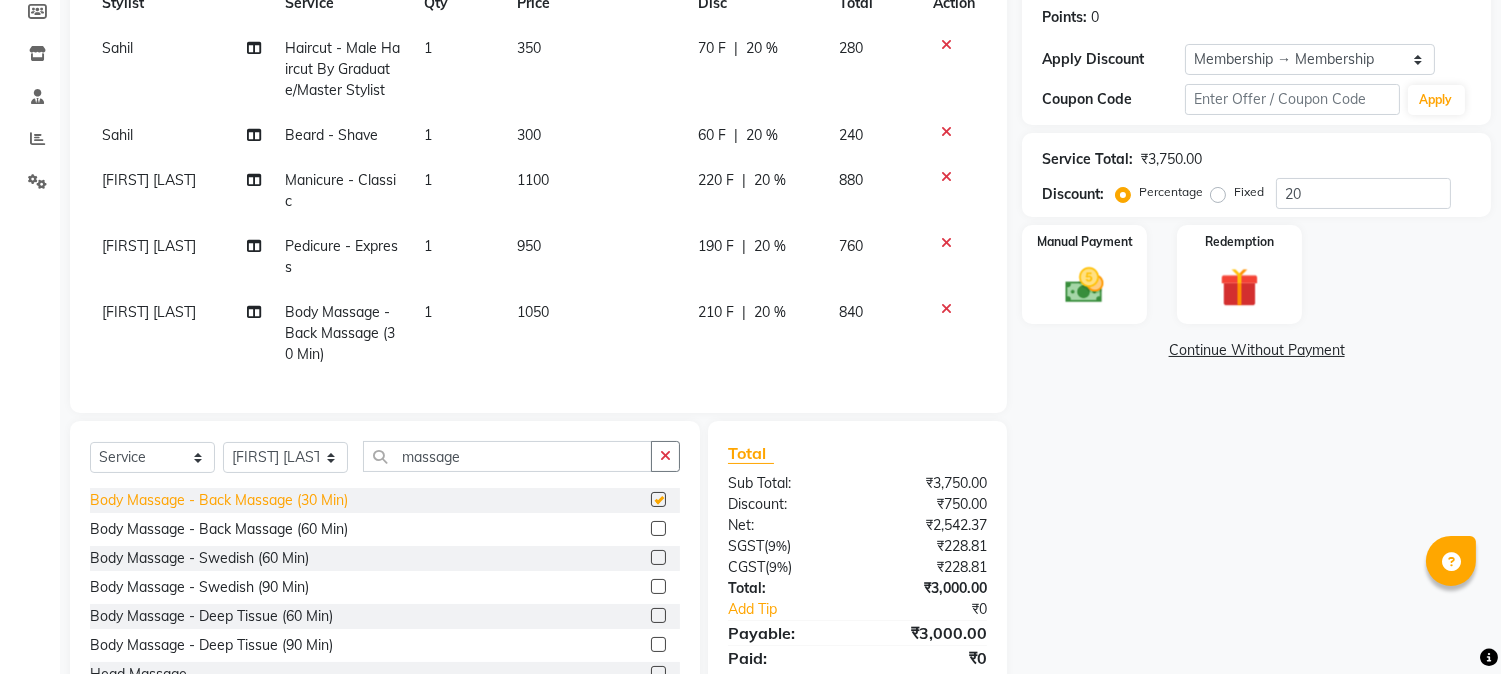 checkbox on "false" 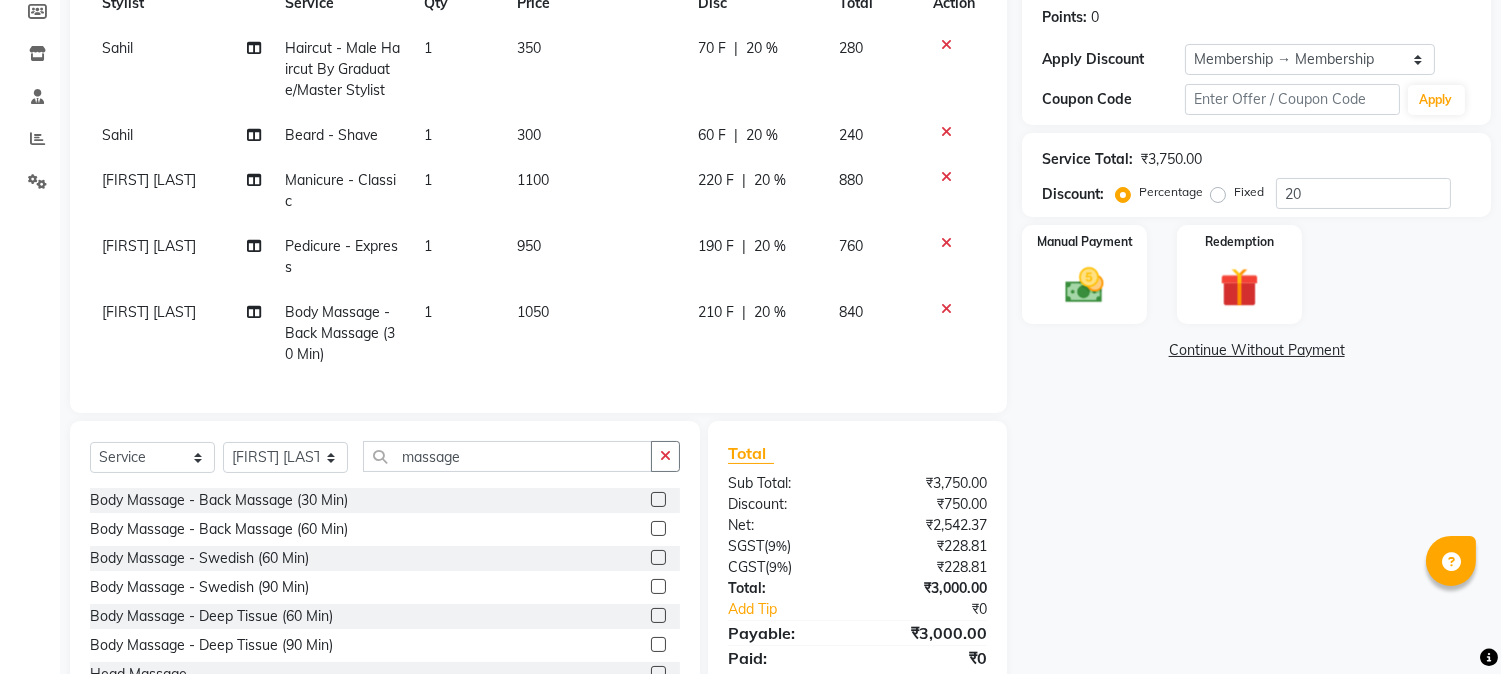 click 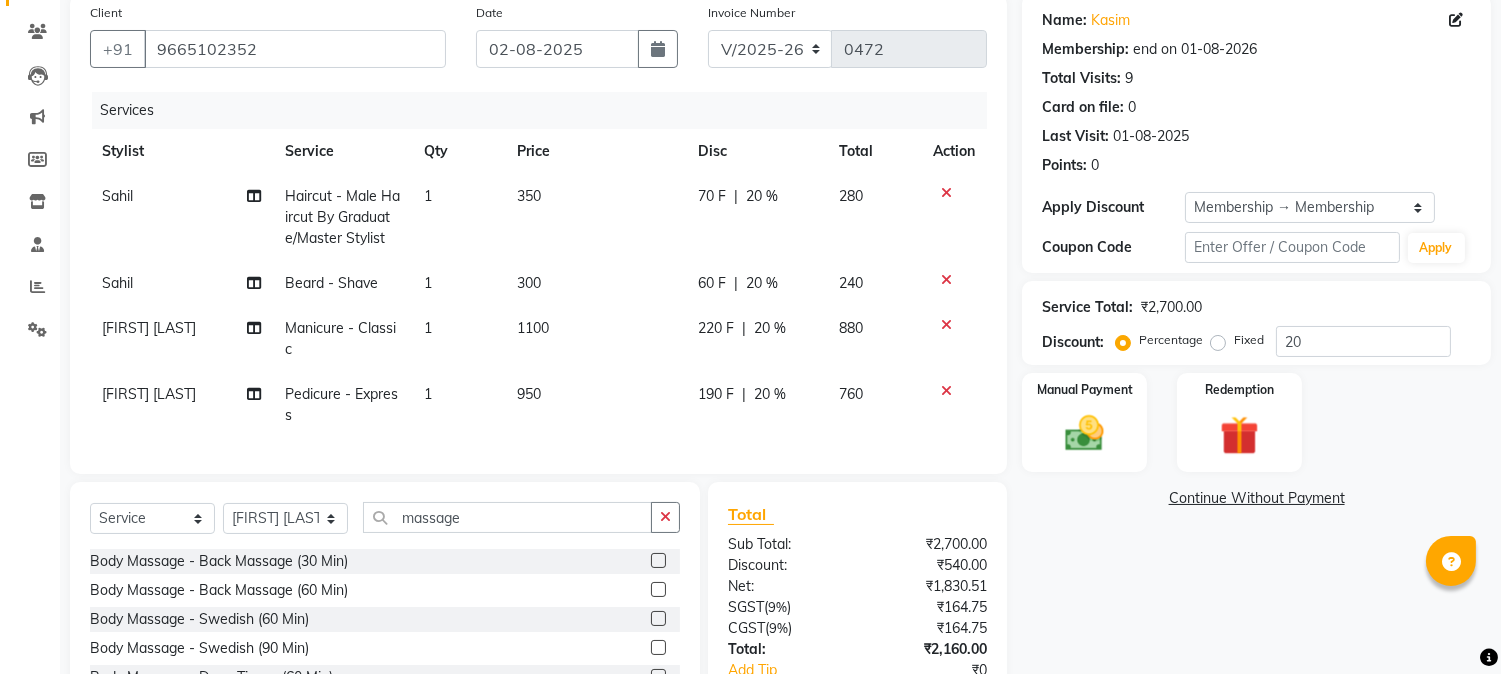 scroll, scrollTop: 111, scrollLeft: 0, axis: vertical 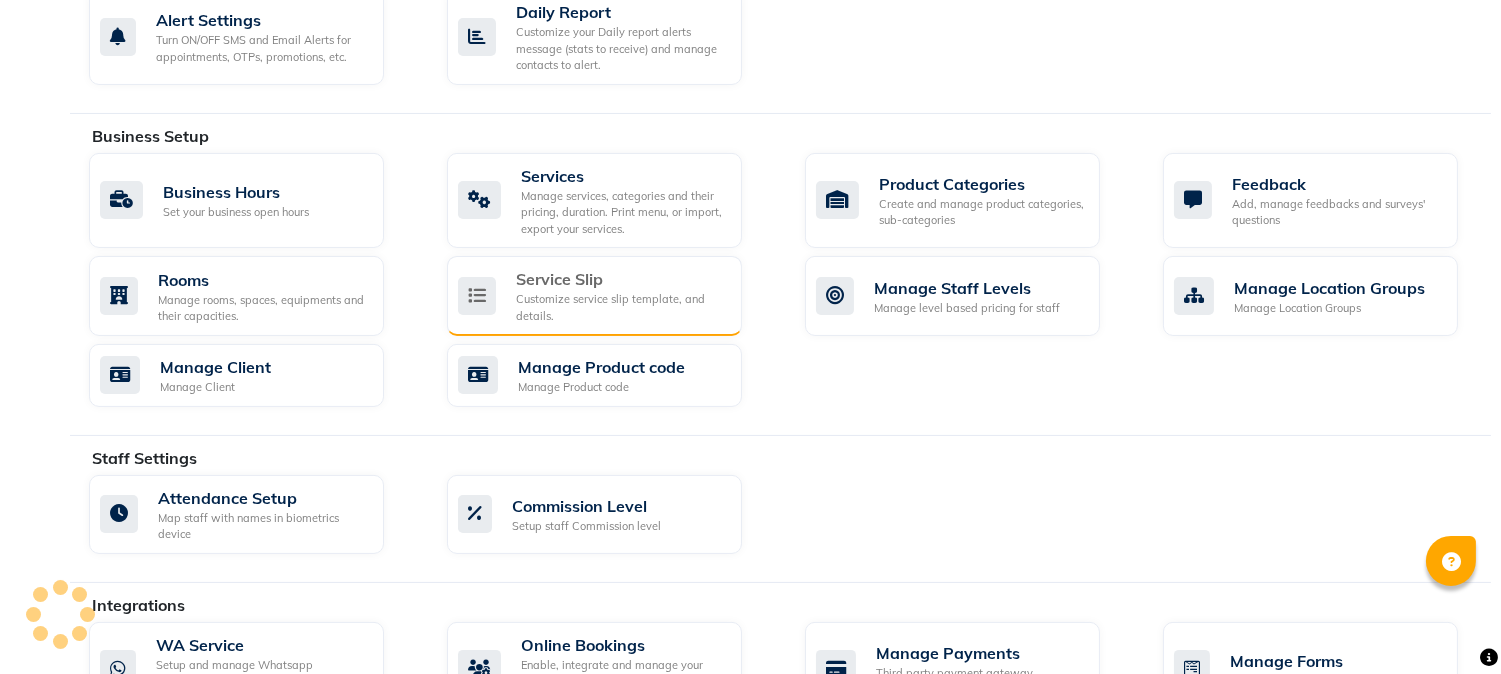 select on "en" 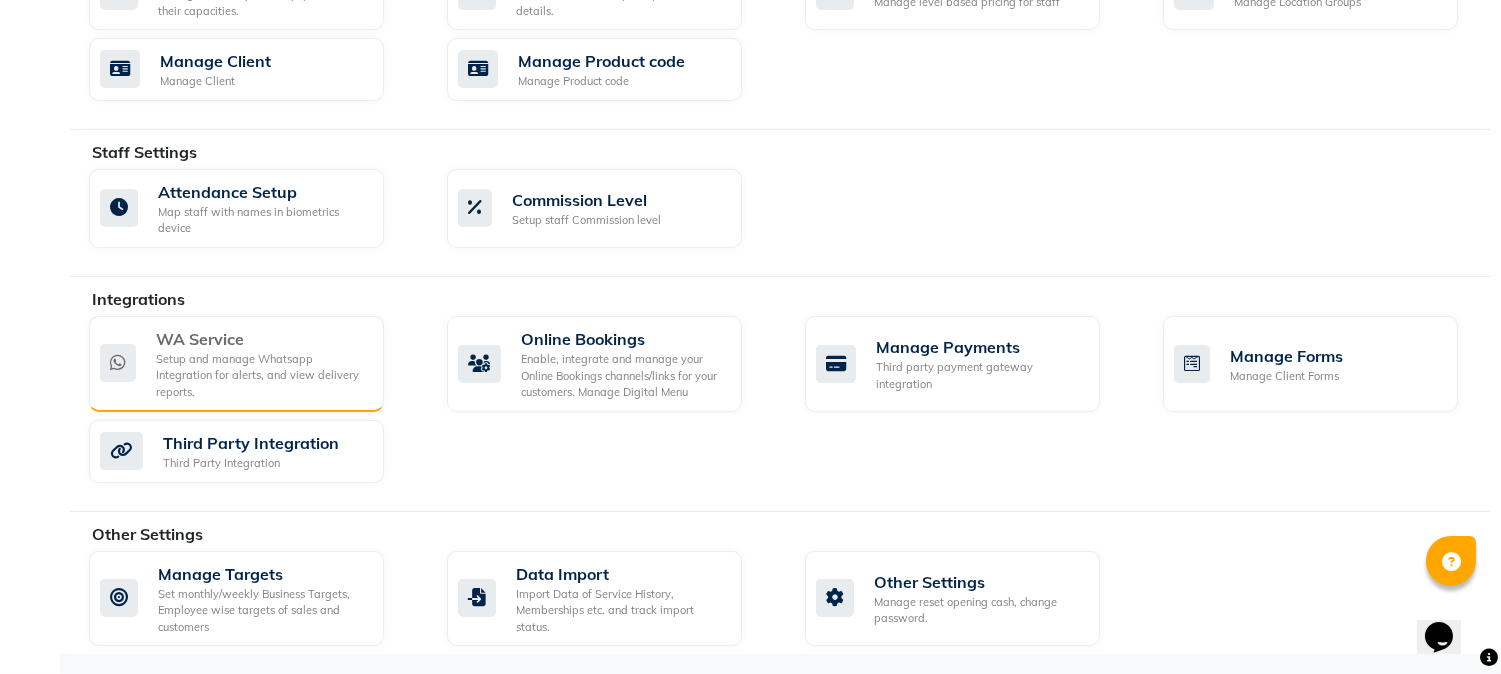 scroll, scrollTop: 966, scrollLeft: 0, axis: vertical 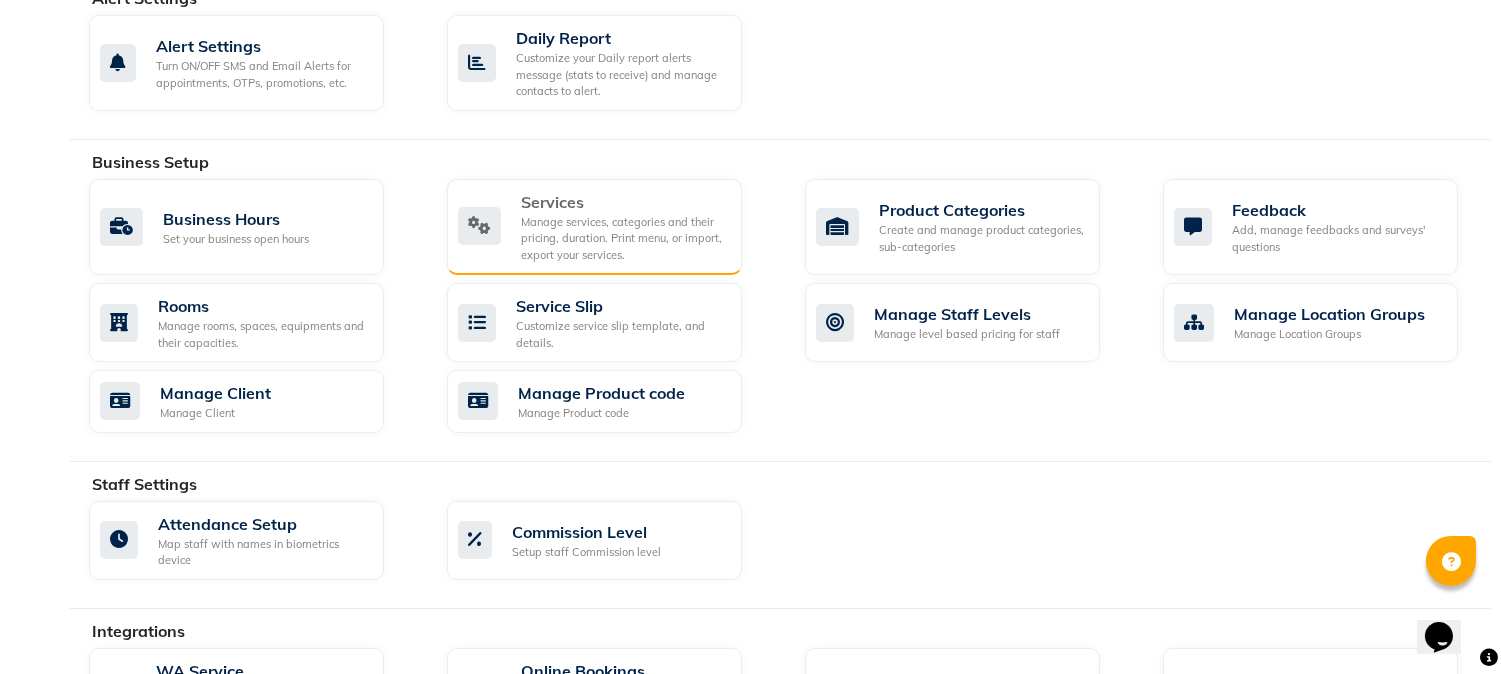 click on "Services" 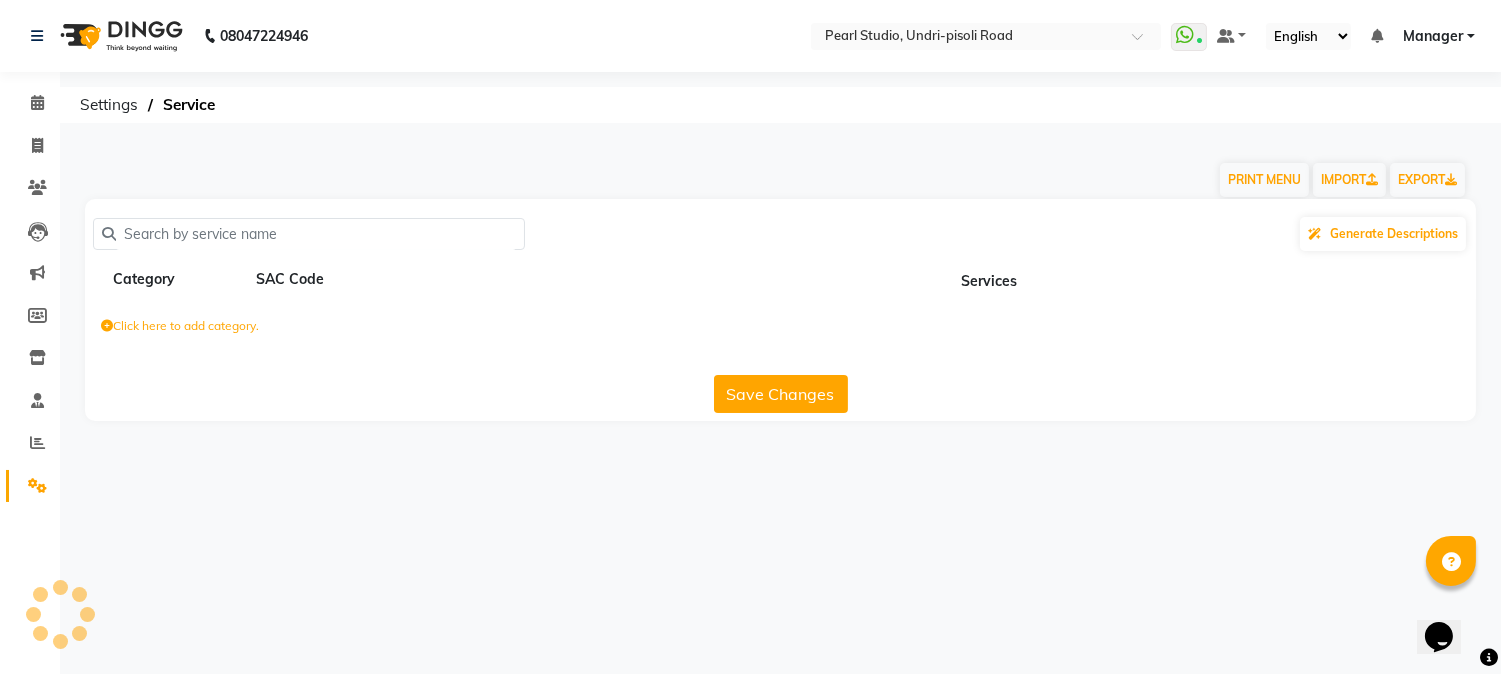 scroll, scrollTop: 0, scrollLeft: 0, axis: both 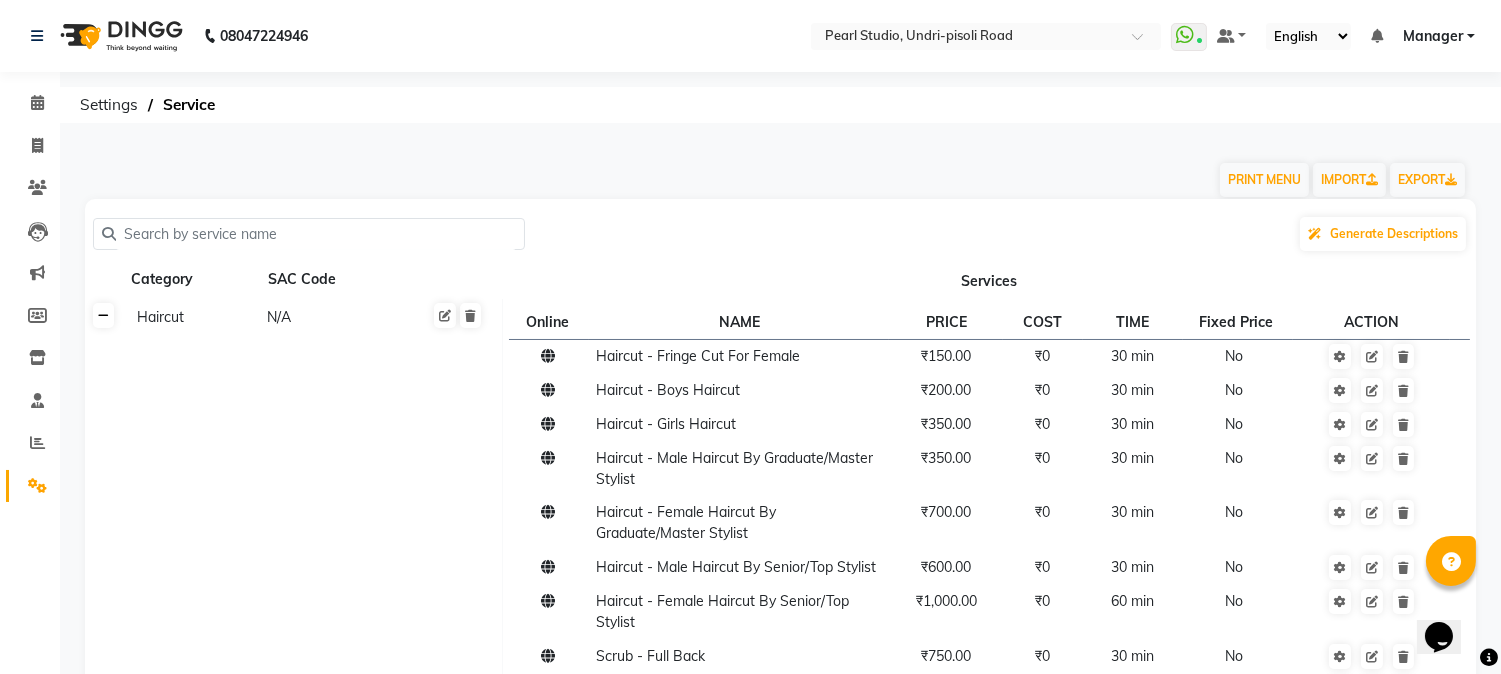 click 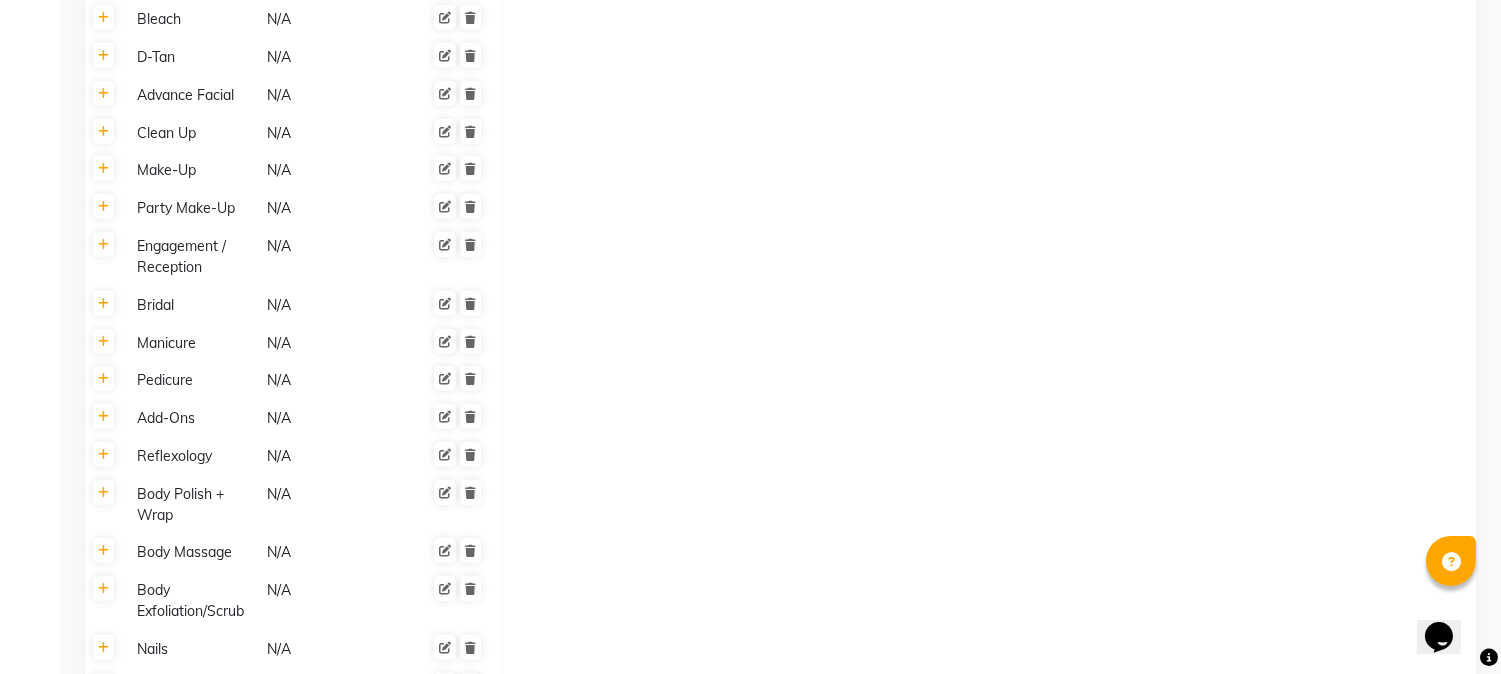 scroll, scrollTop: 2777, scrollLeft: 0, axis: vertical 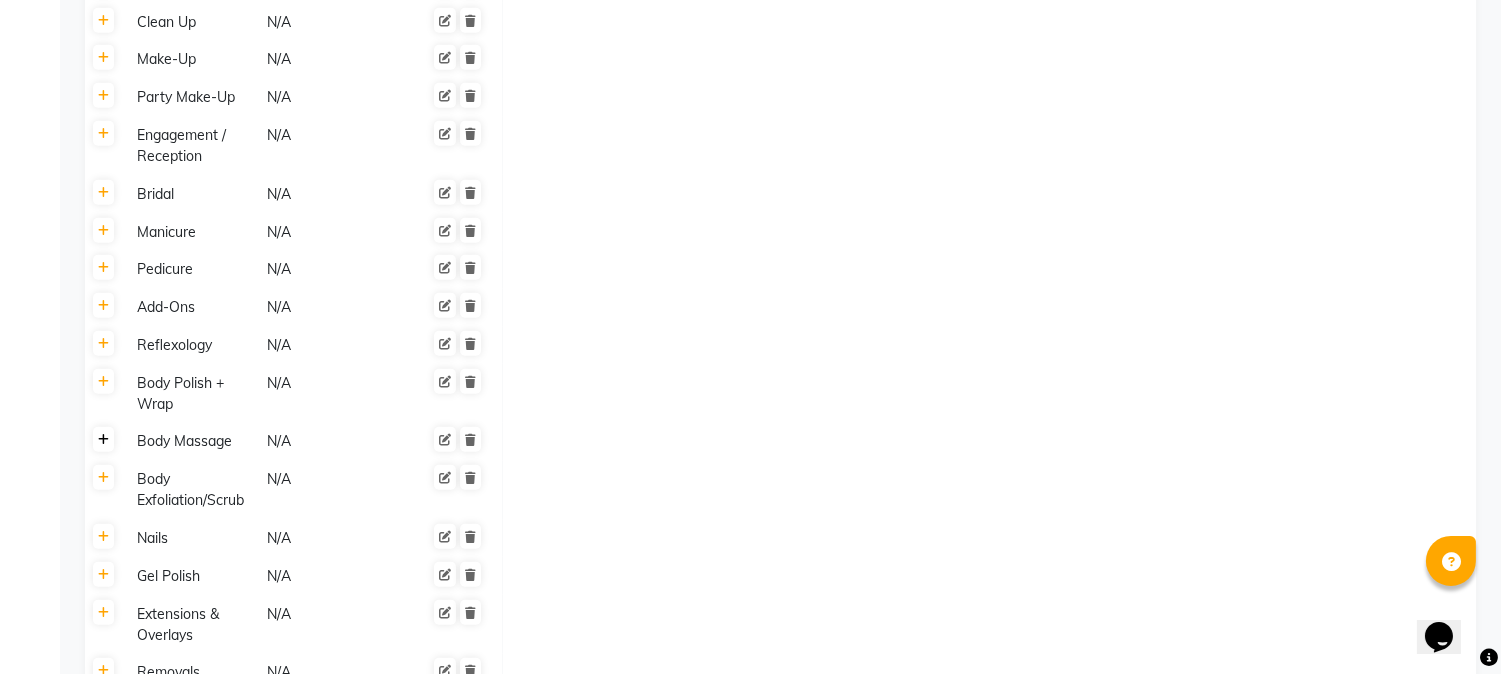 click 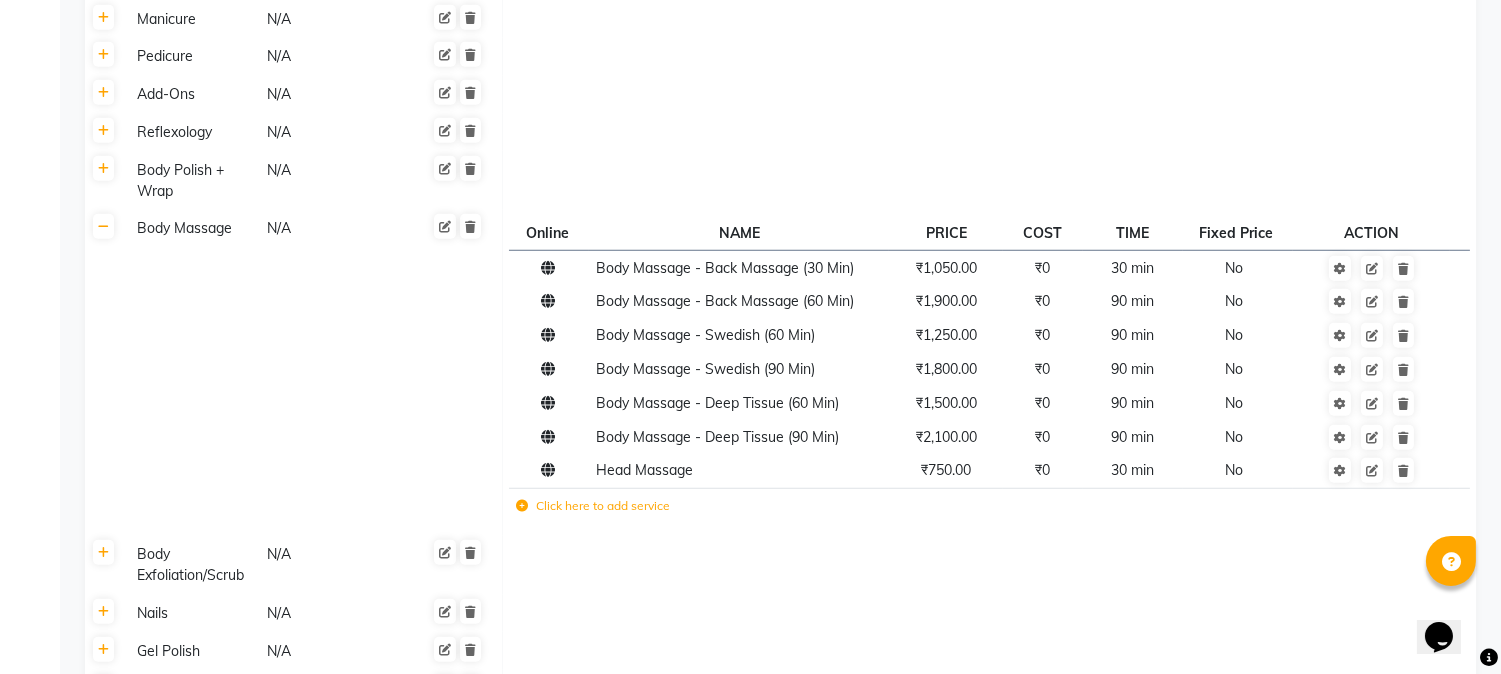 scroll, scrollTop: 3000, scrollLeft: 0, axis: vertical 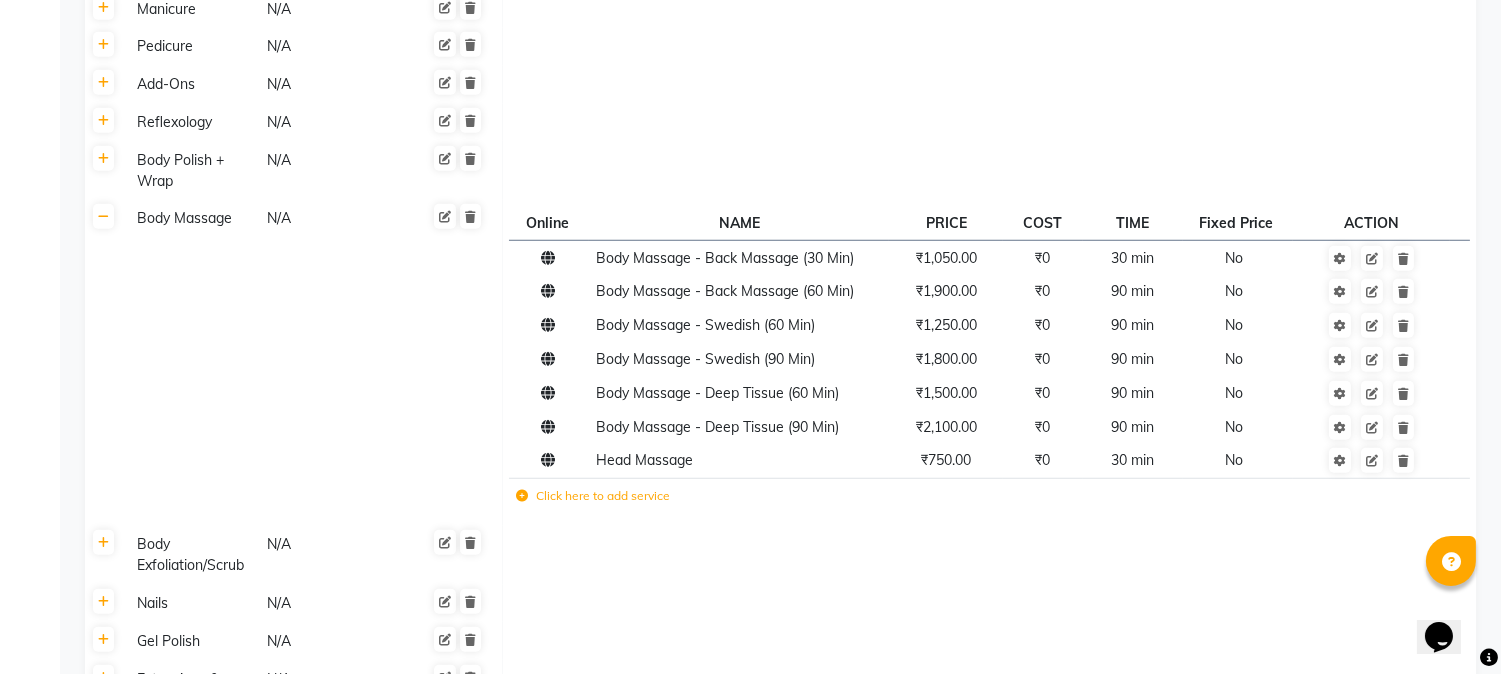 click 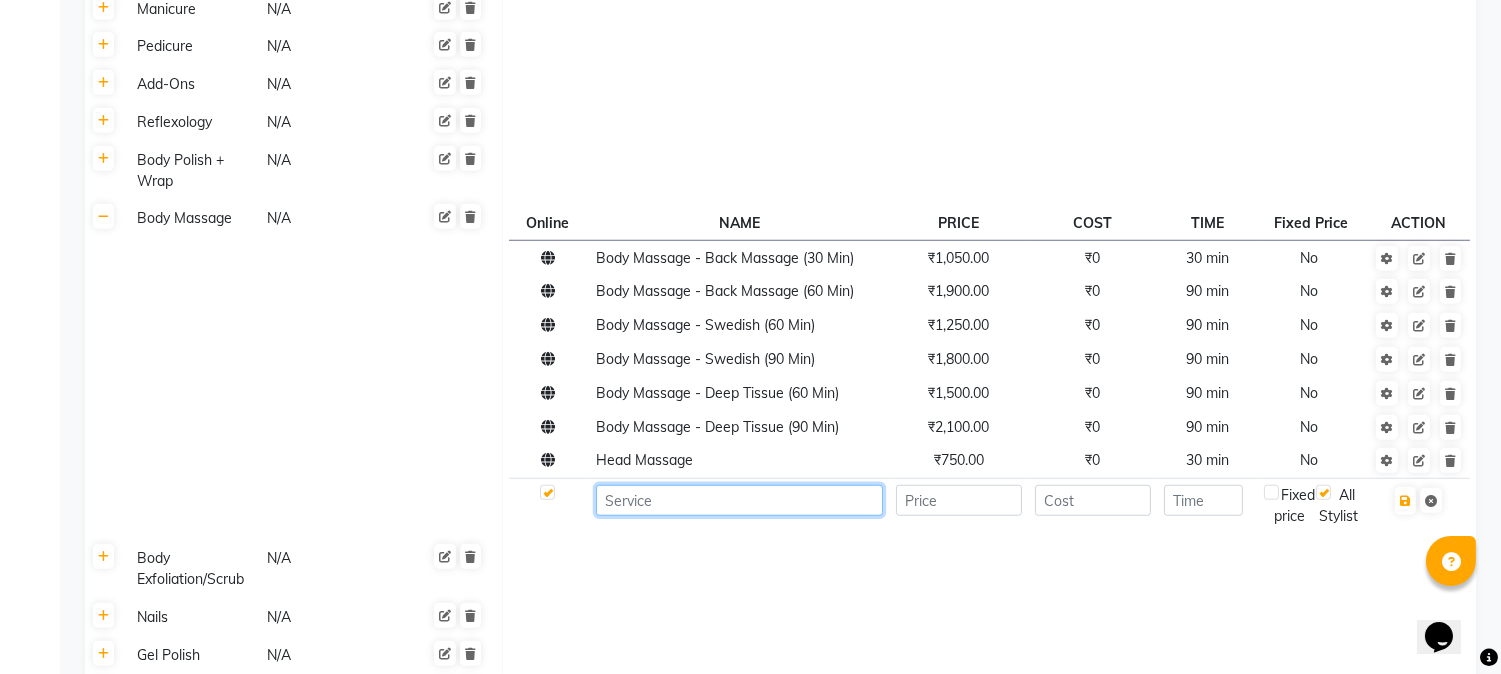click 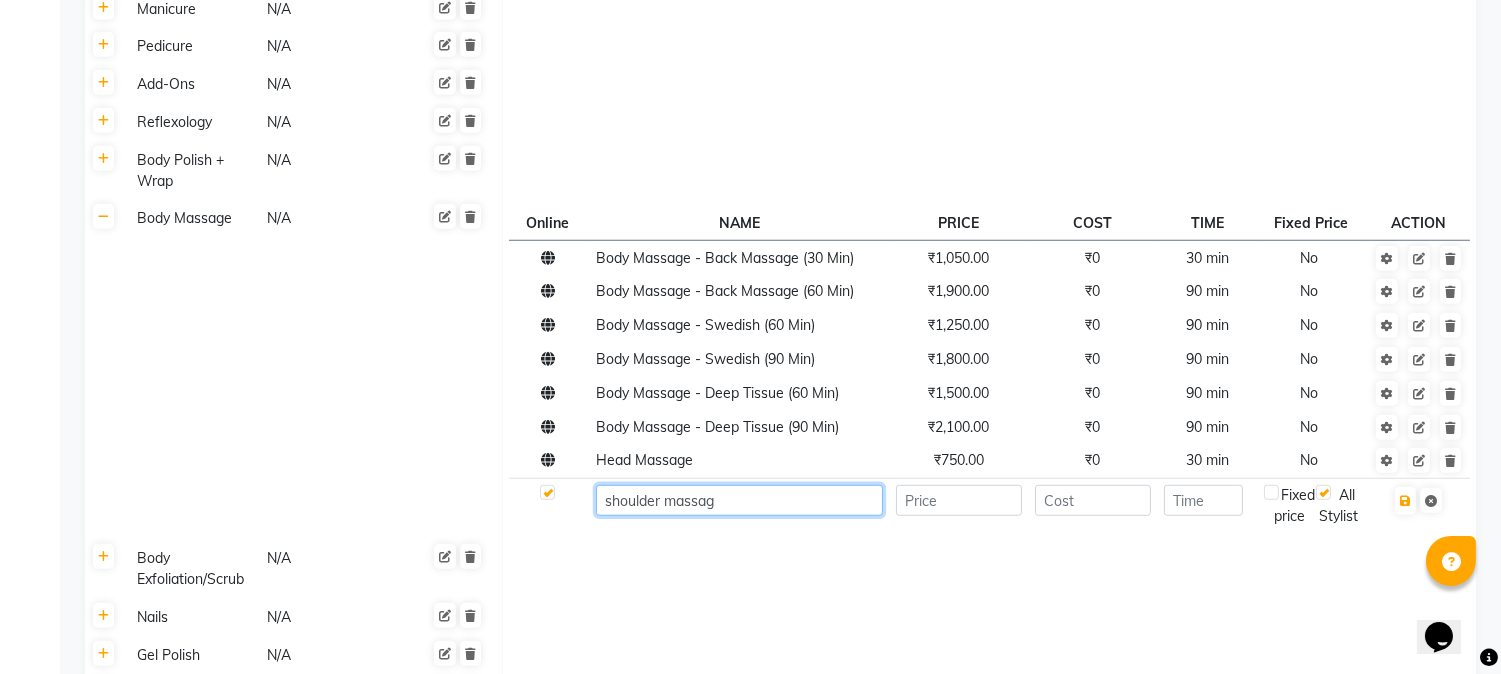 click on "shoulder massag" 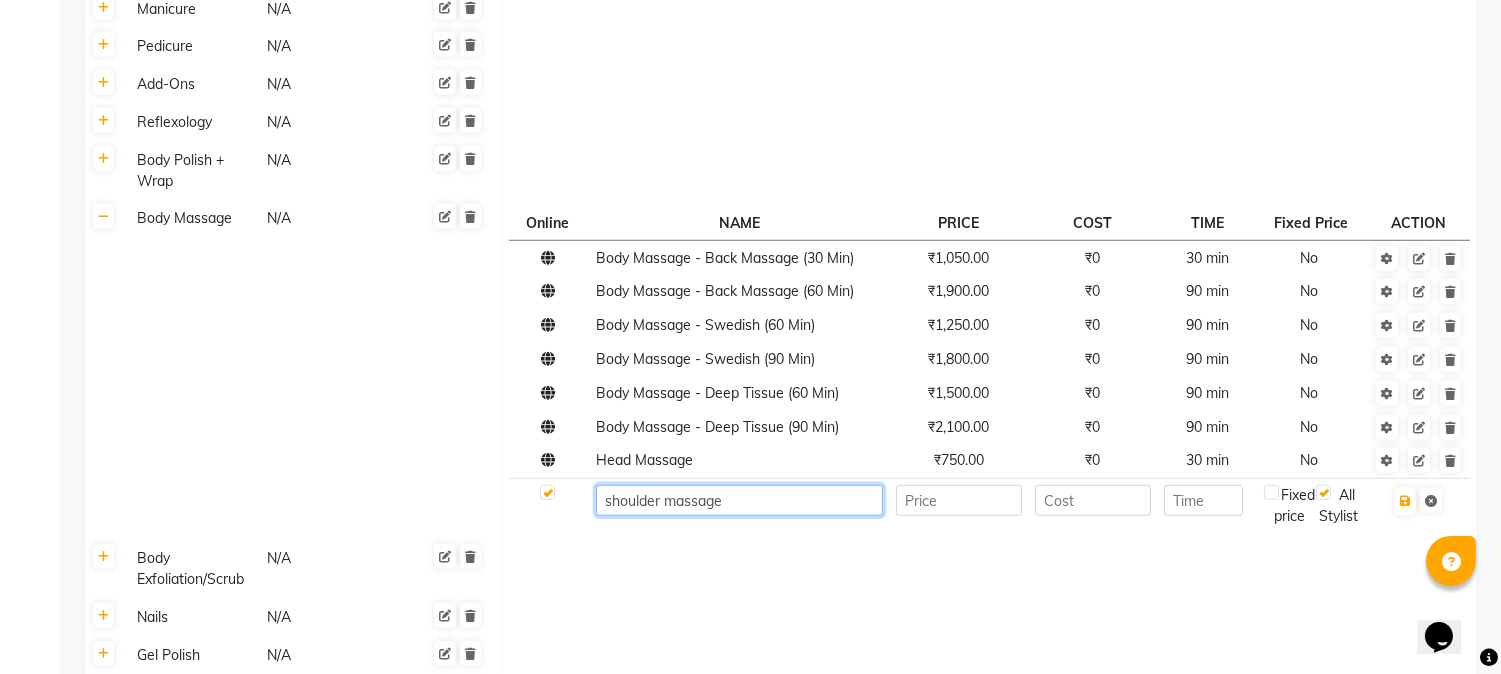 type on "shoulder massage" 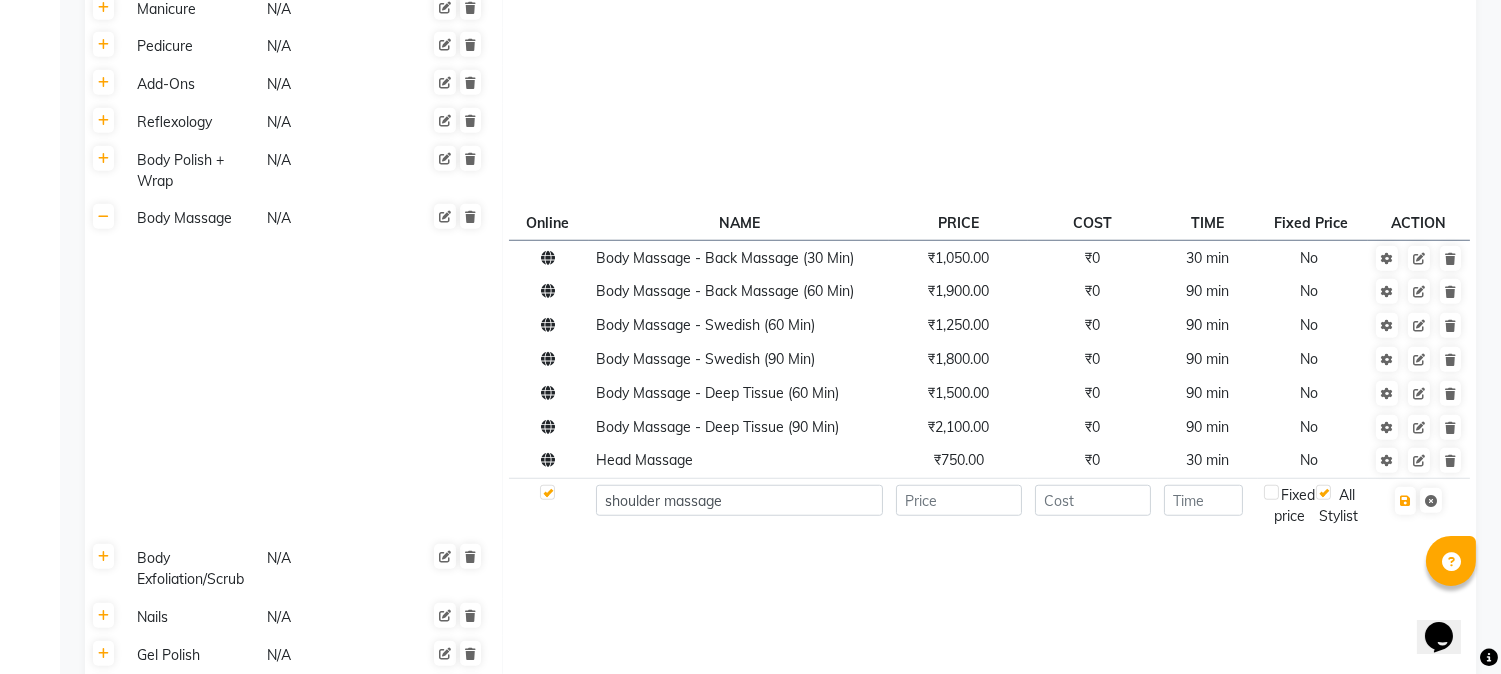 click 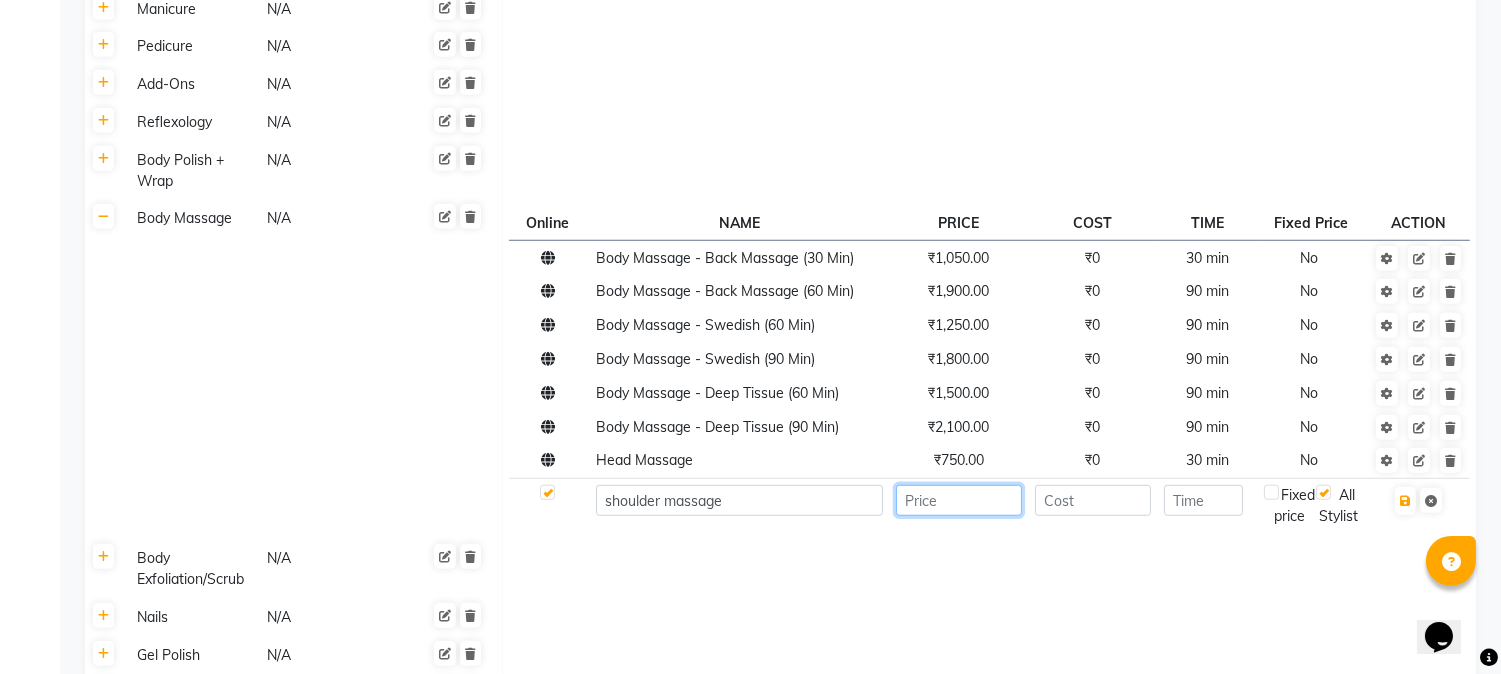 click 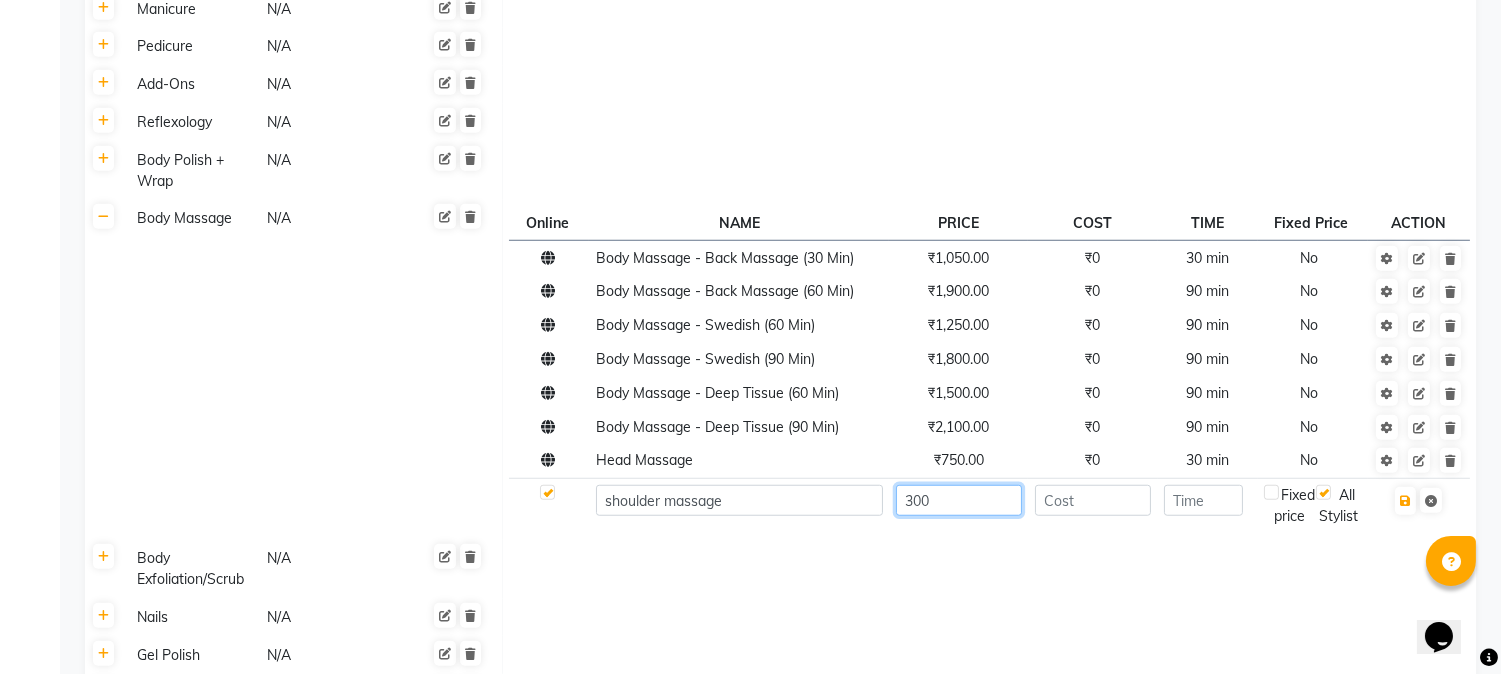 type on "300" 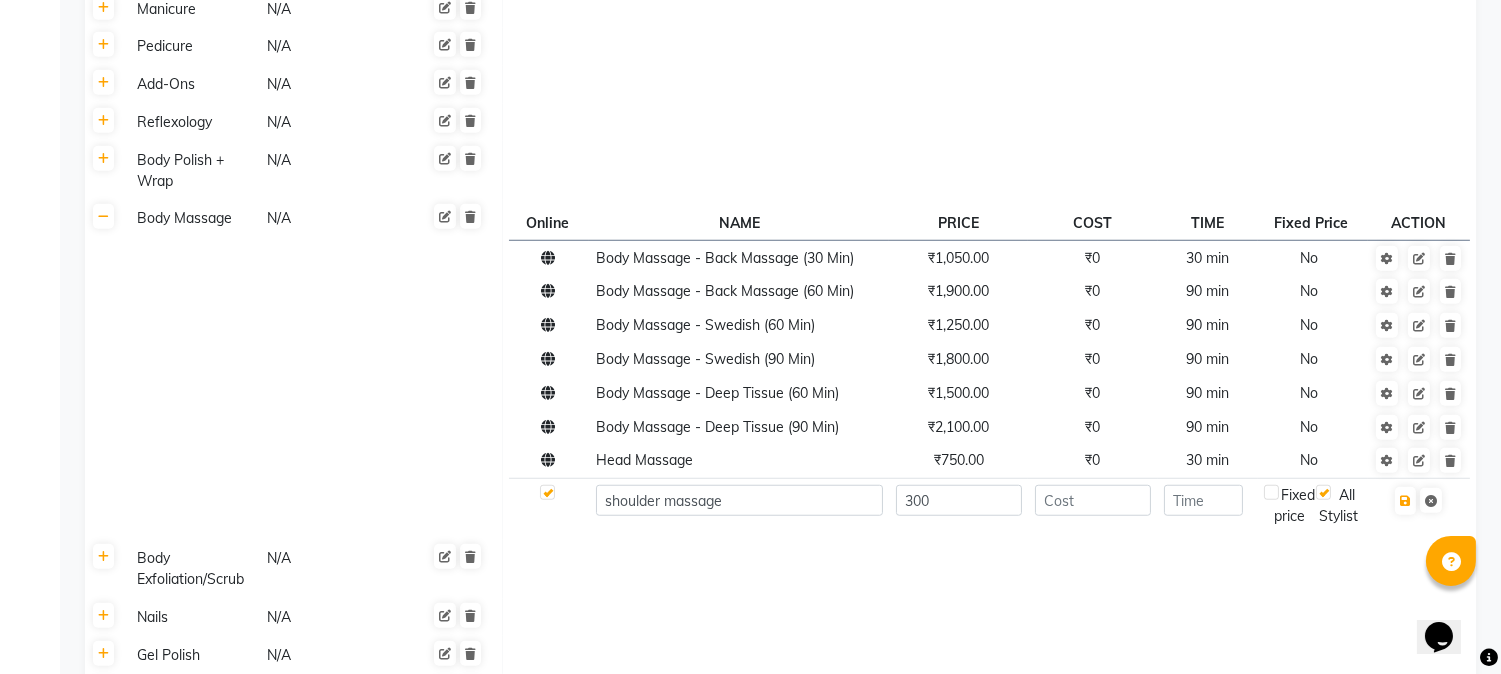 click 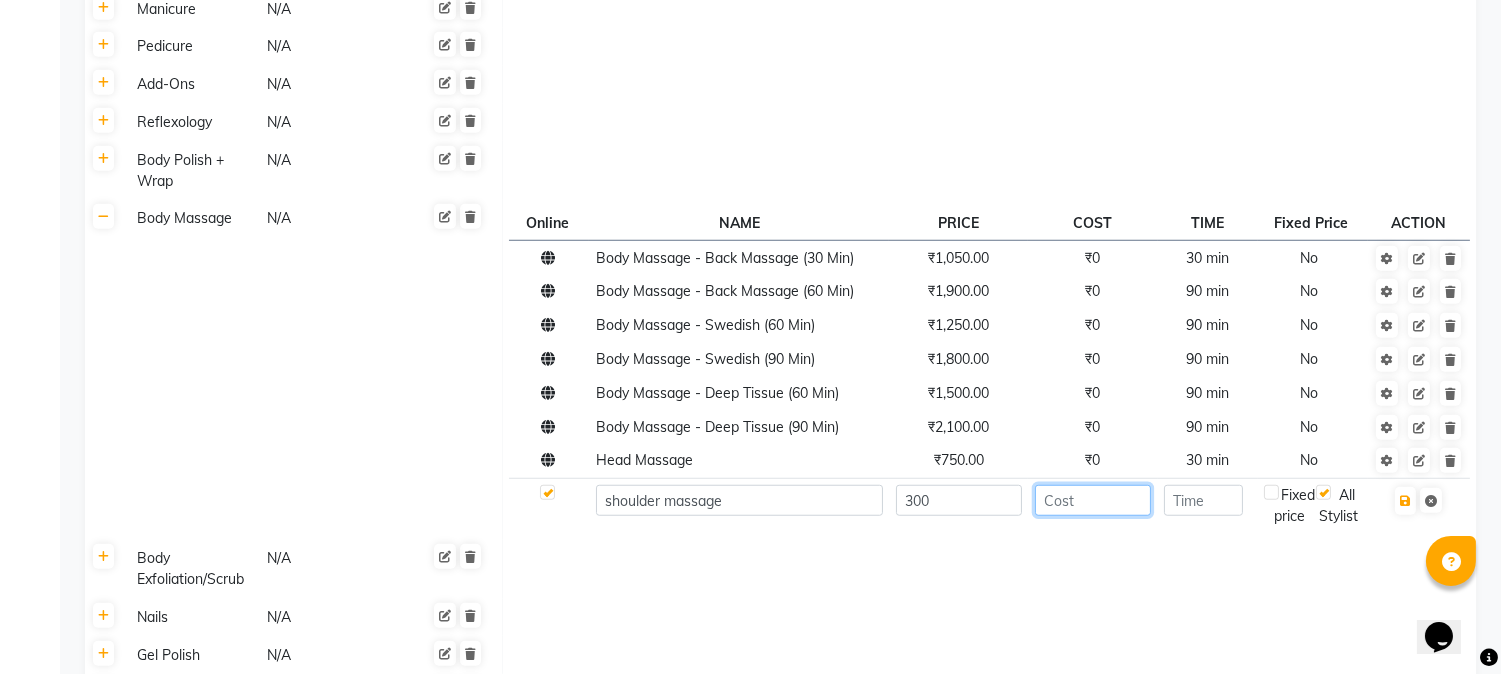 click 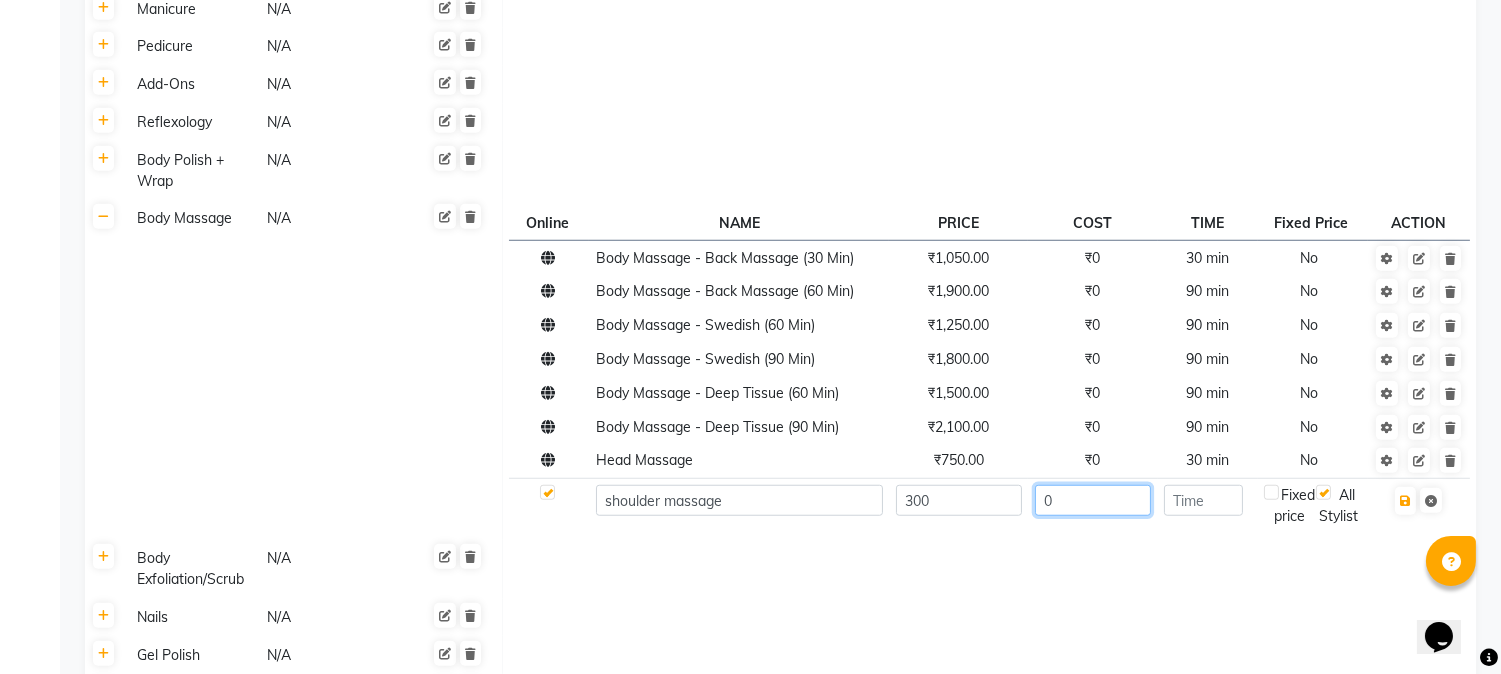 type on "0" 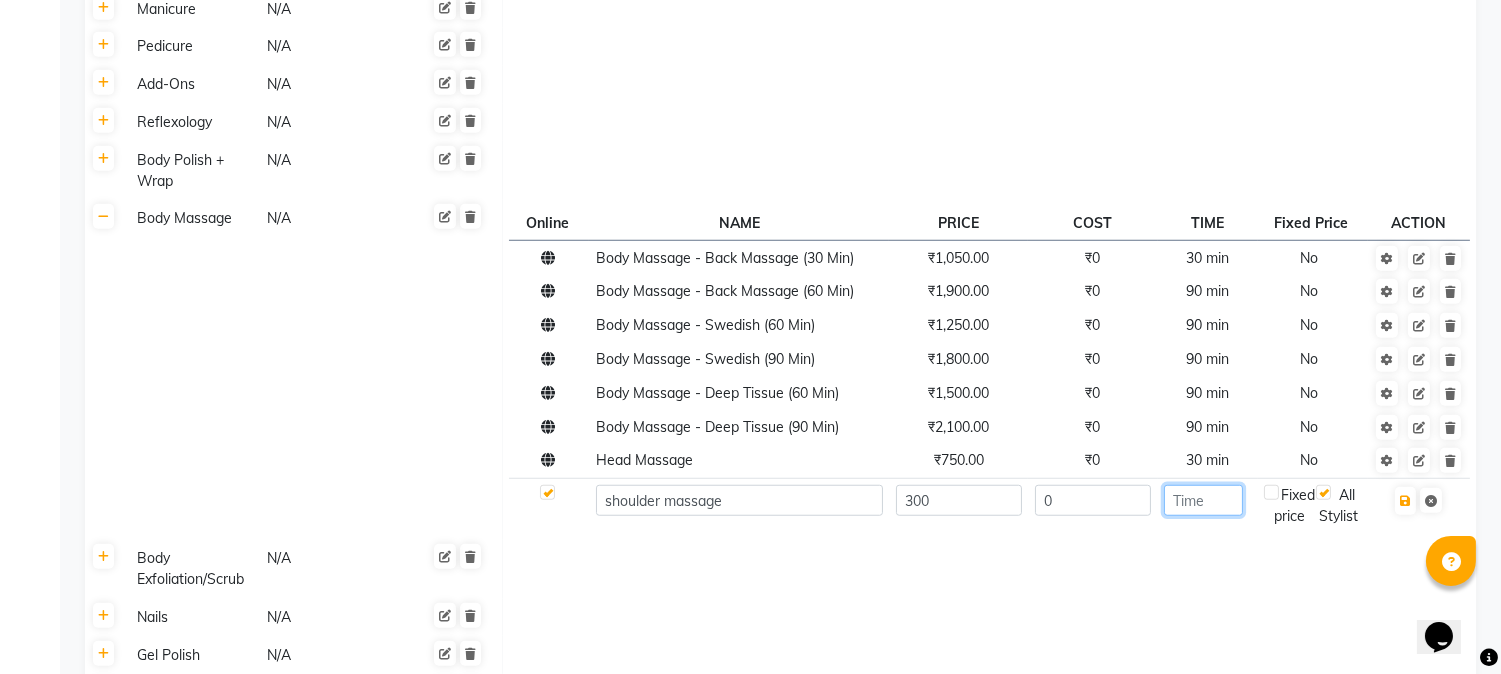 click 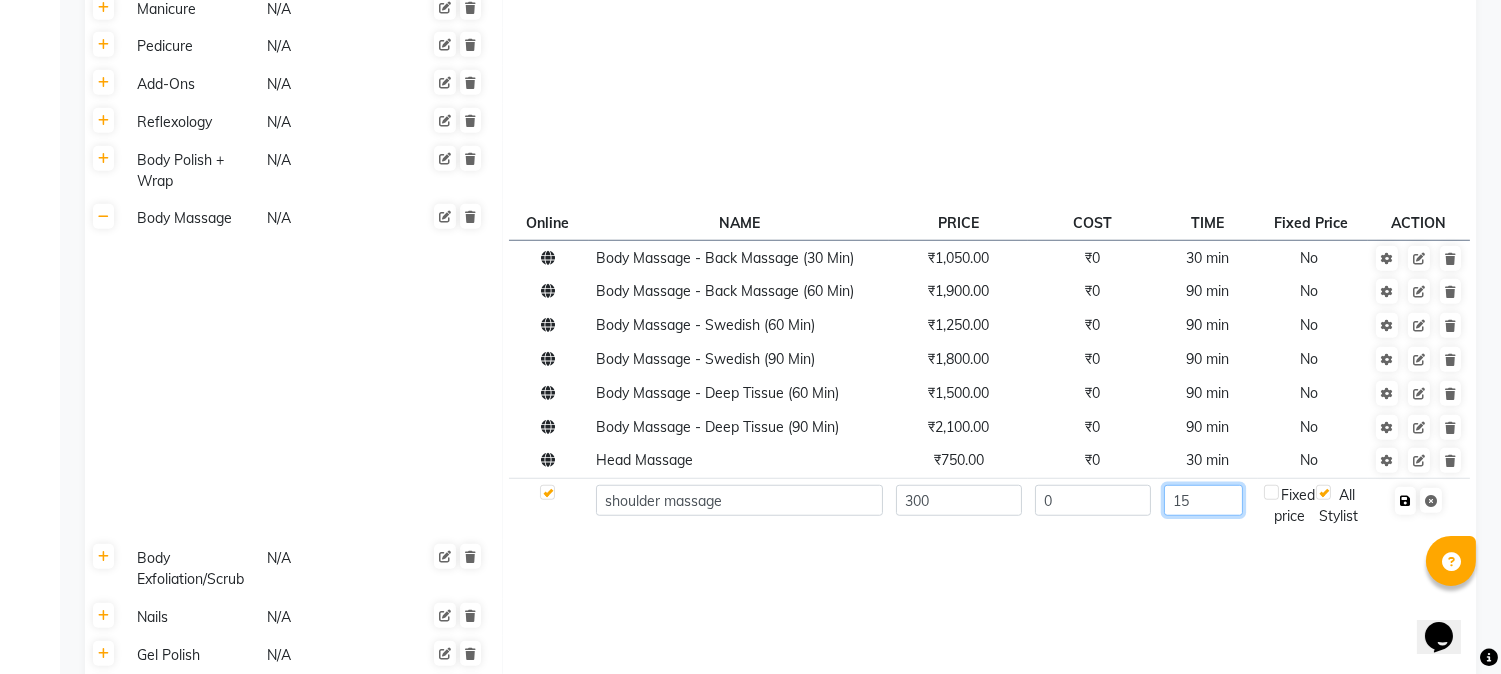 type on "15" 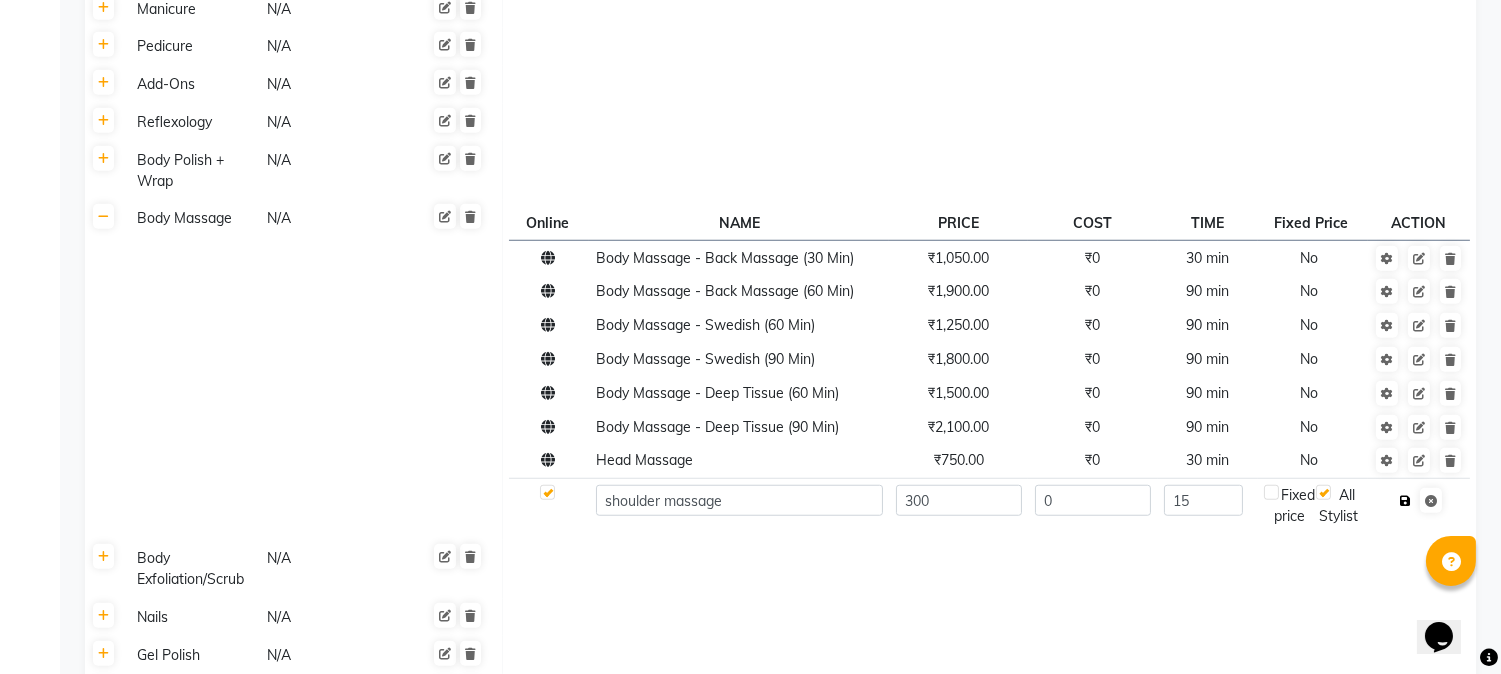 click at bounding box center (1405, 501) 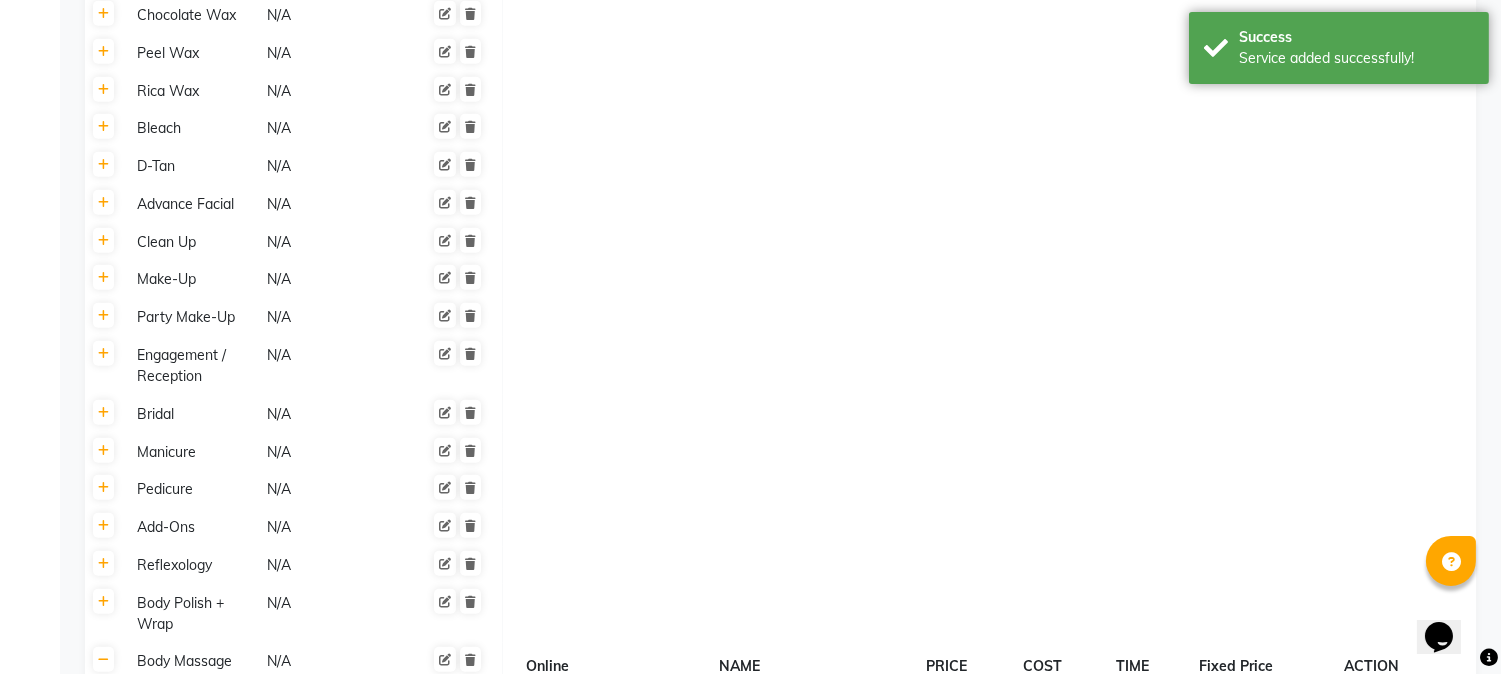 scroll, scrollTop: 2555, scrollLeft: 0, axis: vertical 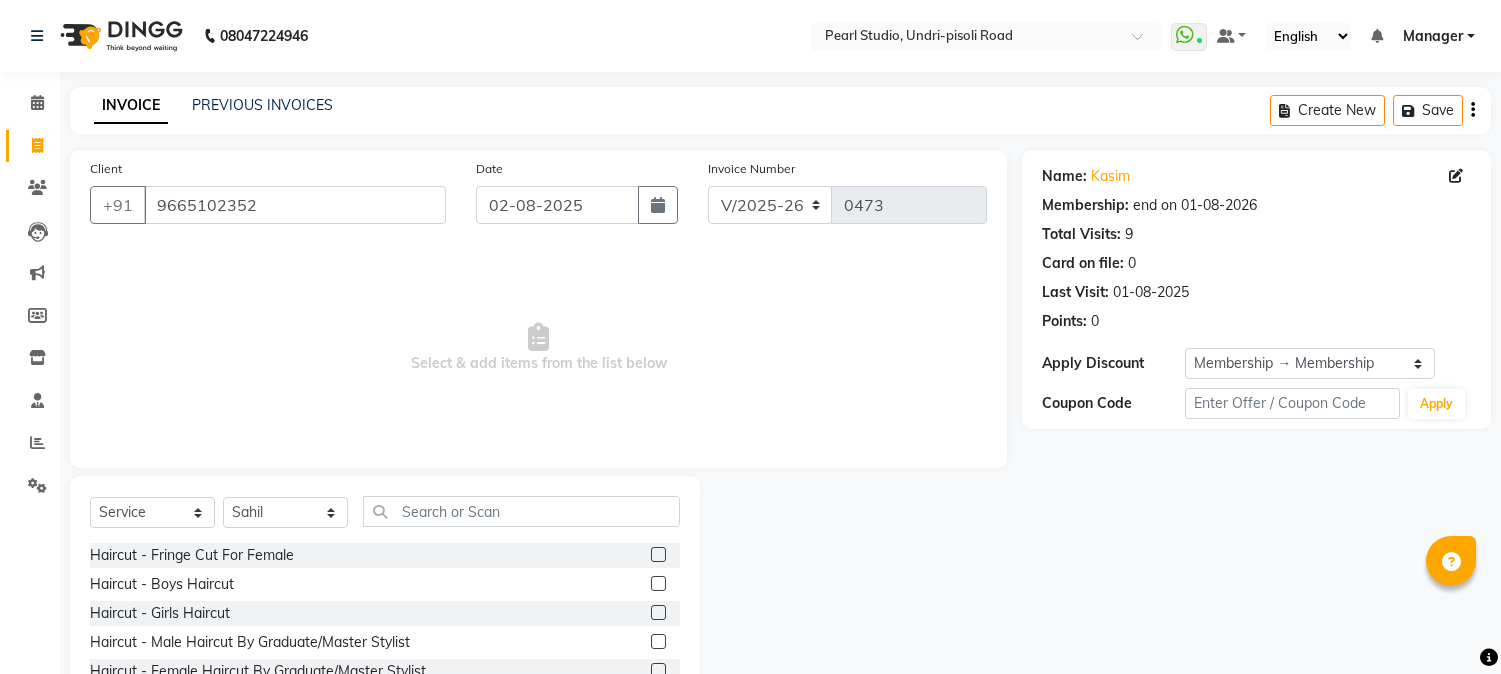 select on "5290" 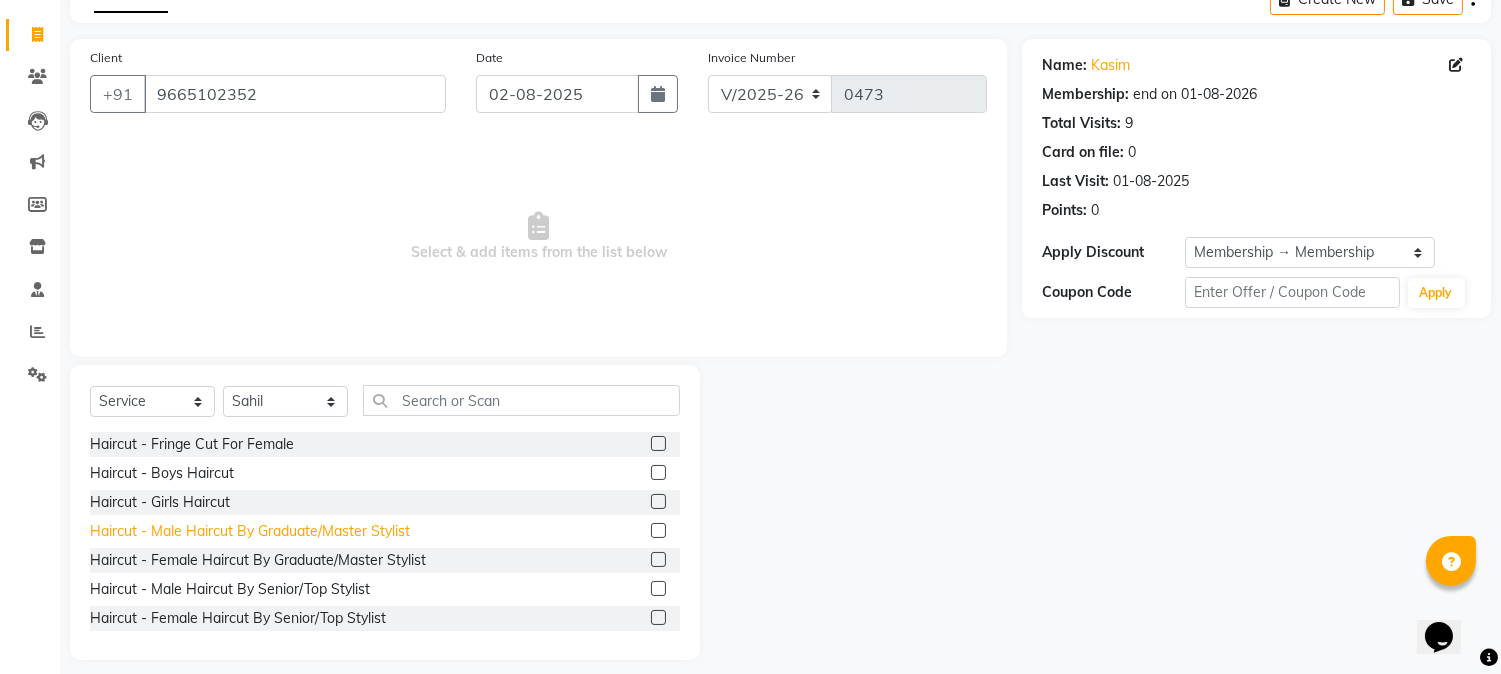 scroll, scrollTop: 111, scrollLeft: 0, axis: vertical 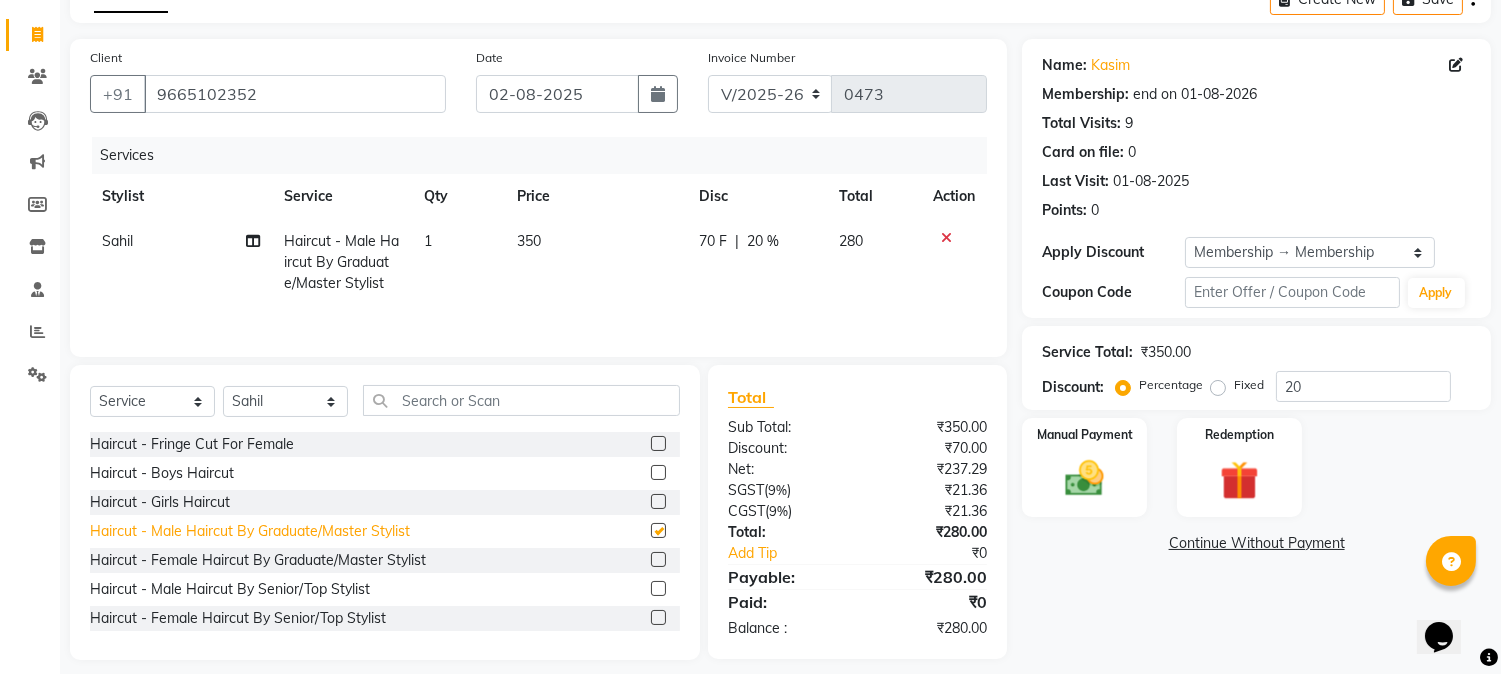 checkbox on "false" 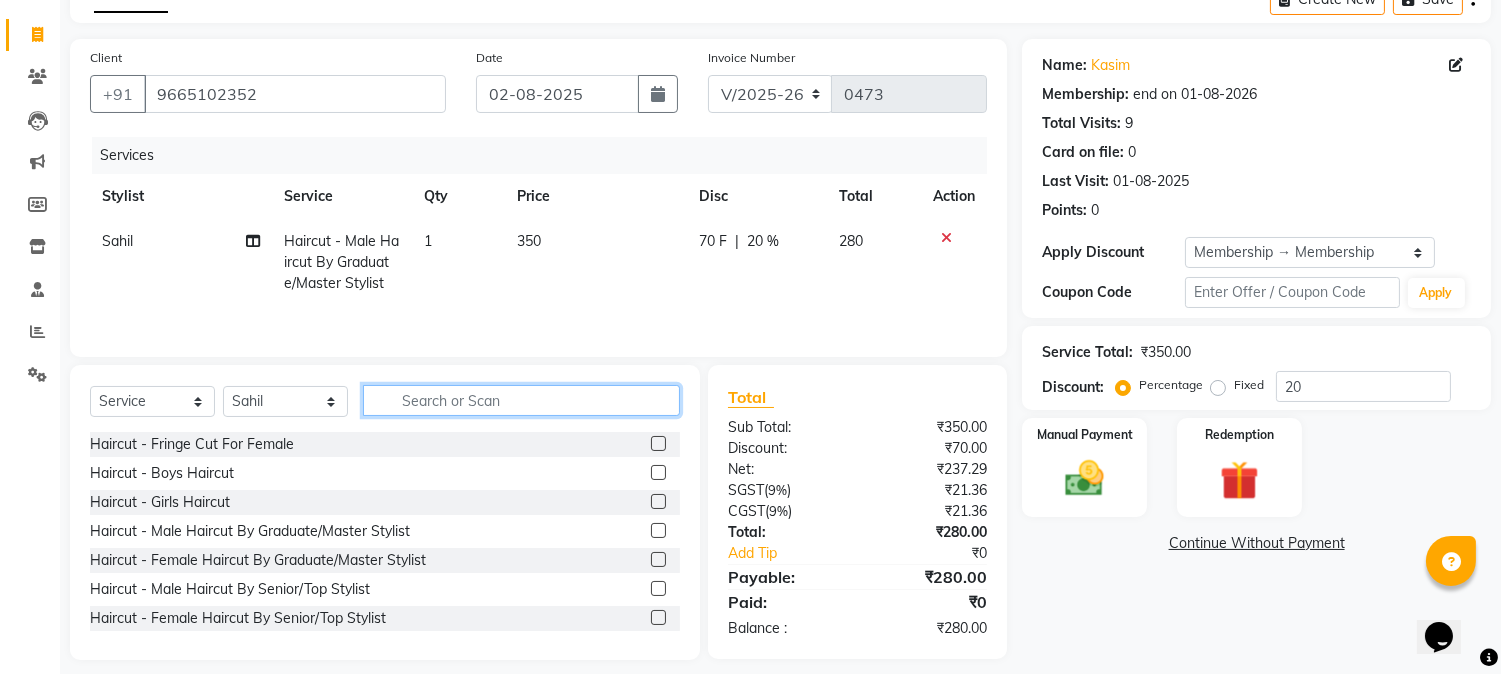 click 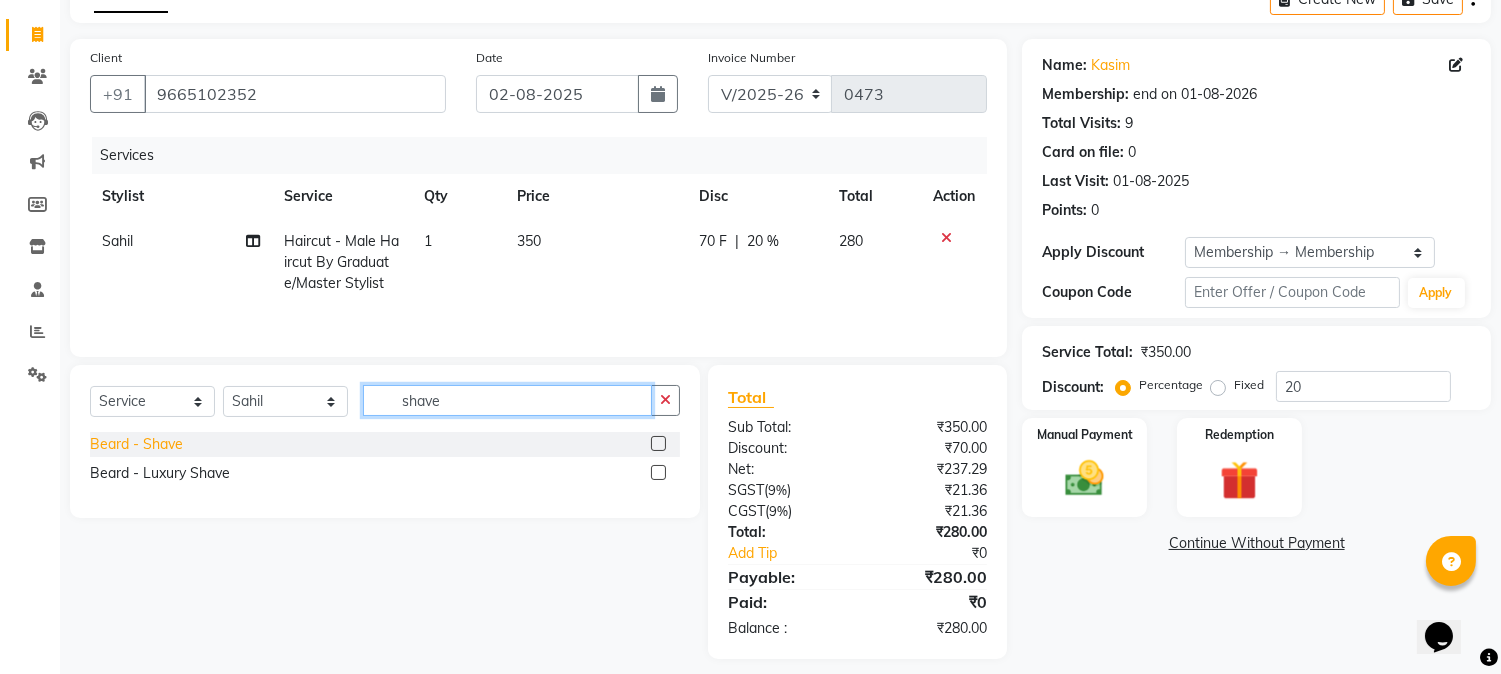 type on "shave" 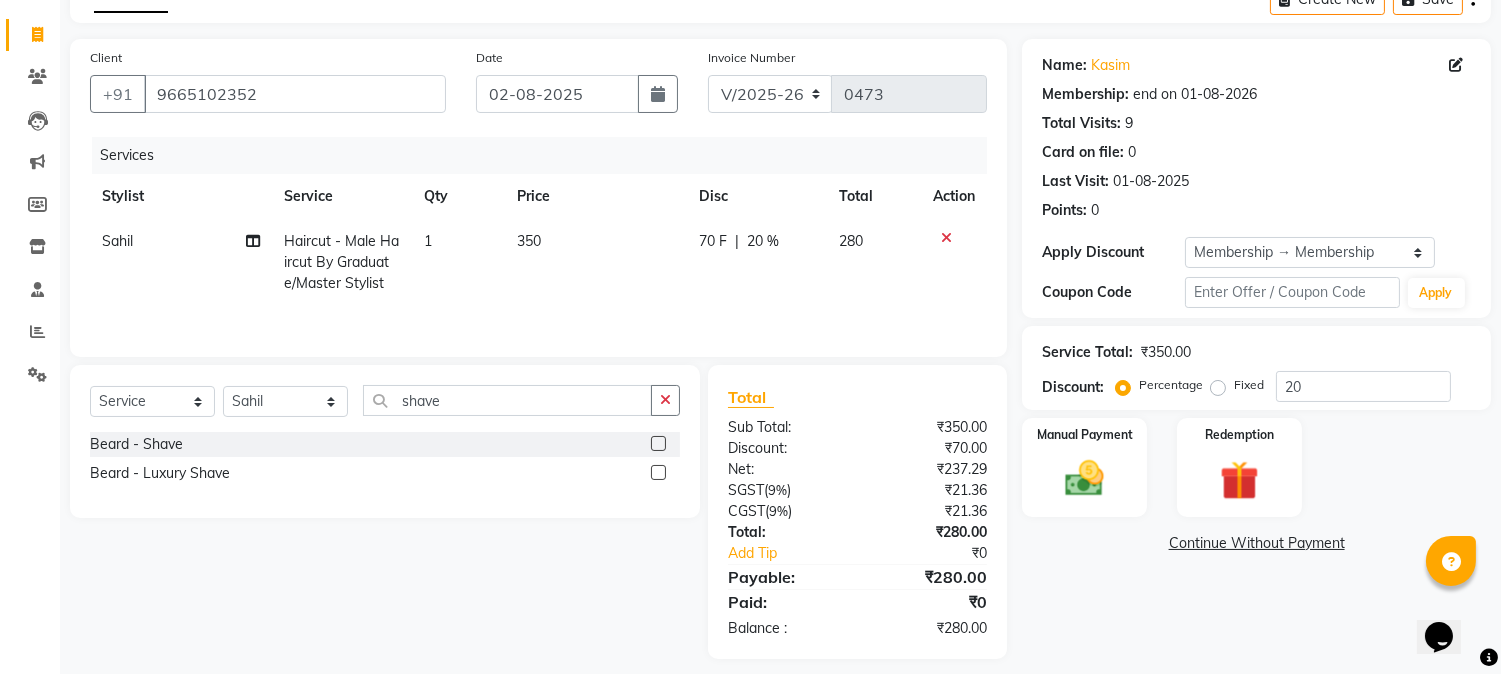 click on "Beard - Shave" 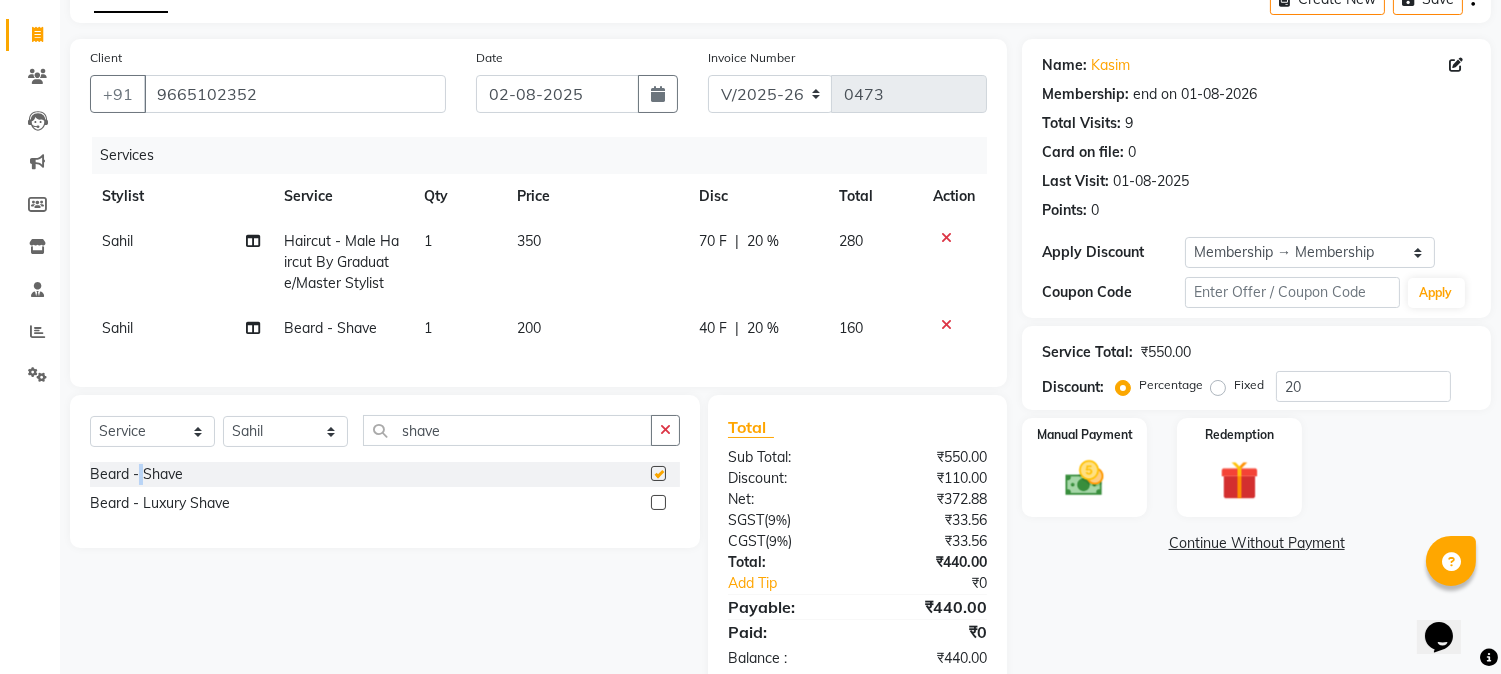 checkbox on "false" 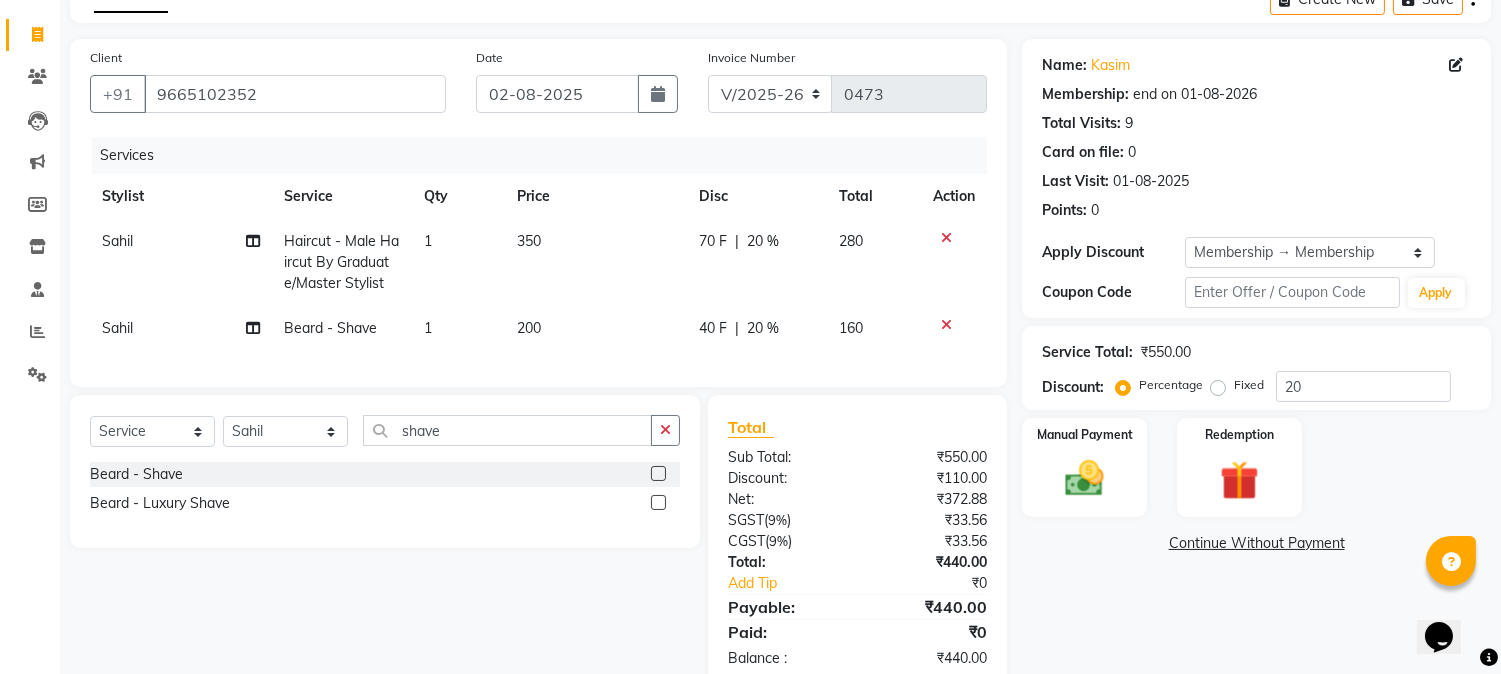 click on "200" 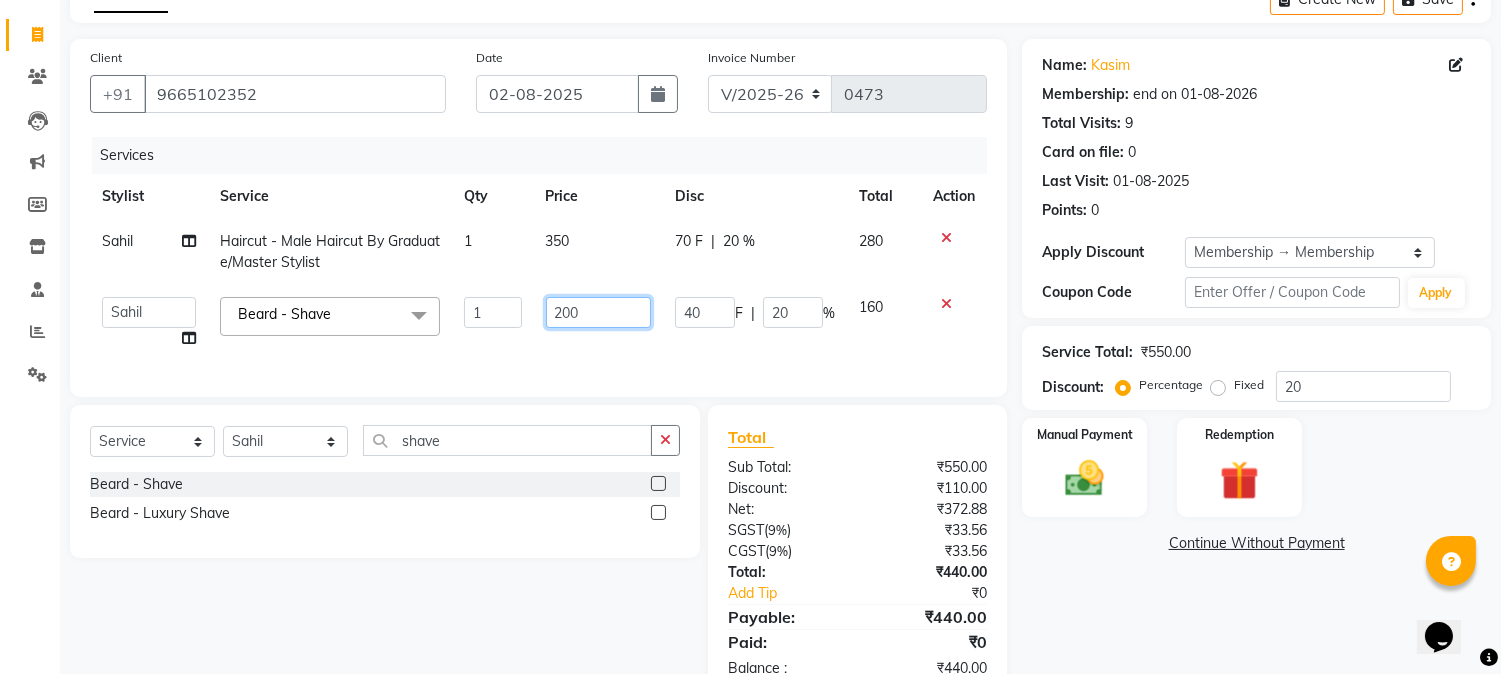 drag, startPoint x: 633, startPoint y: 307, endPoint x: 533, endPoint y: 306, distance: 100.005 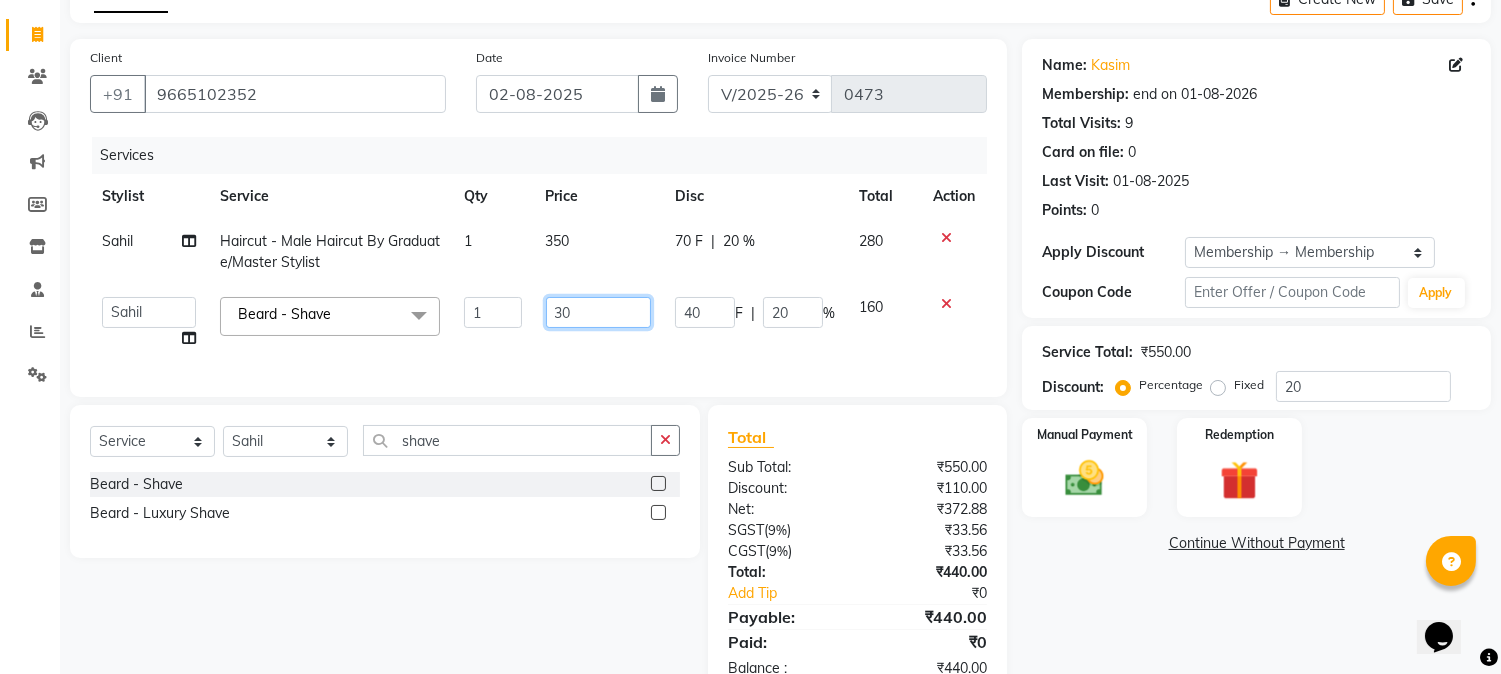 type on "300" 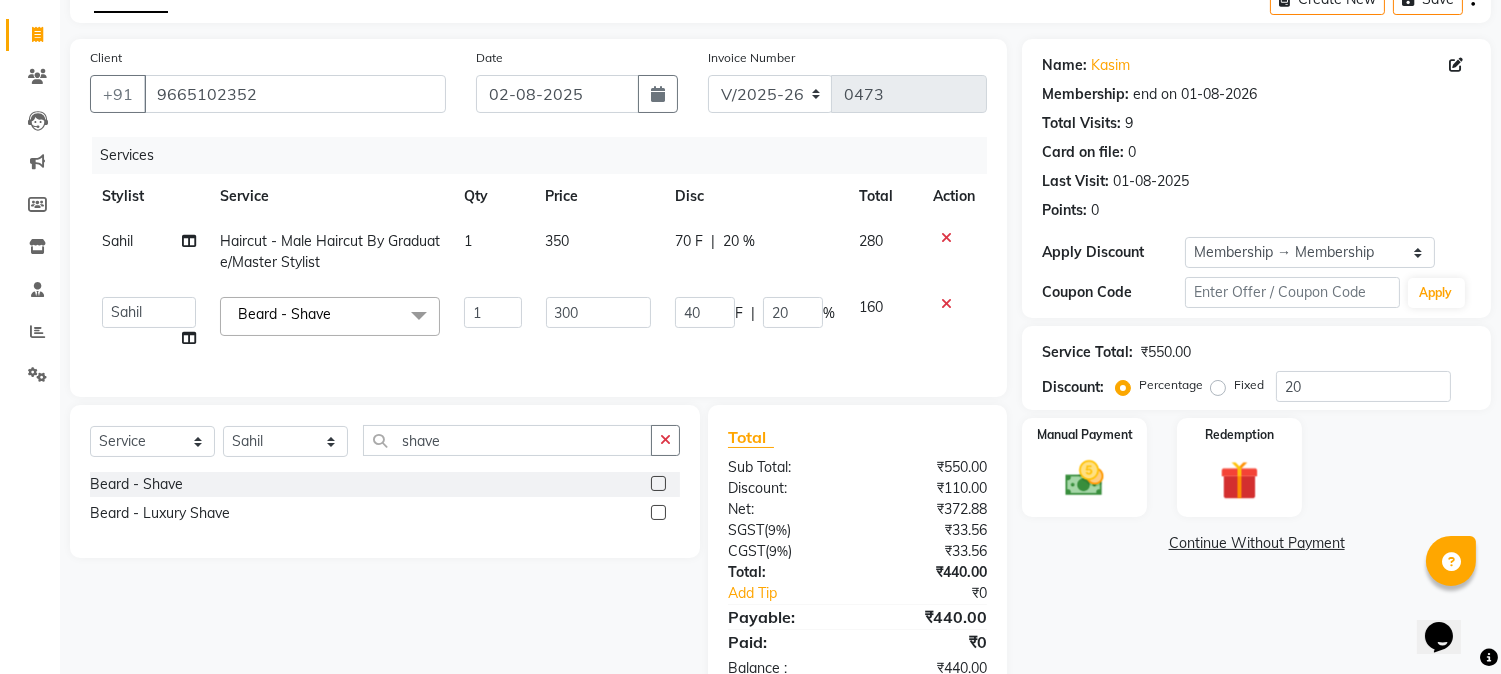 click on "Name: [FIRST]  Membership: end on [DATE] Total Visits:  9 Card on file:  0 Last Visit:   [DATE] Points:   0  Apply Discount Select Membership → Membership Coupon Code Apply Service Total:  ₹550.00  Discount:  Percentage   Fixed  20 Manual Payment Redemption  Continue Without Payment" 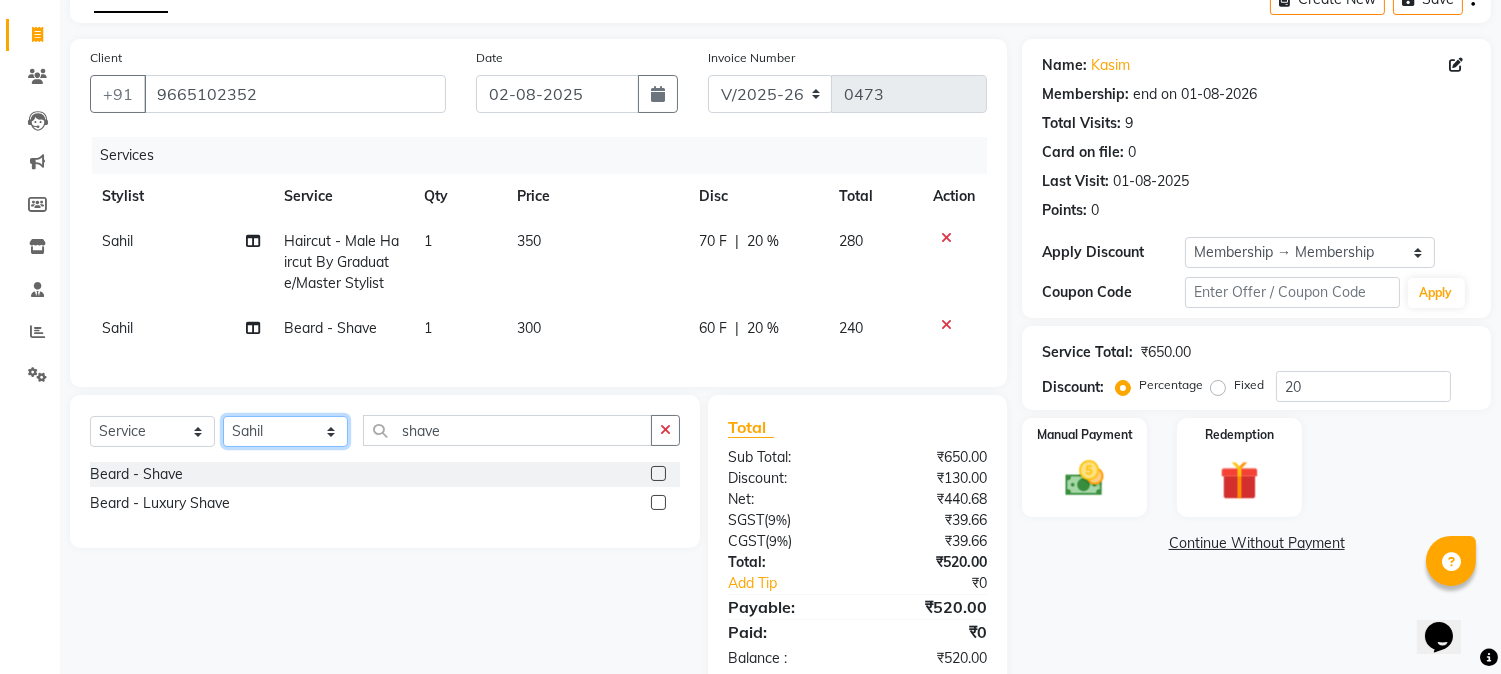 click on "Select Stylist Manager Nikhil Gulhane Nitu Rai Pratik Pratima Akshay Sonawane Sabita Pariyar Sahil Samundra Thapa" 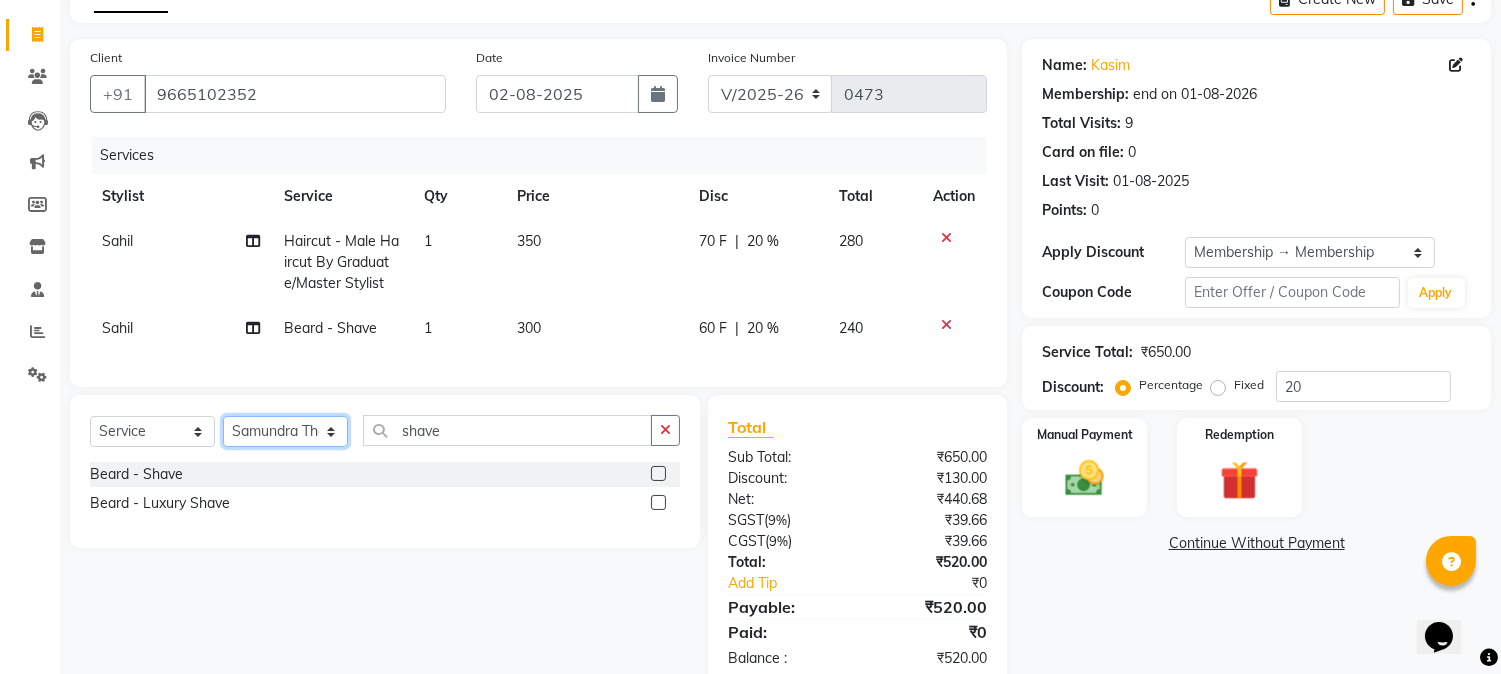 click on "Select Stylist Manager Nikhil Gulhane Nitu Rai Pratik Pratima Akshay Sonawane Sabita Pariyar Sahil Samundra Thapa" 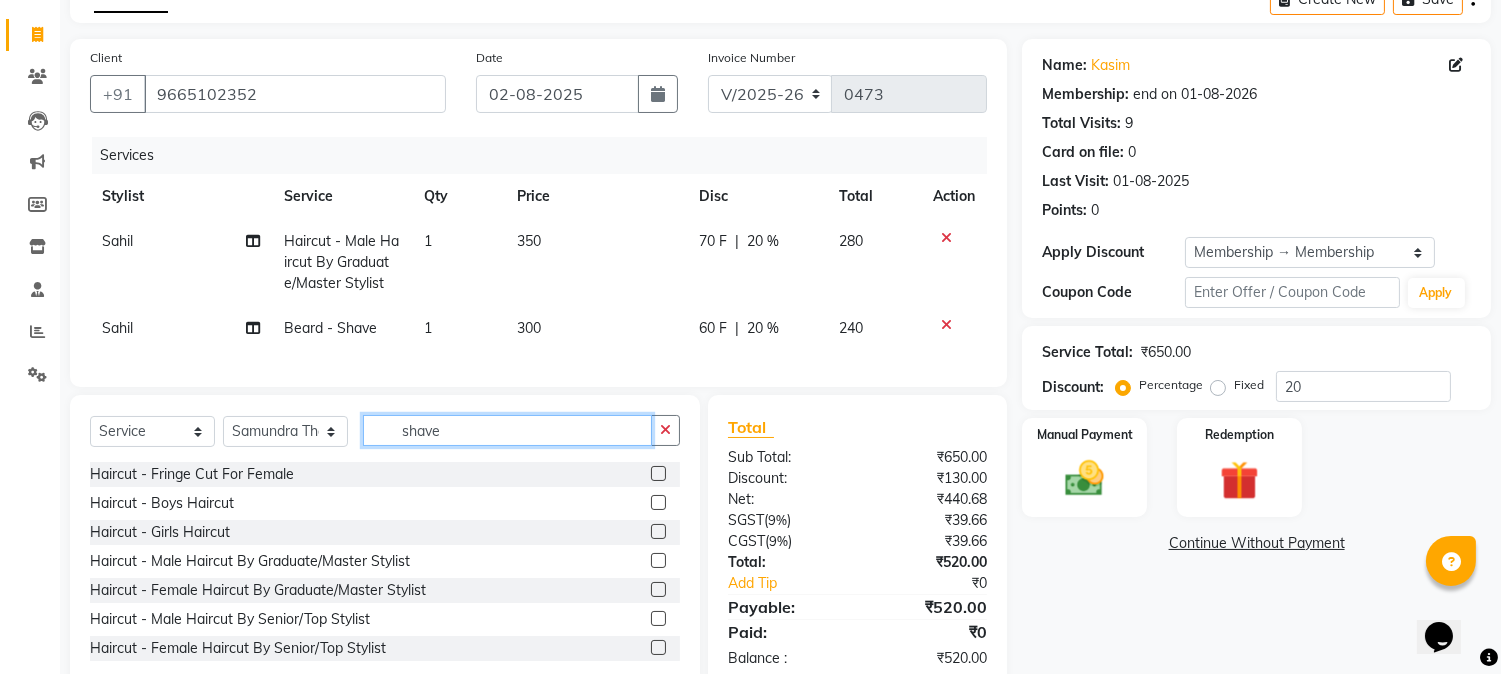drag, startPoint x: 481, startPoint y: 462, endPoint x: 361, endPoint y: 442, distance: 121.65525 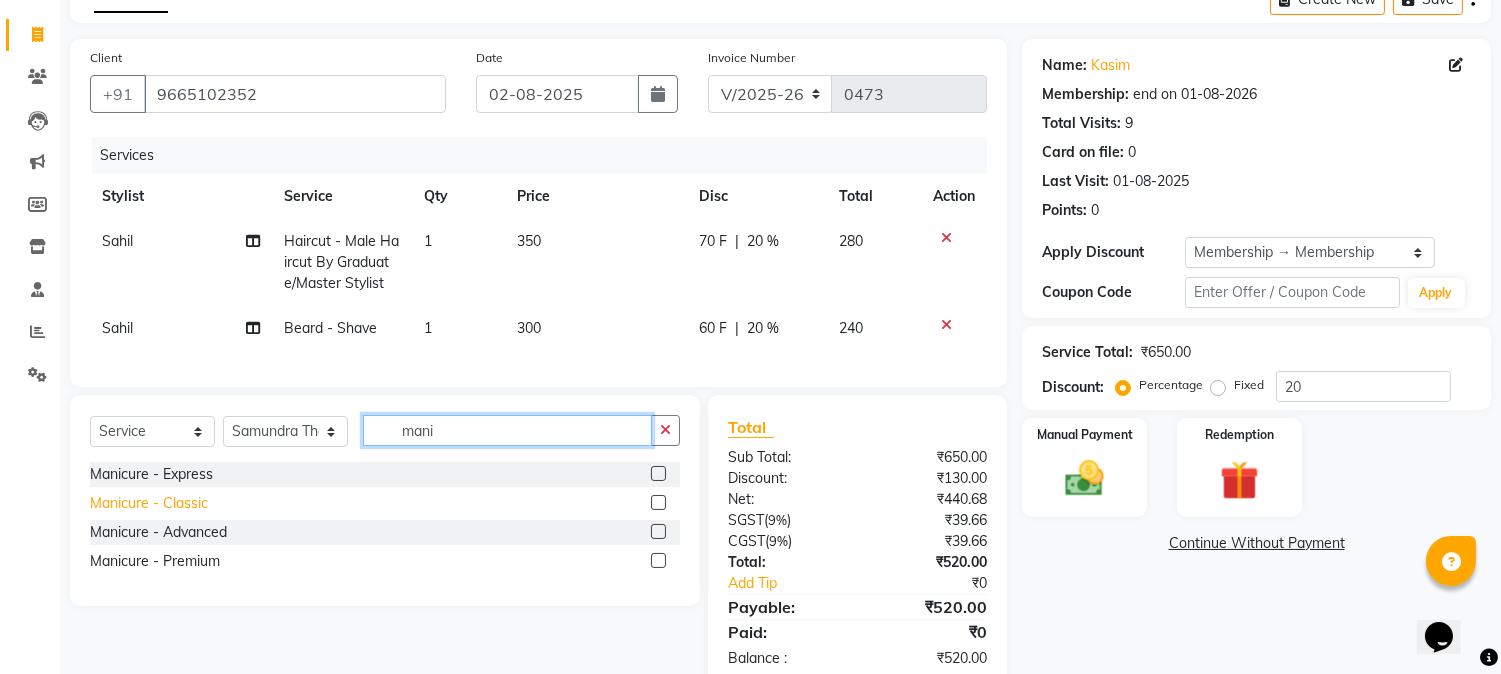 type on "mani" 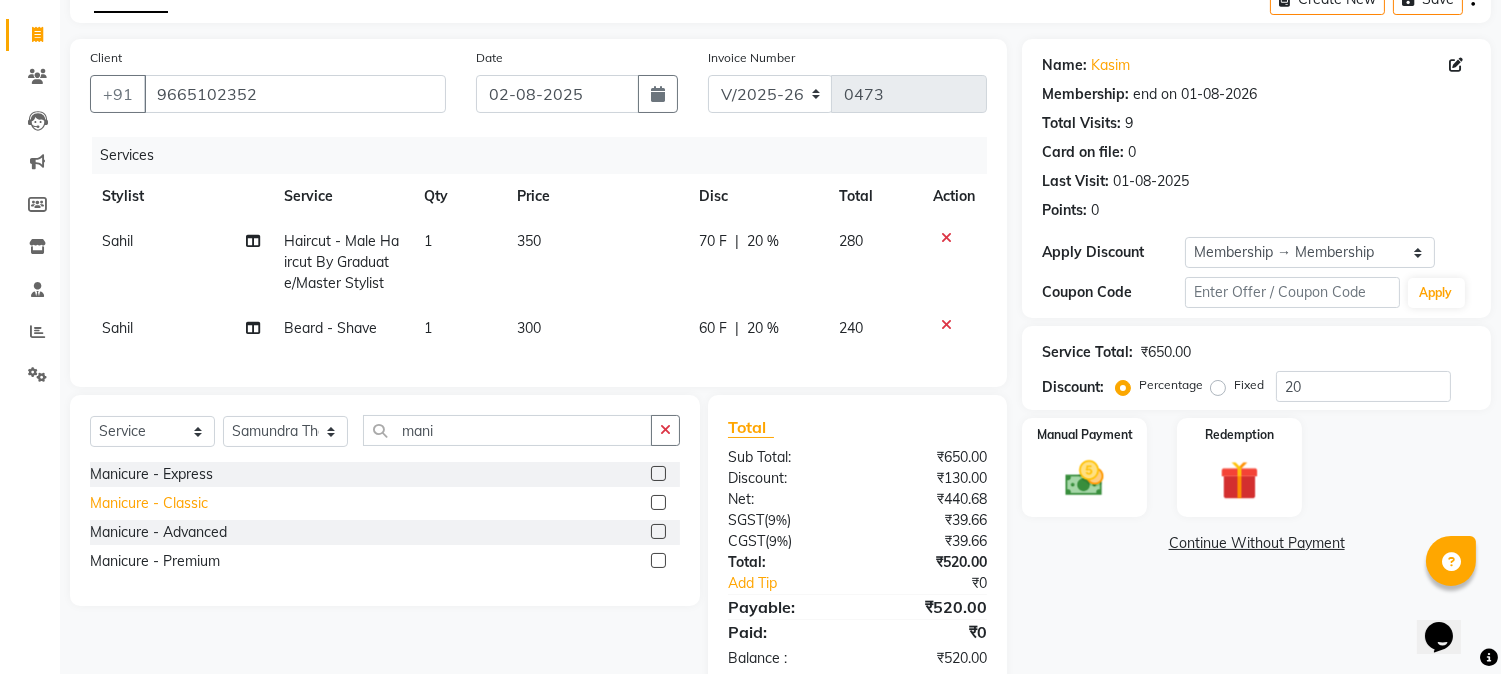 click on "Manicure - Classic" 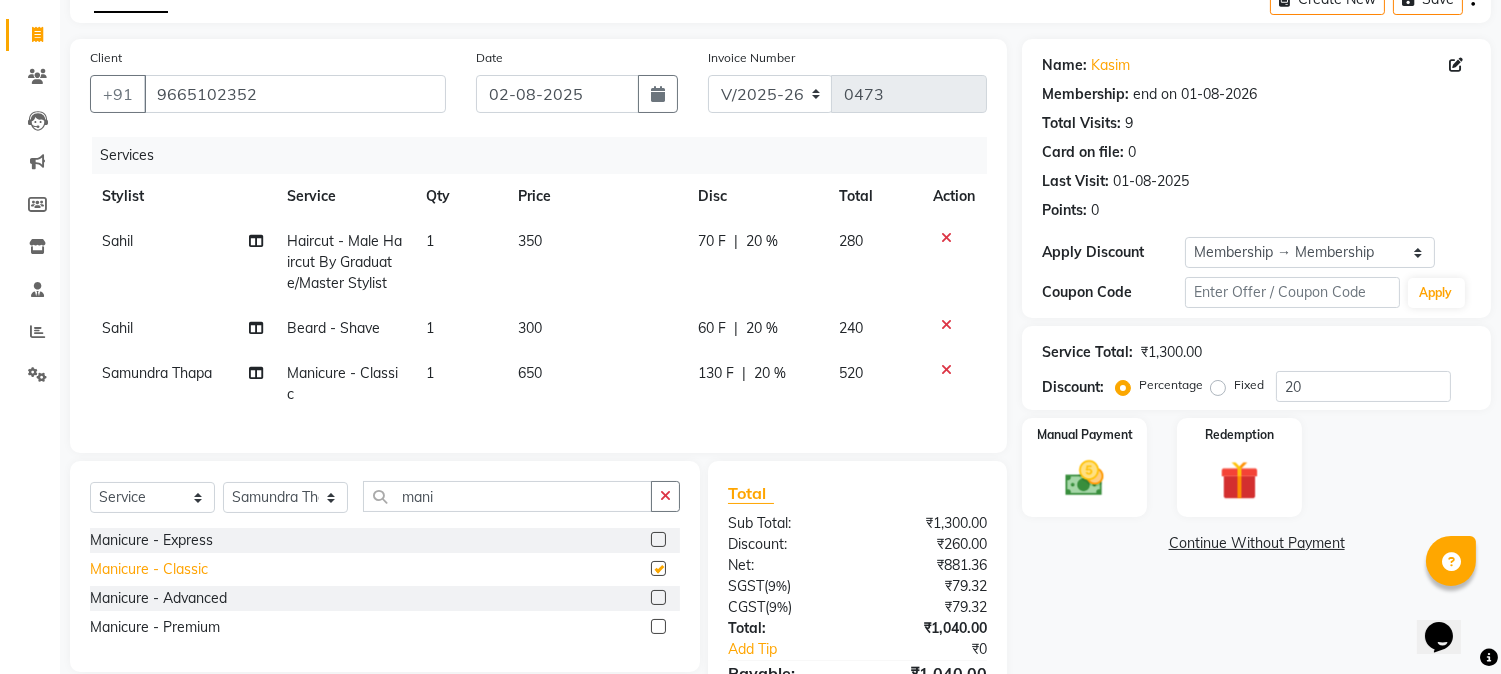 checkbox on "false" 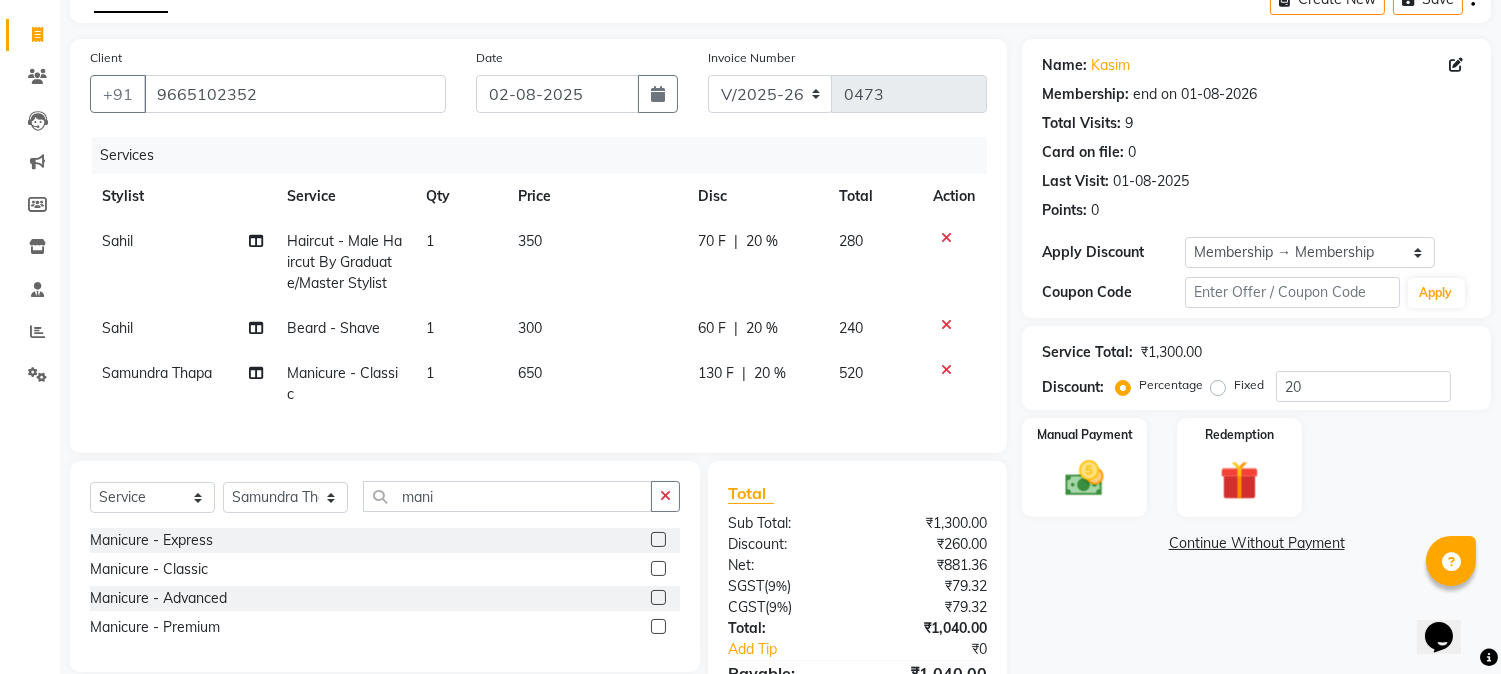 click on "650" 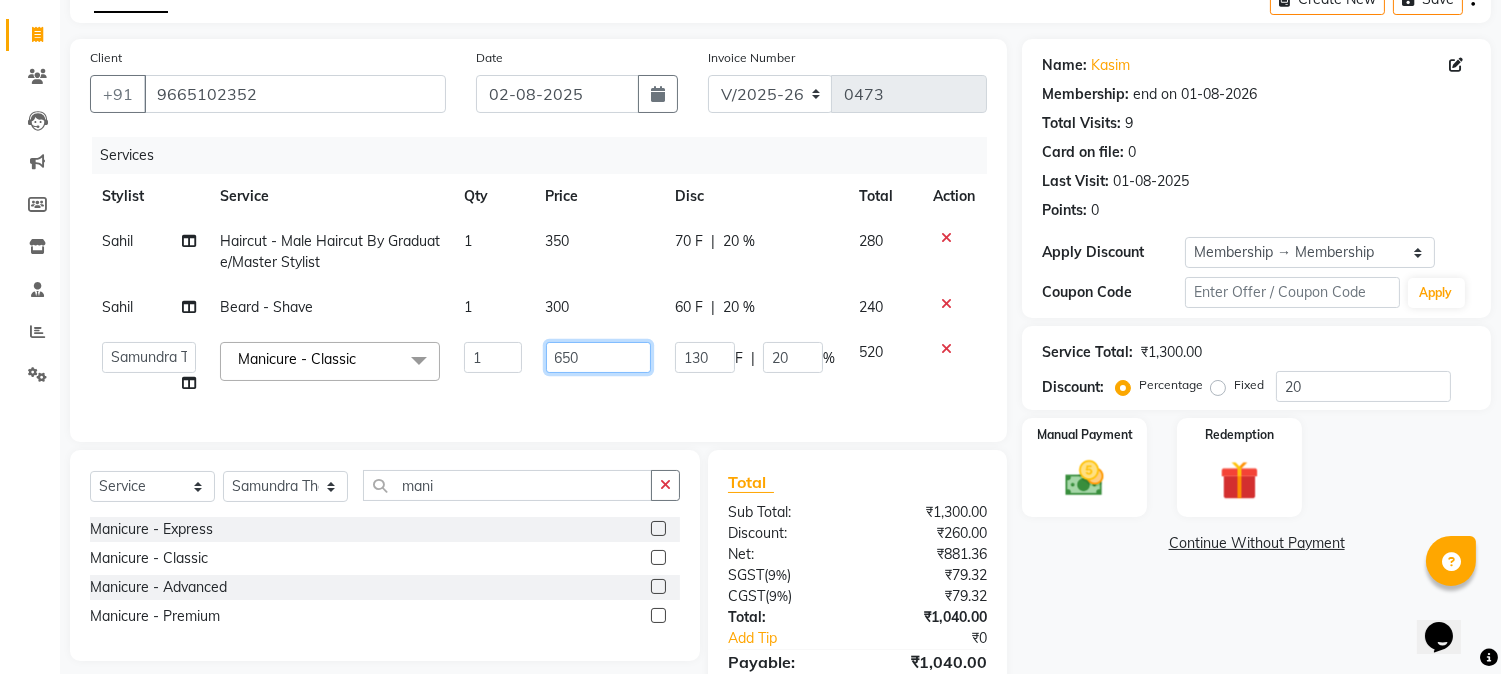 drag, startPoint x: 580, startPoint y: 365, endPoint x: 503, endPoint y: 351, distance: 78.26238 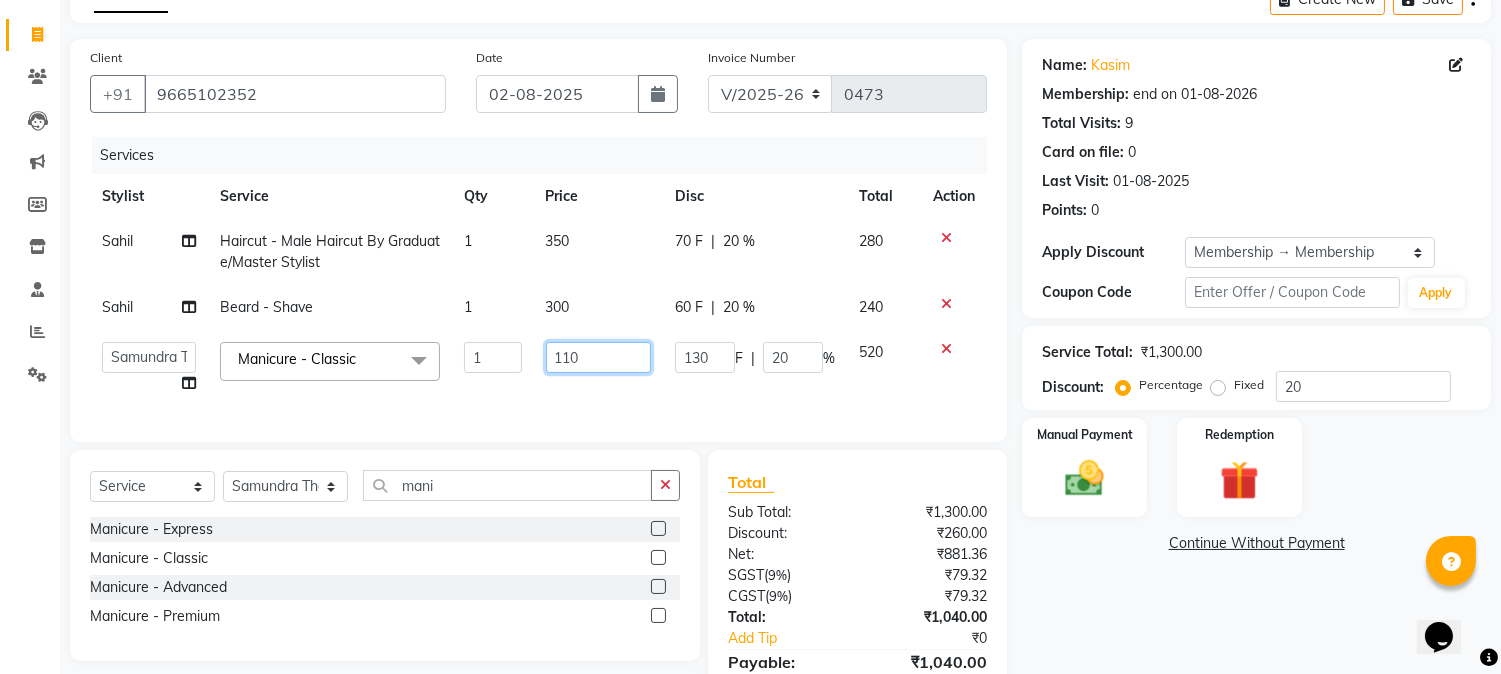type on "1100" 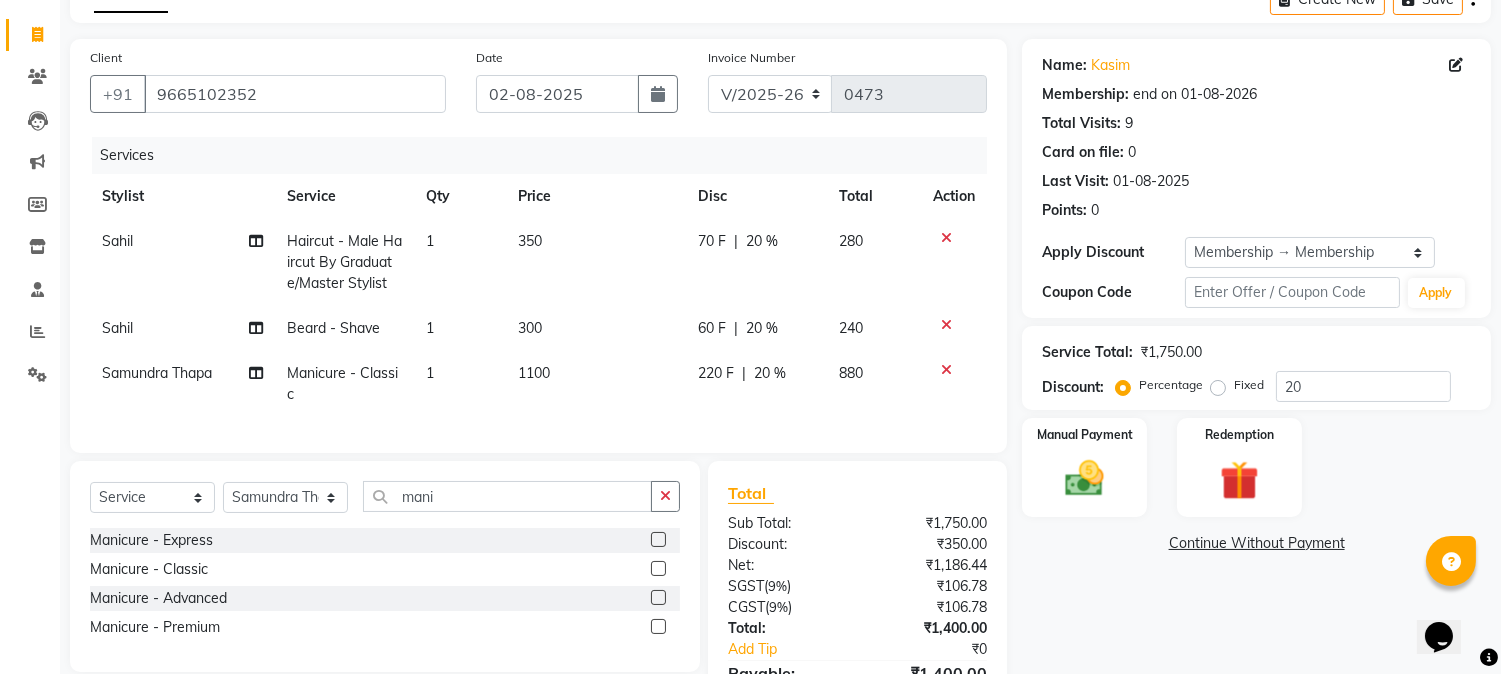 click on "Name: [FIRST]  Membership: end on [DATE] Total Visits:  9 Card on file:  0 Last Visit:   [DATE] Points:   0  Apply Discount Select Membership → Membership Coupon Code Apply Service Total:  ₹1,750.00  Discount:  Percentage   Fixed  20 Manual Payment Redemption  Continue Without Payment" 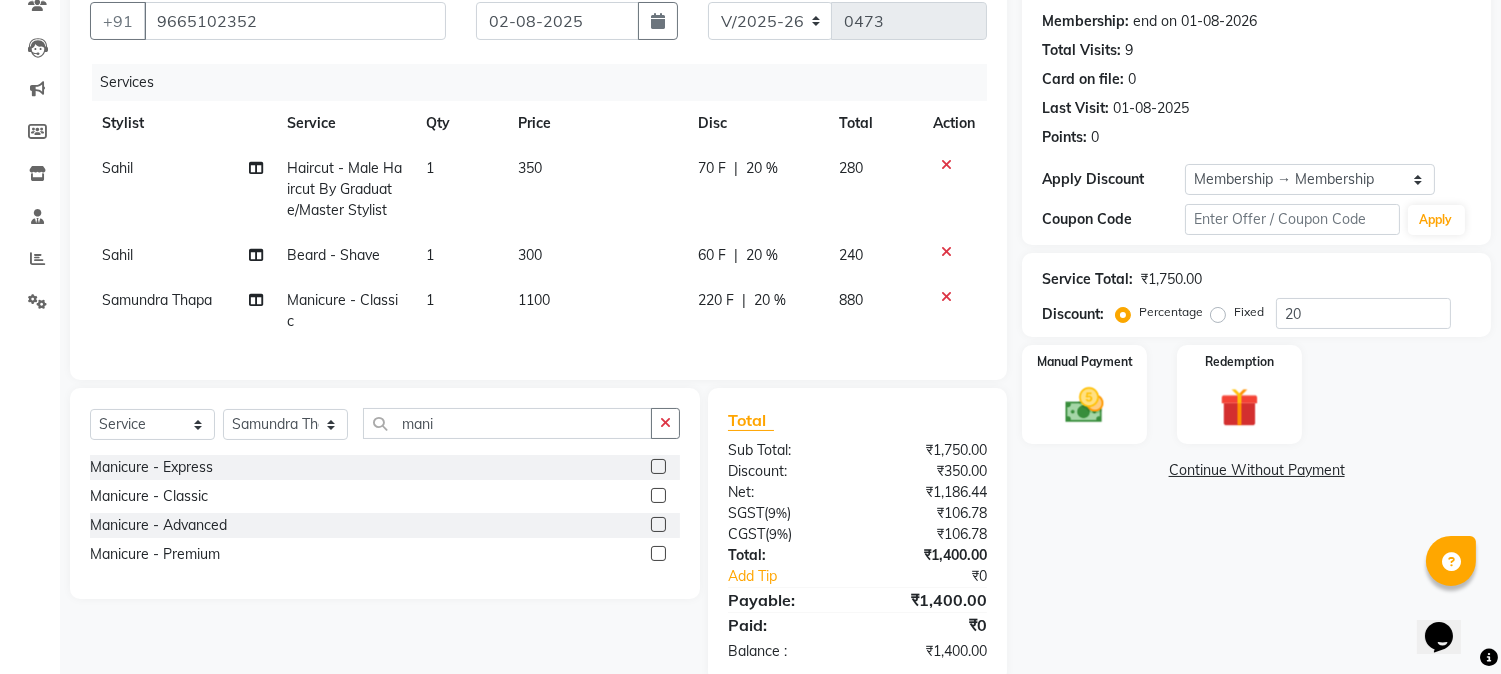 scroll, scrollTop: 222, scrollLeft: 0, axis: vertical 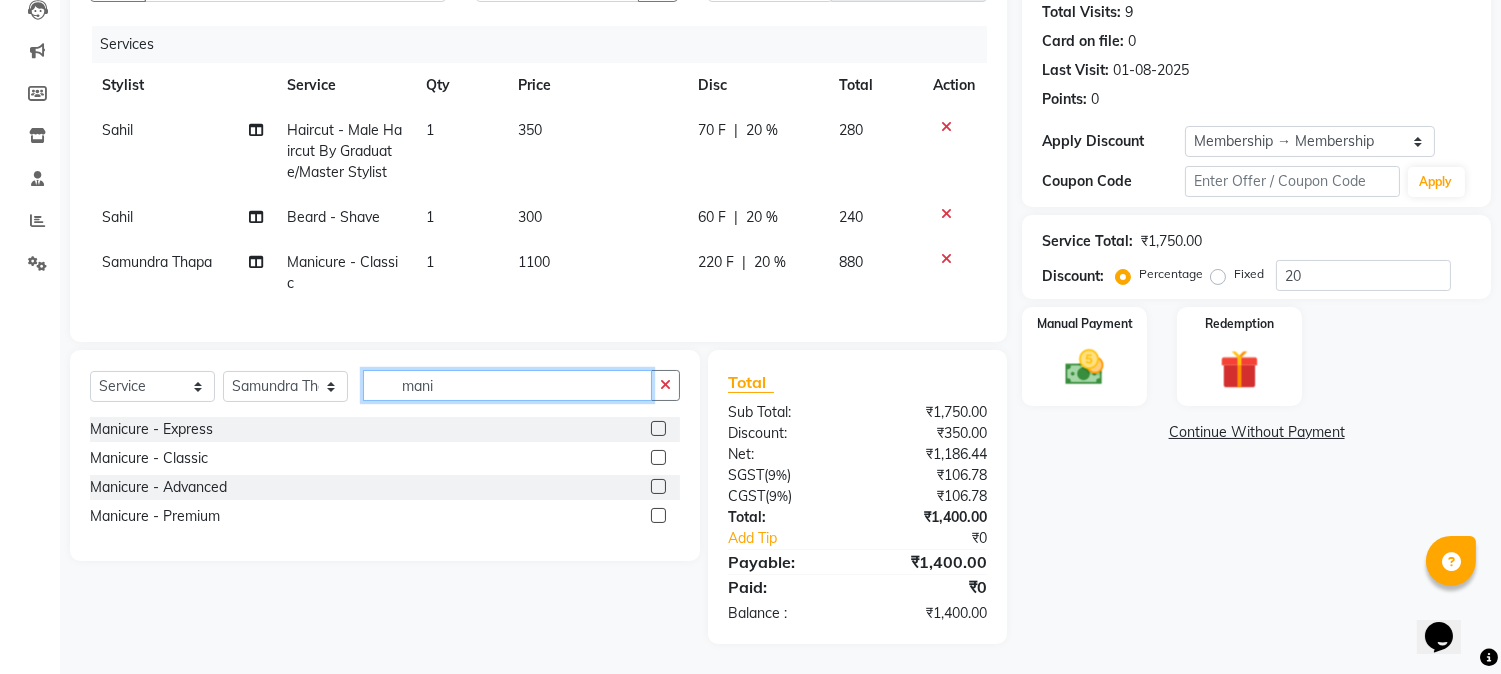 drag, startPoint x: 484, startPoint y: 412, endPoint x: 372, endPoint y: 394, distance: 113.43721 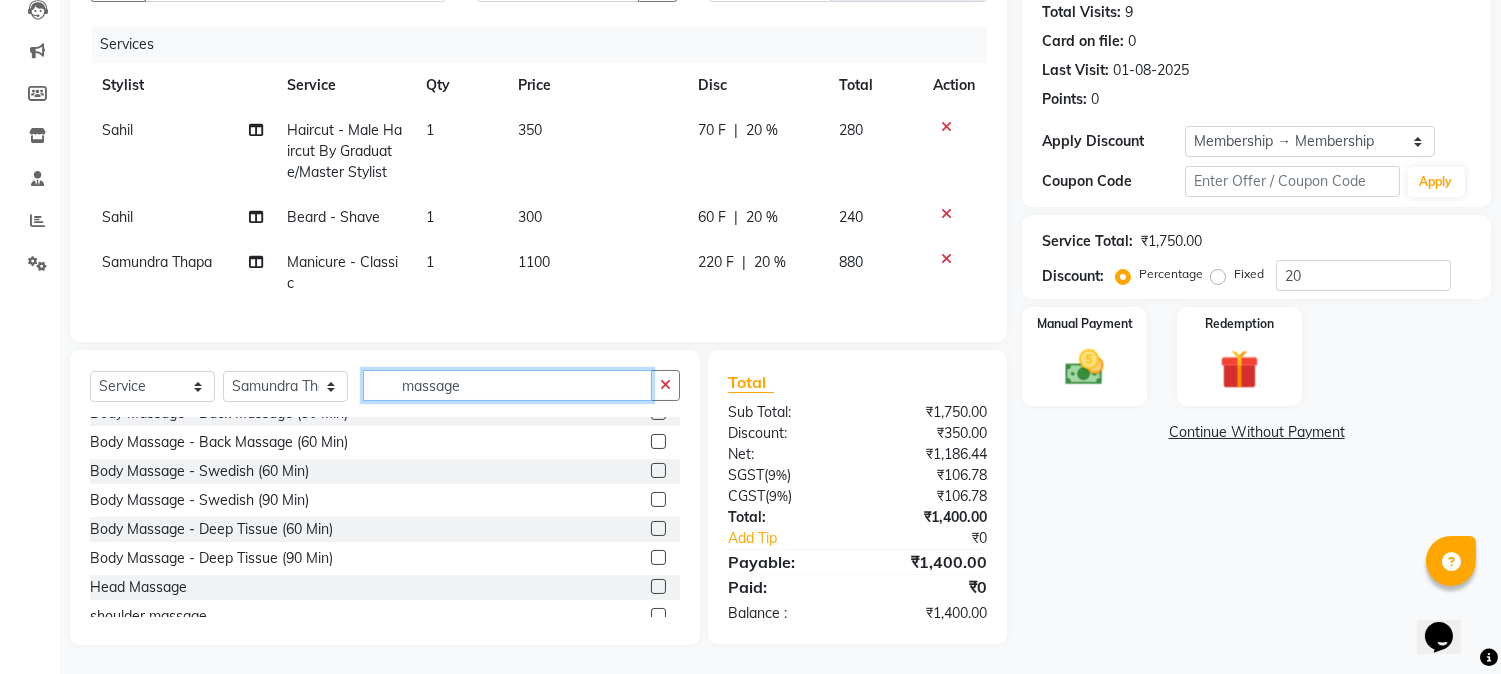 scroll, scrollTop: 32, scrollLeft: 0, axis: vertical 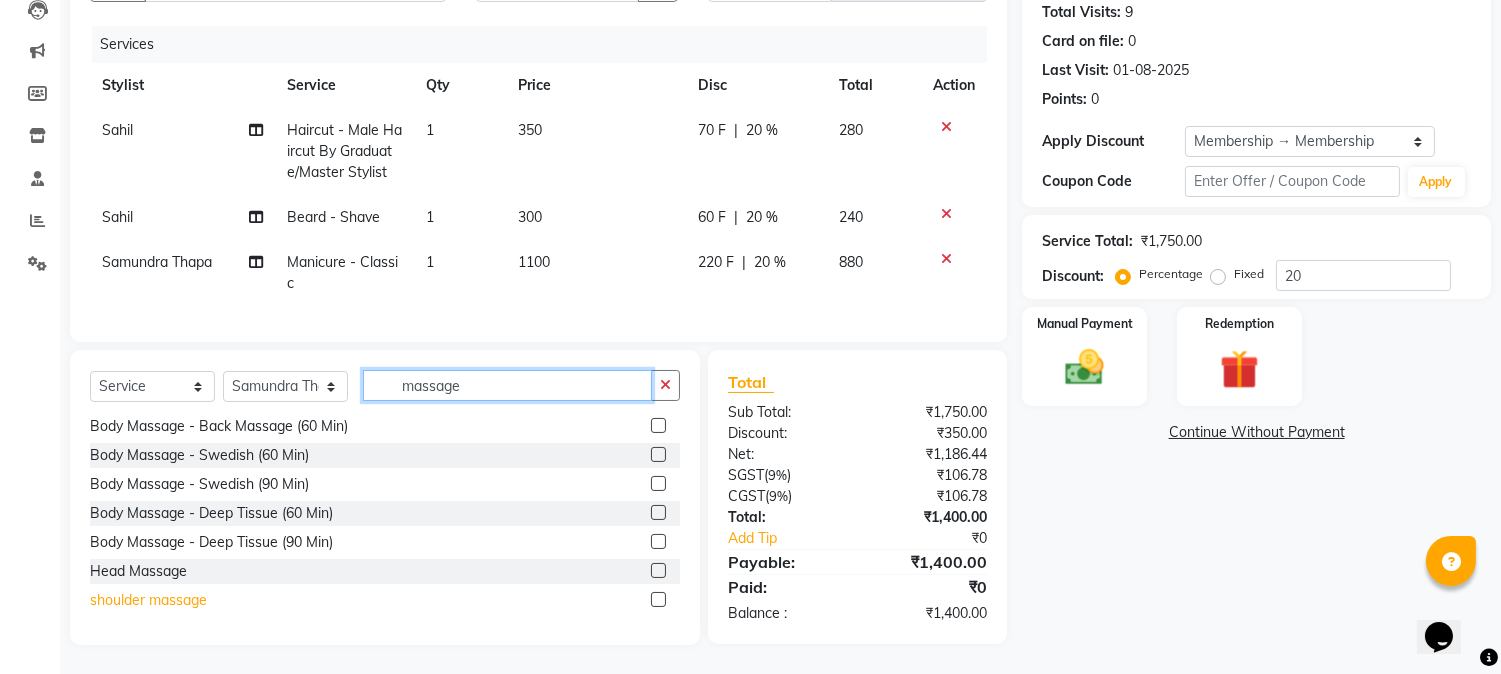 type on "massage" 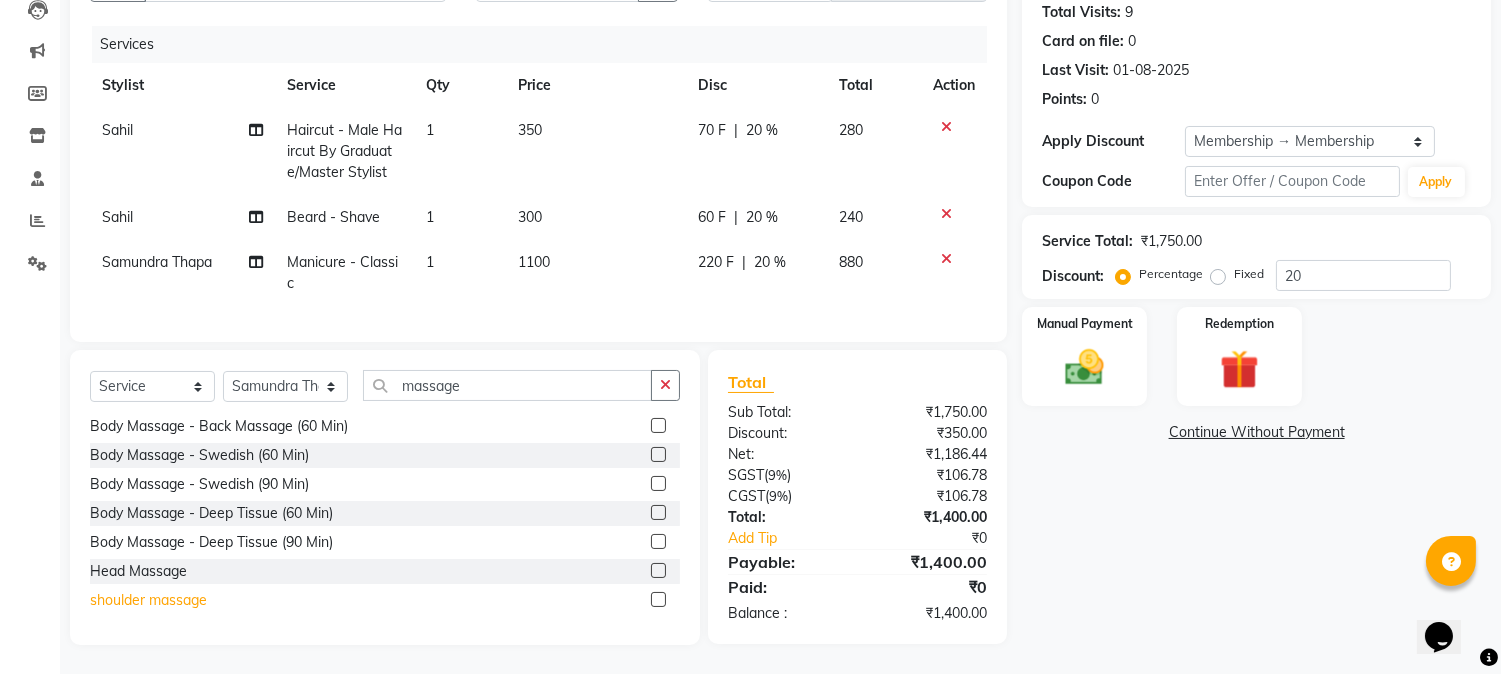 click on "shoulder massage" 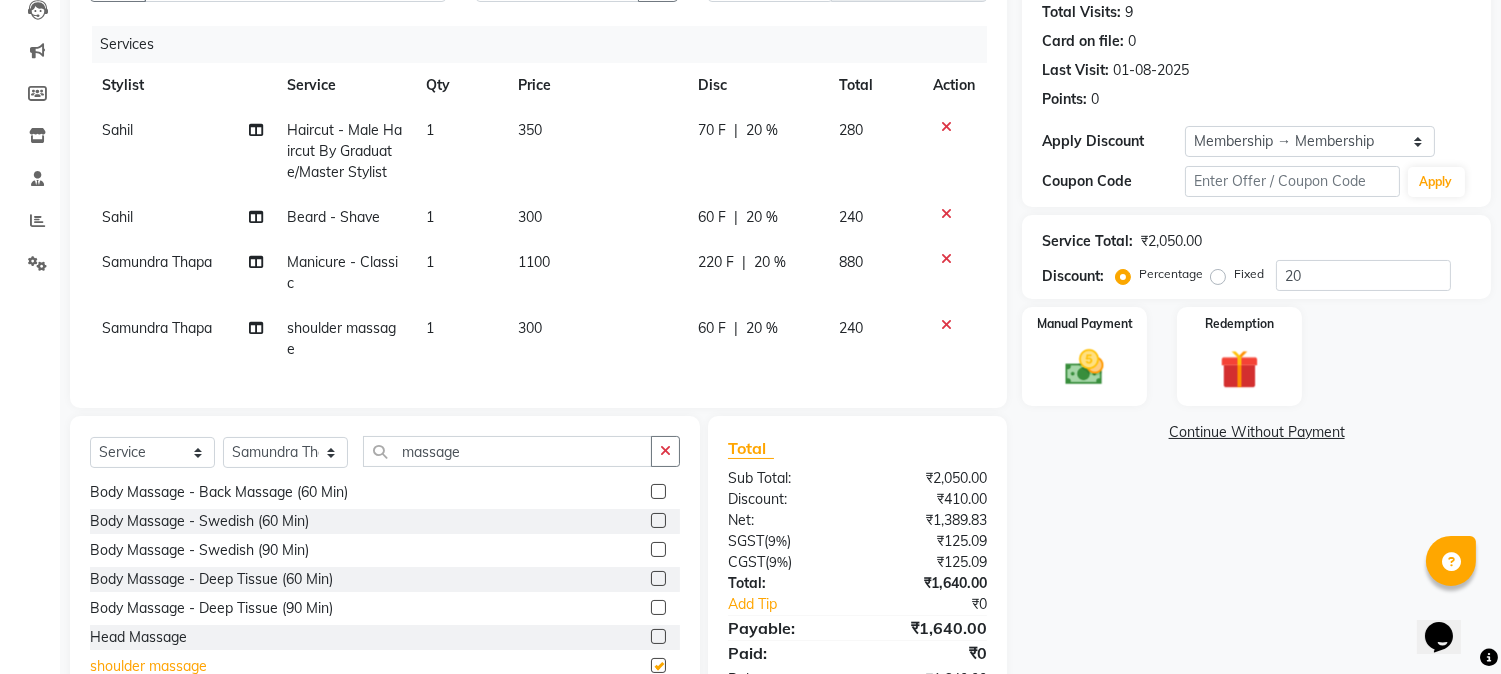 checkbox on "false" 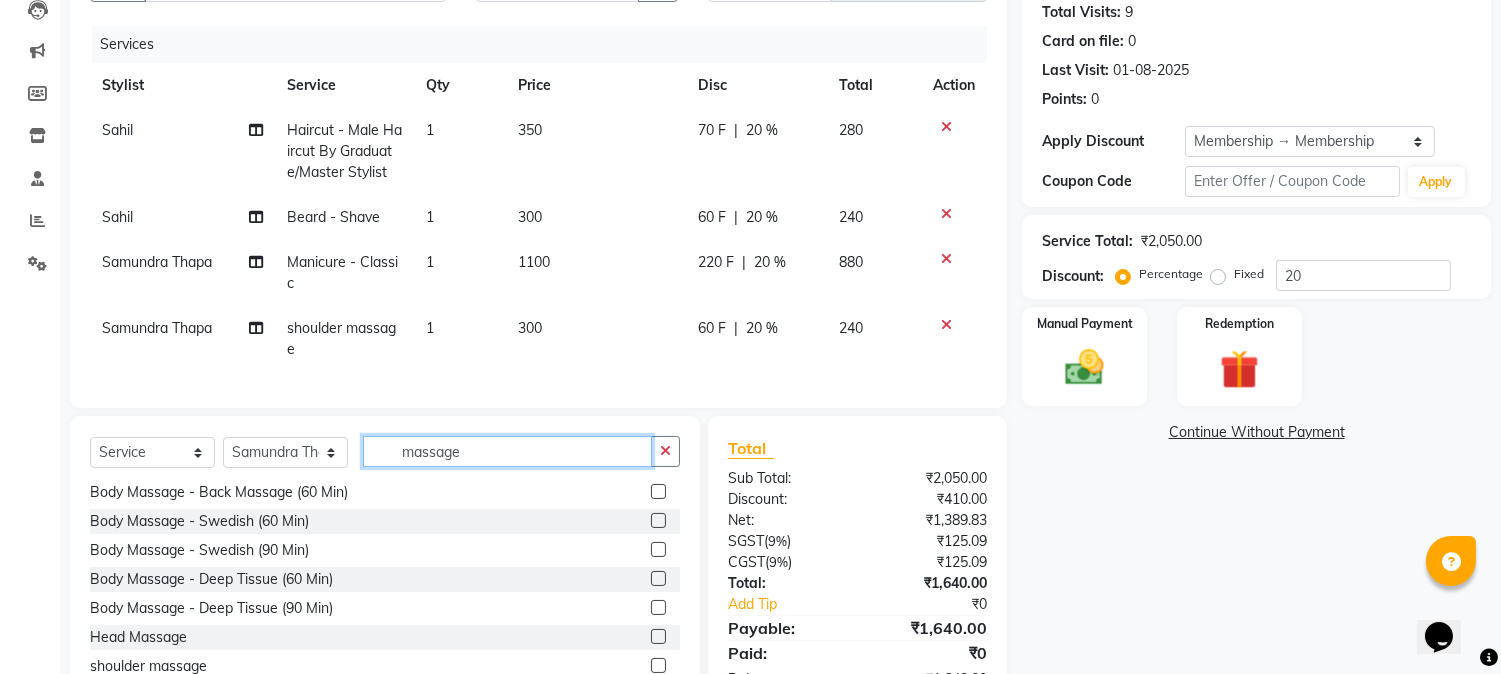 drag, startPoint x: 475, startPoint y: 480, endPoint x: 387, endPoint y: 482, distance: 88.02273 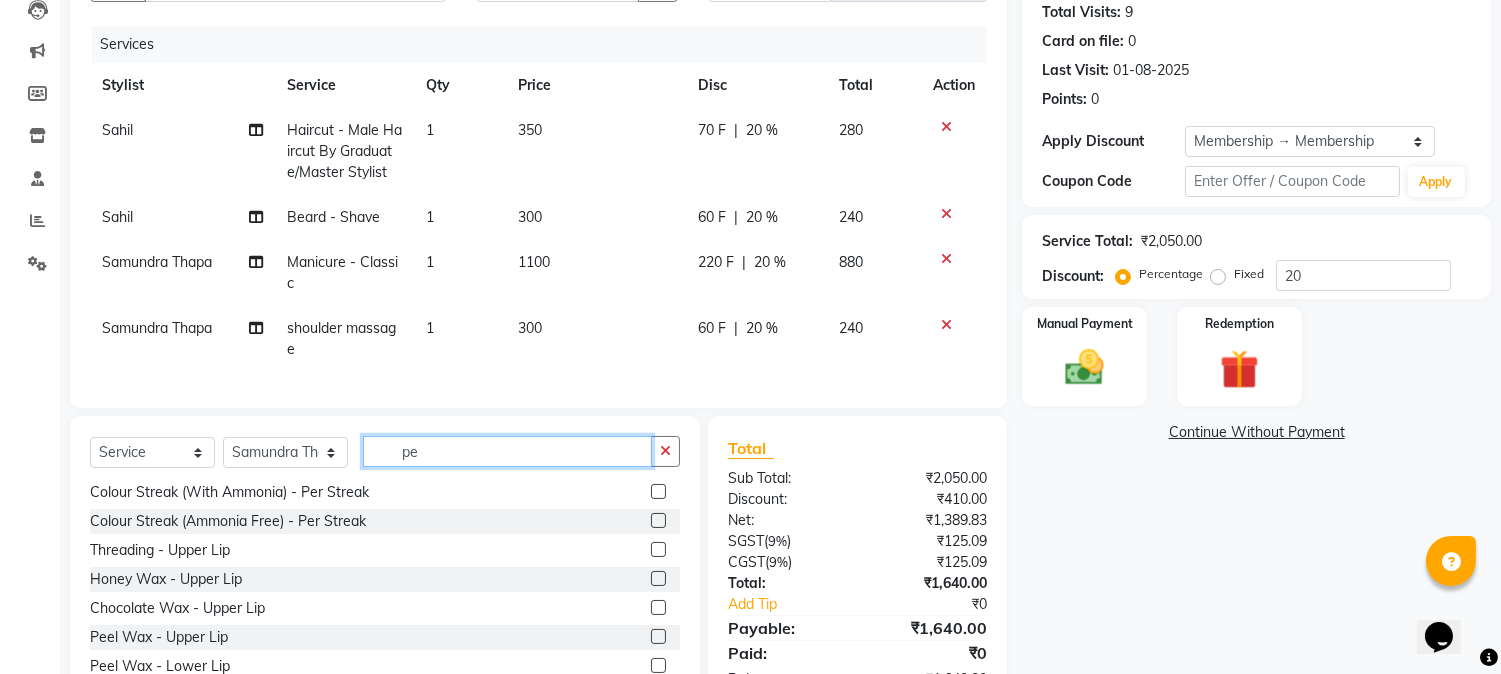 scroll, scrollTop: 0, scrollLeft: 0, axis: both 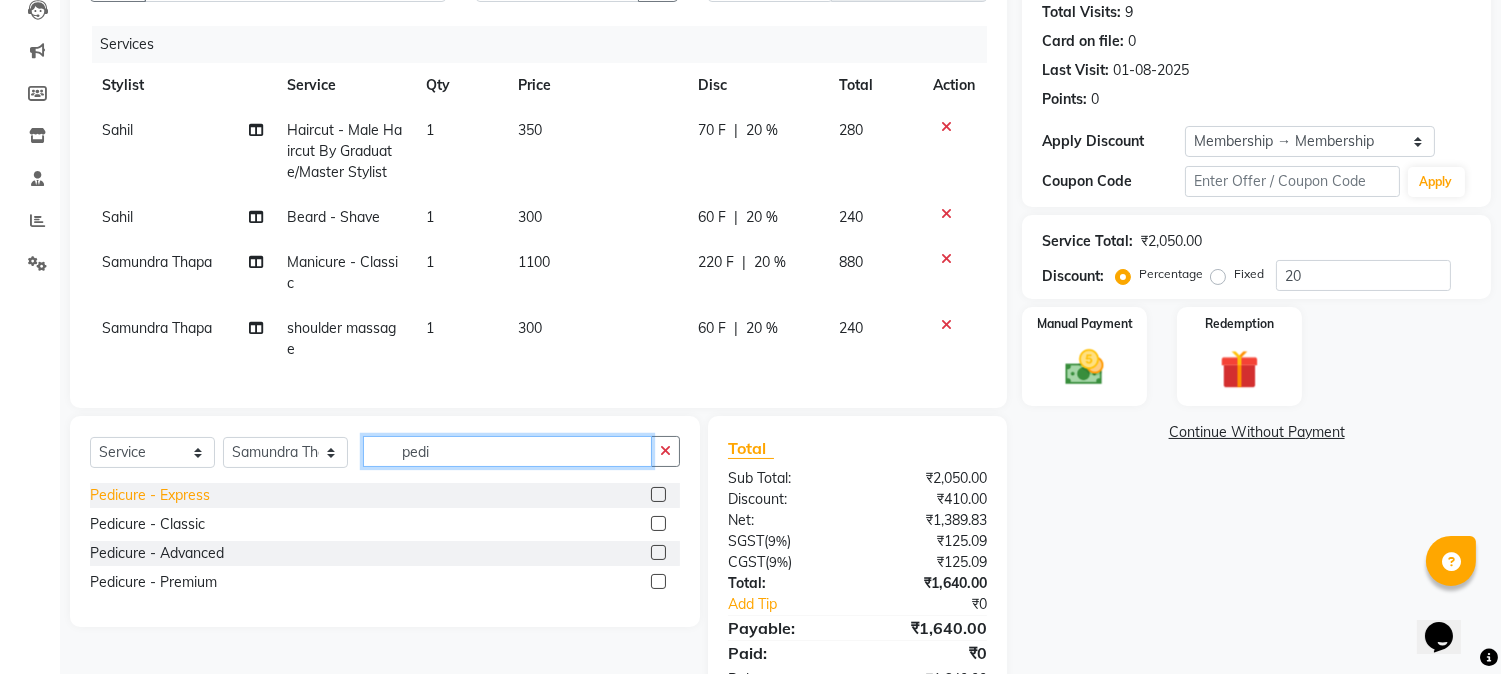type on "pedi" 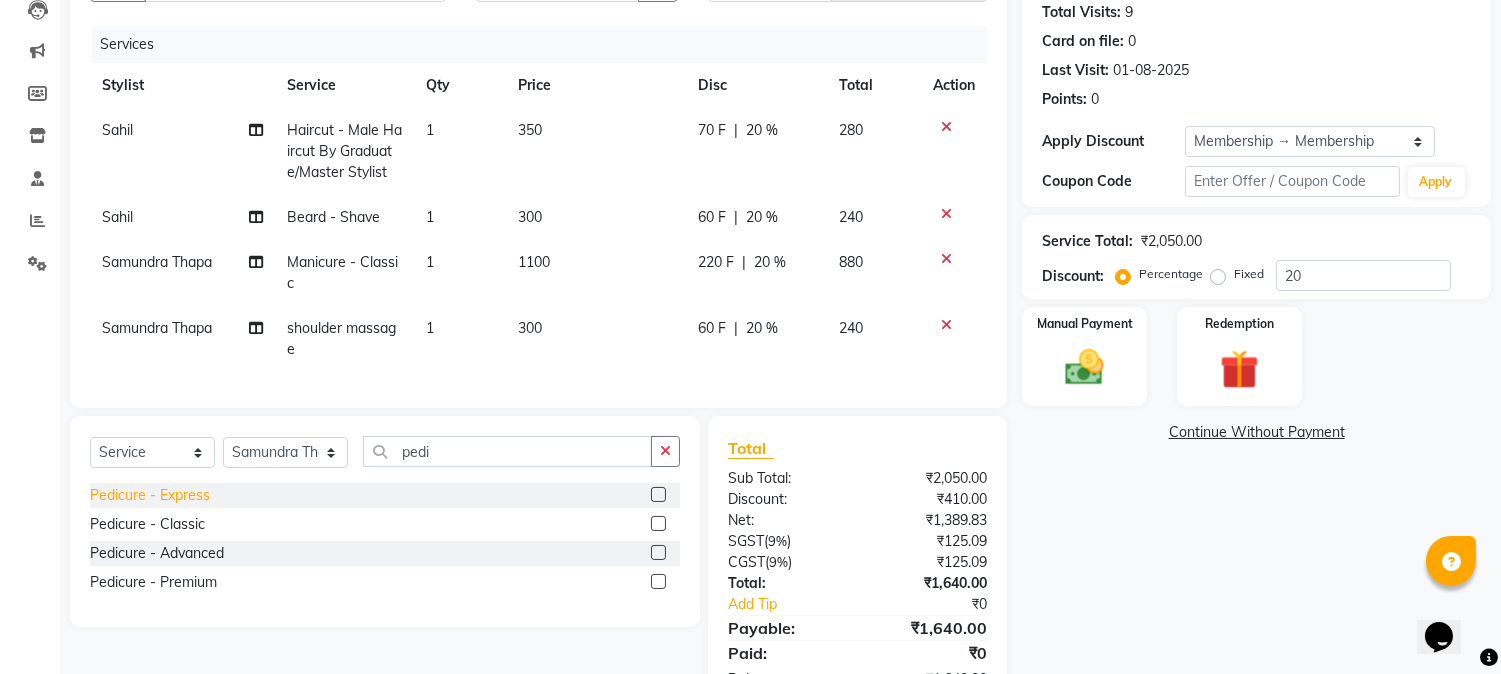click on "Pedicure - Express" 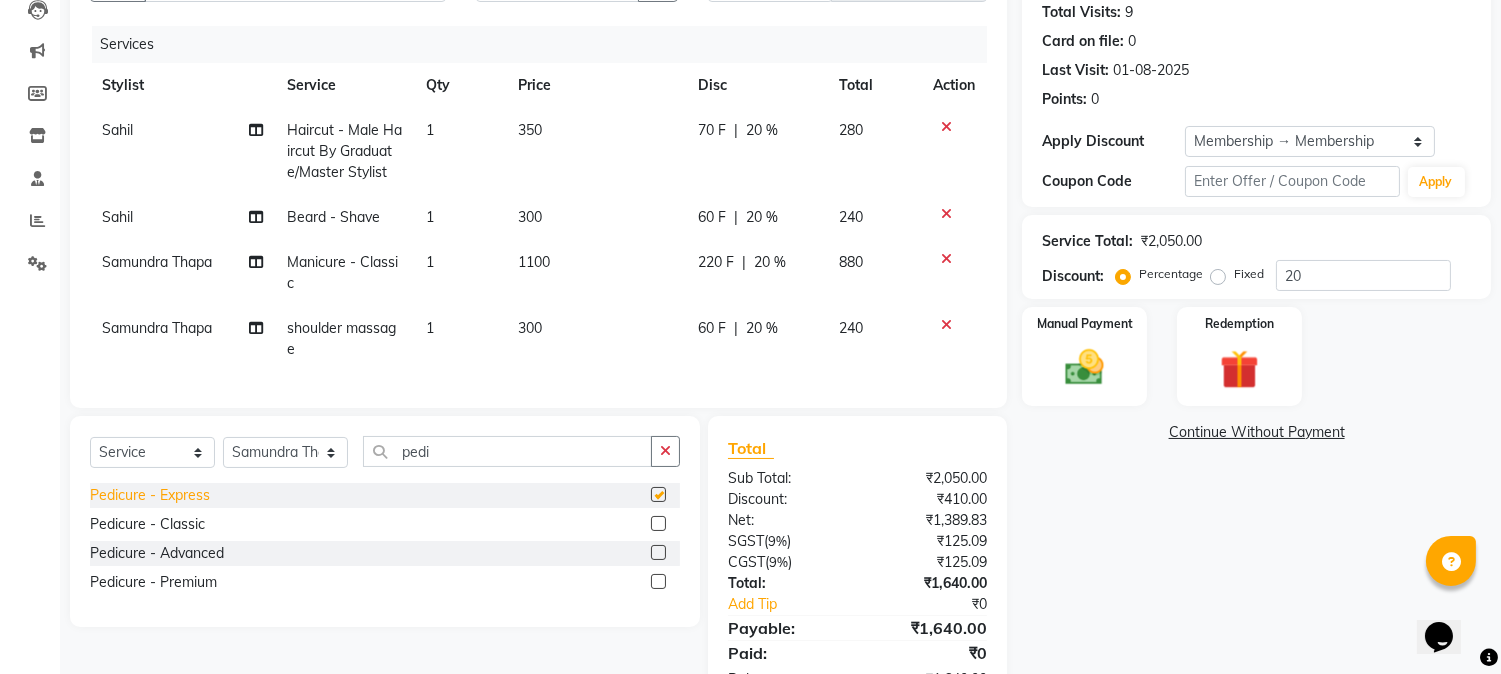 checkbox on "false" 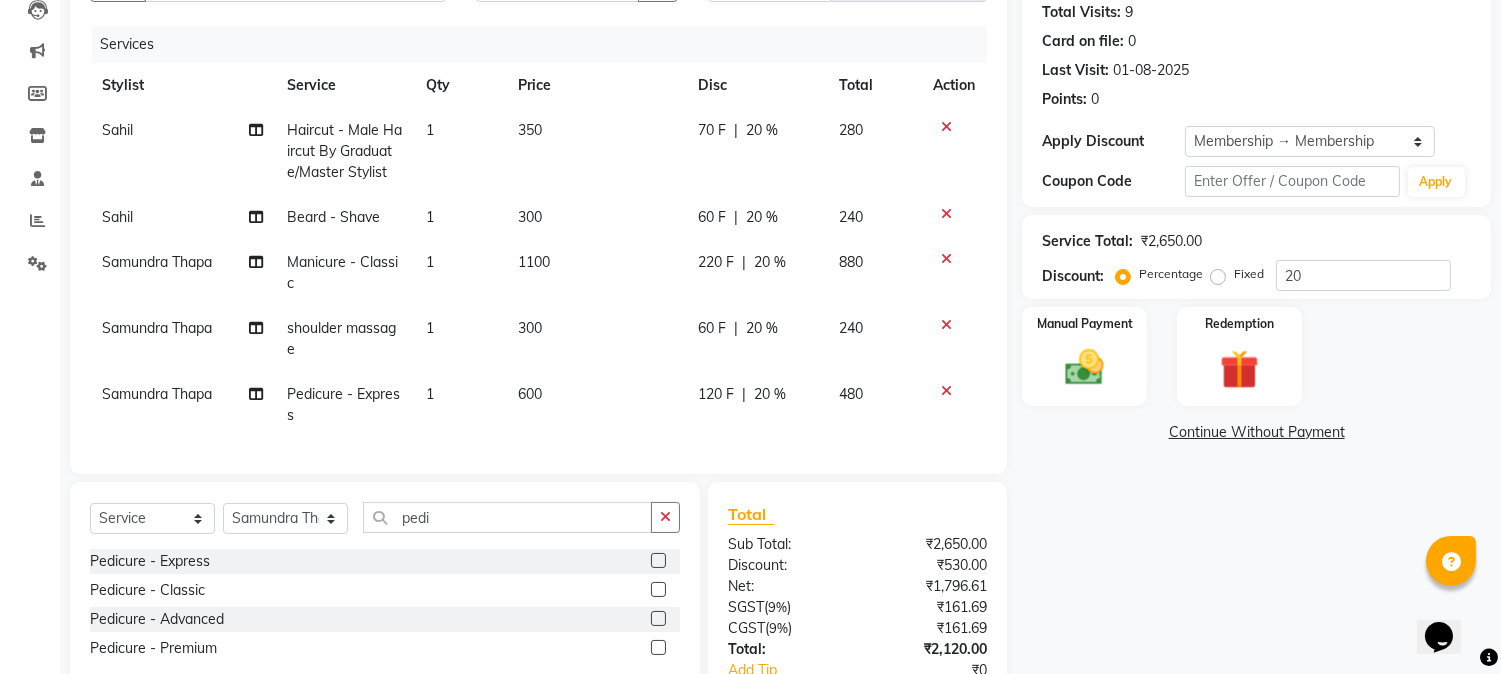 click on "600" 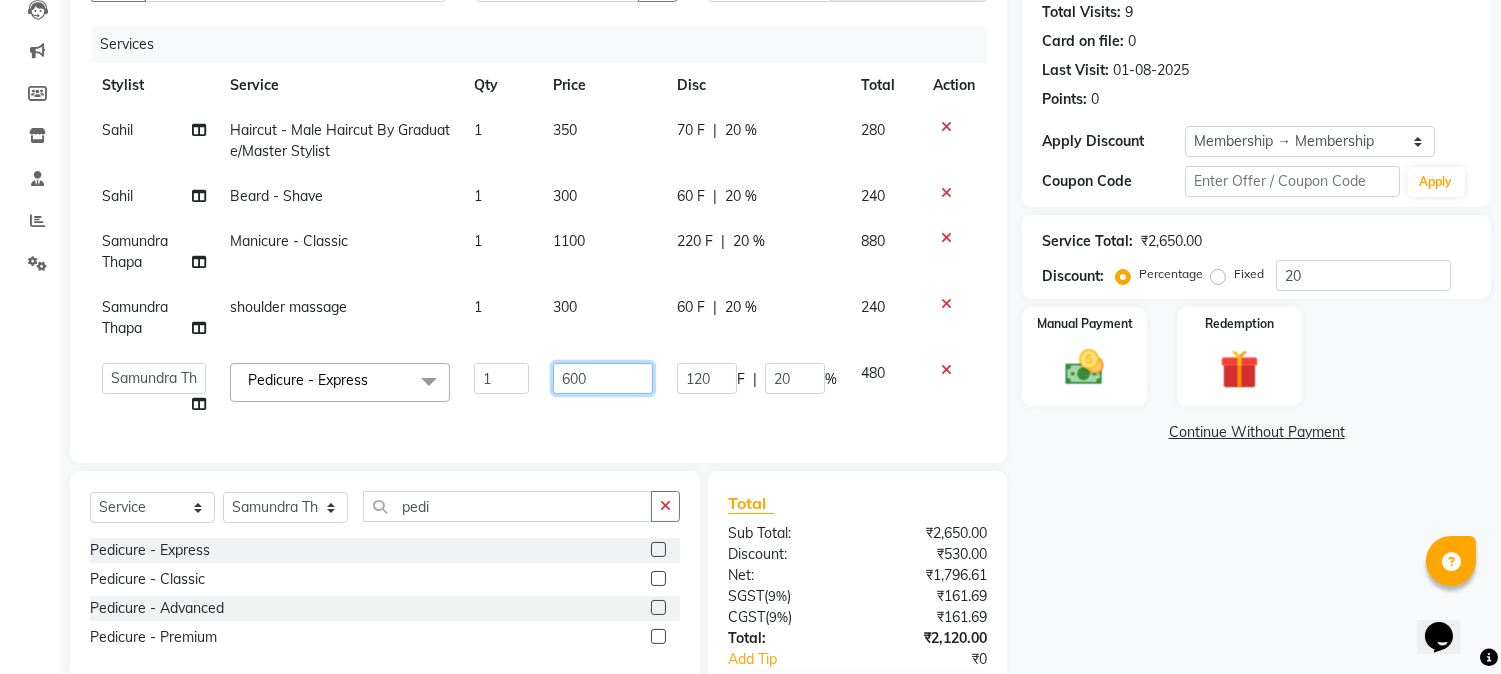 drag, startPoint x: 617, startPoint y: 378, endPoint x: 474, endPoint y: 390, distance: 143.50261 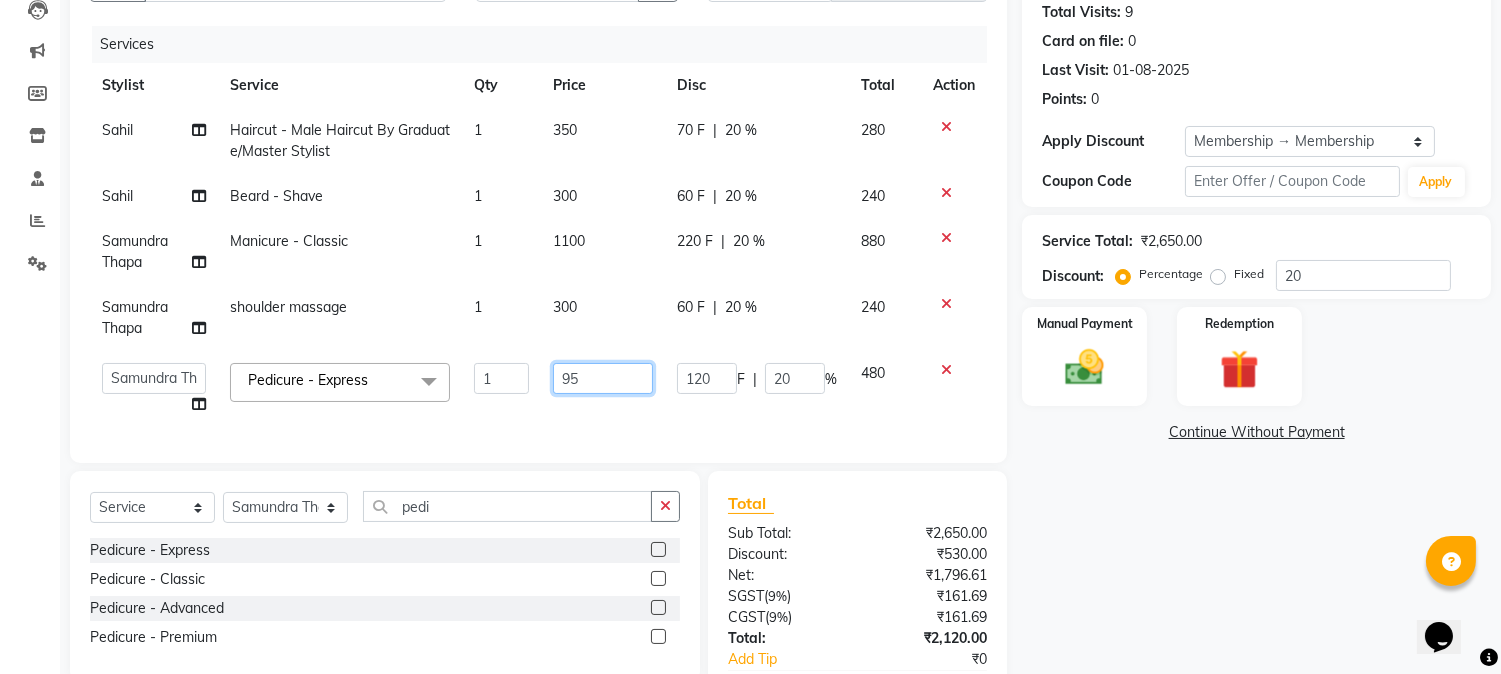 type on "950" 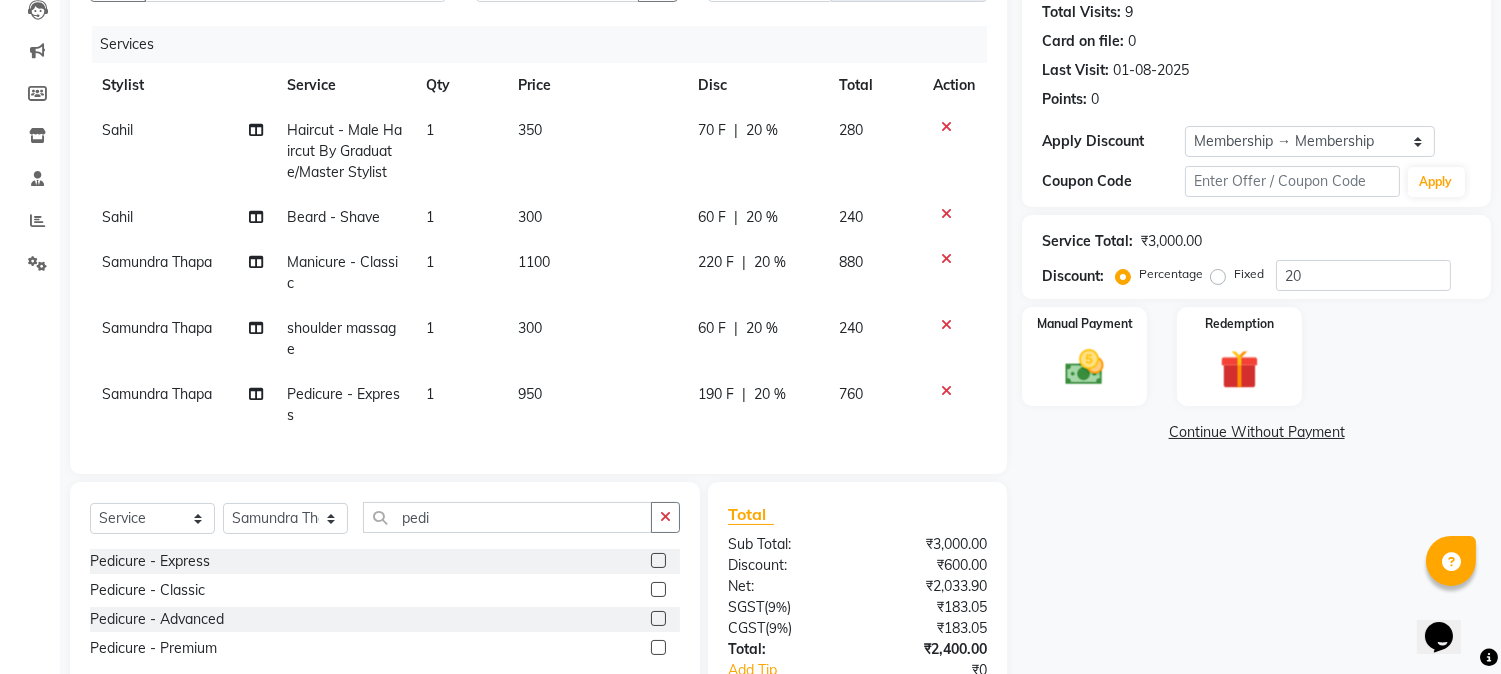 click on "Name: [FIRST]  Membership: end on [DATE] Total Visits:  9 Card on file:  0 Last Visit:   [DATE] Points:   0  Apply Discount Select Membership → Membership Coupon Code Apply Service Total:  ₹3,000.00  Discount:  Percentage   Fixed  20 Manual Payment Redemption  Continue Without Payment" 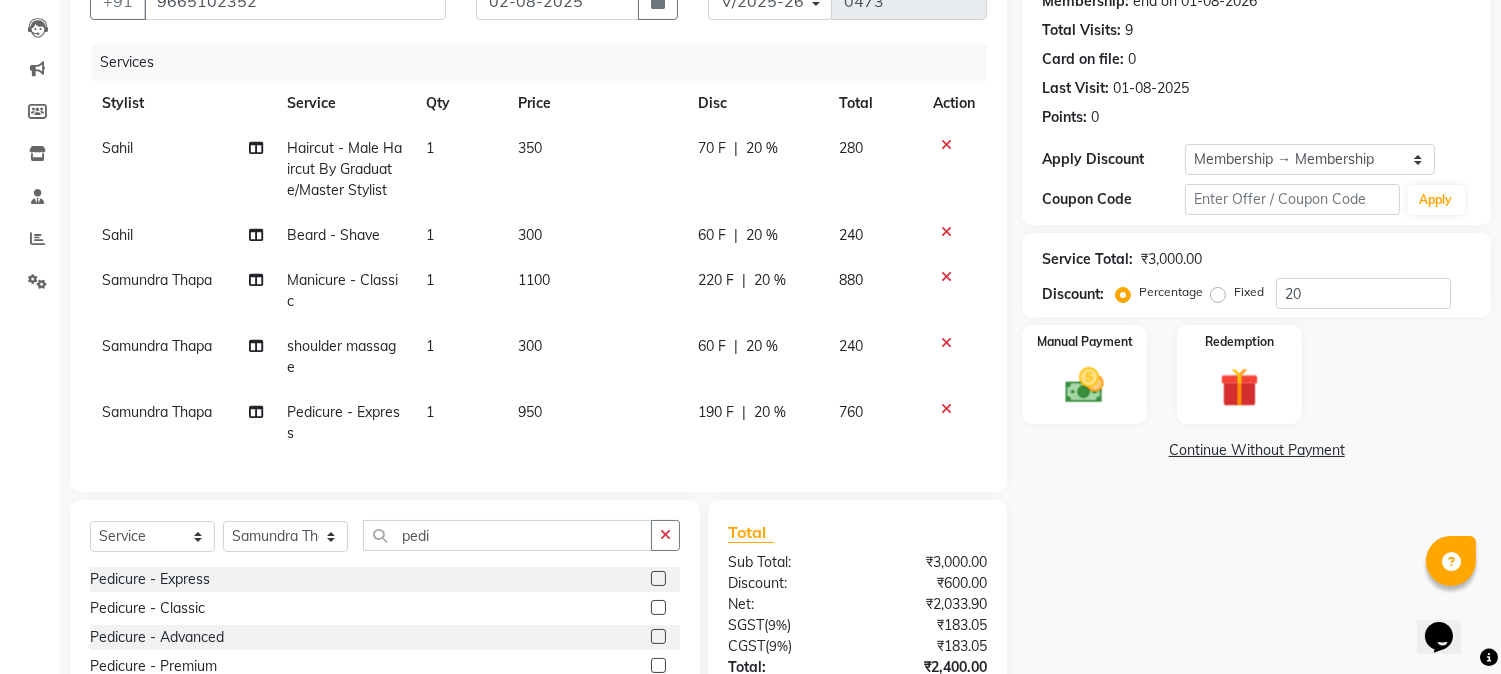 scroll, scrollTop: 258, scrollLeft: 0, axis: vertical 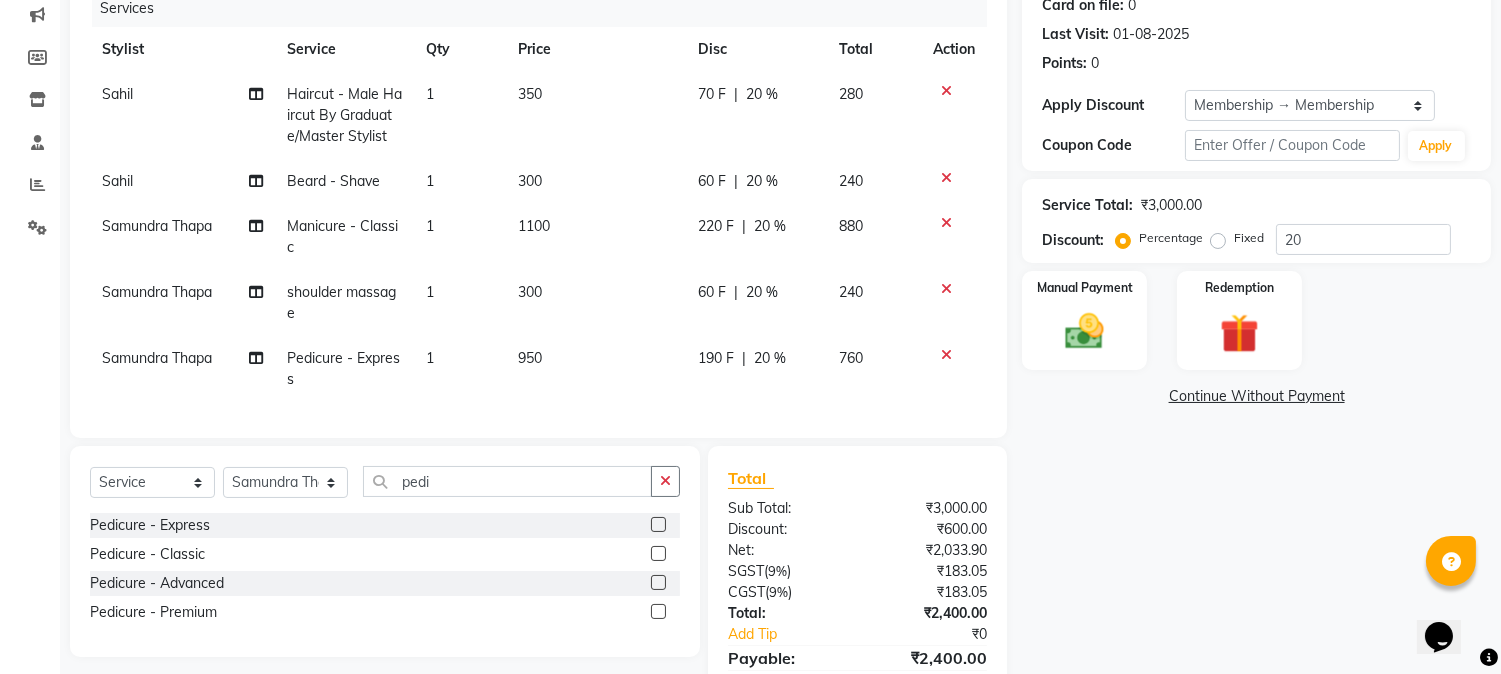 click on "Samundra Thapa" 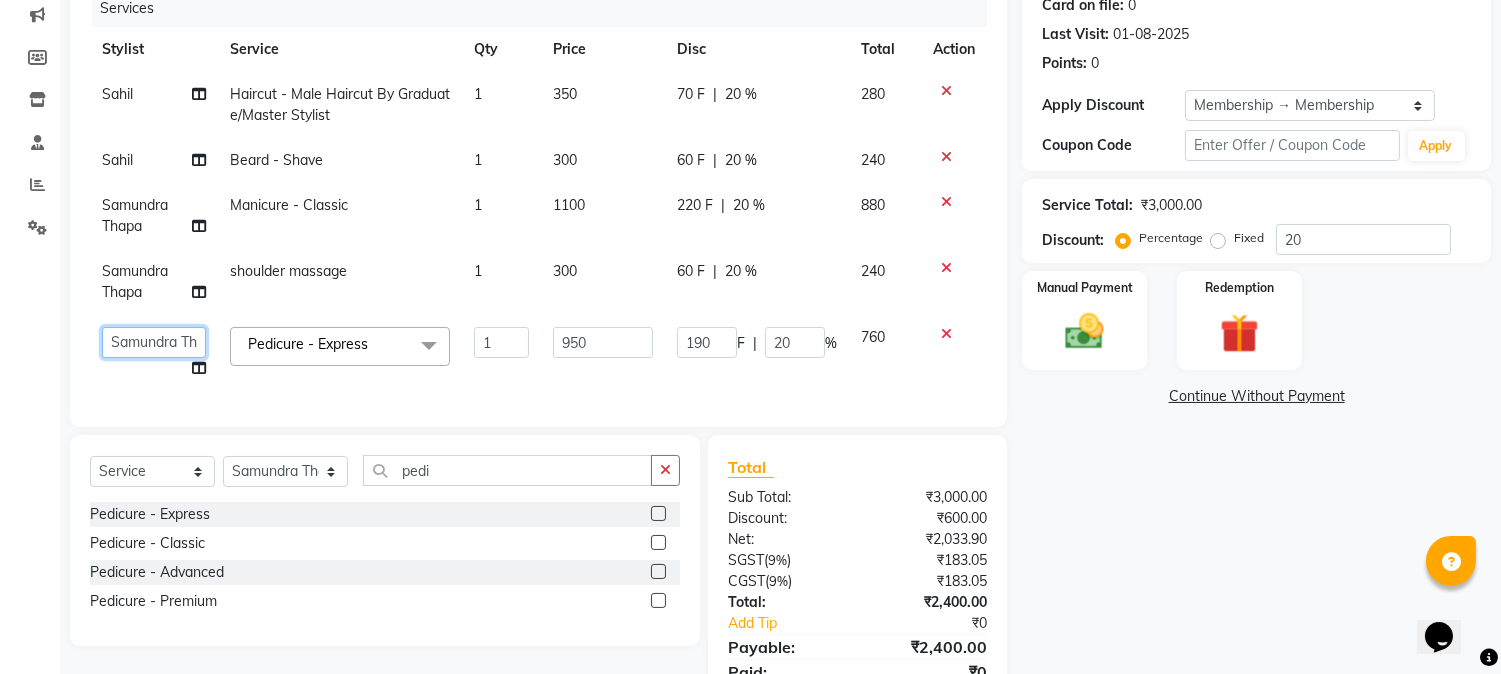 click on "Manager   [FIRST] [LAST]   [FIRST] [LAST]   [FIRST]   [FIRST] [LAST]   [FIRST] [LAST]   [FIRST]   [FIRST] [LAST]" 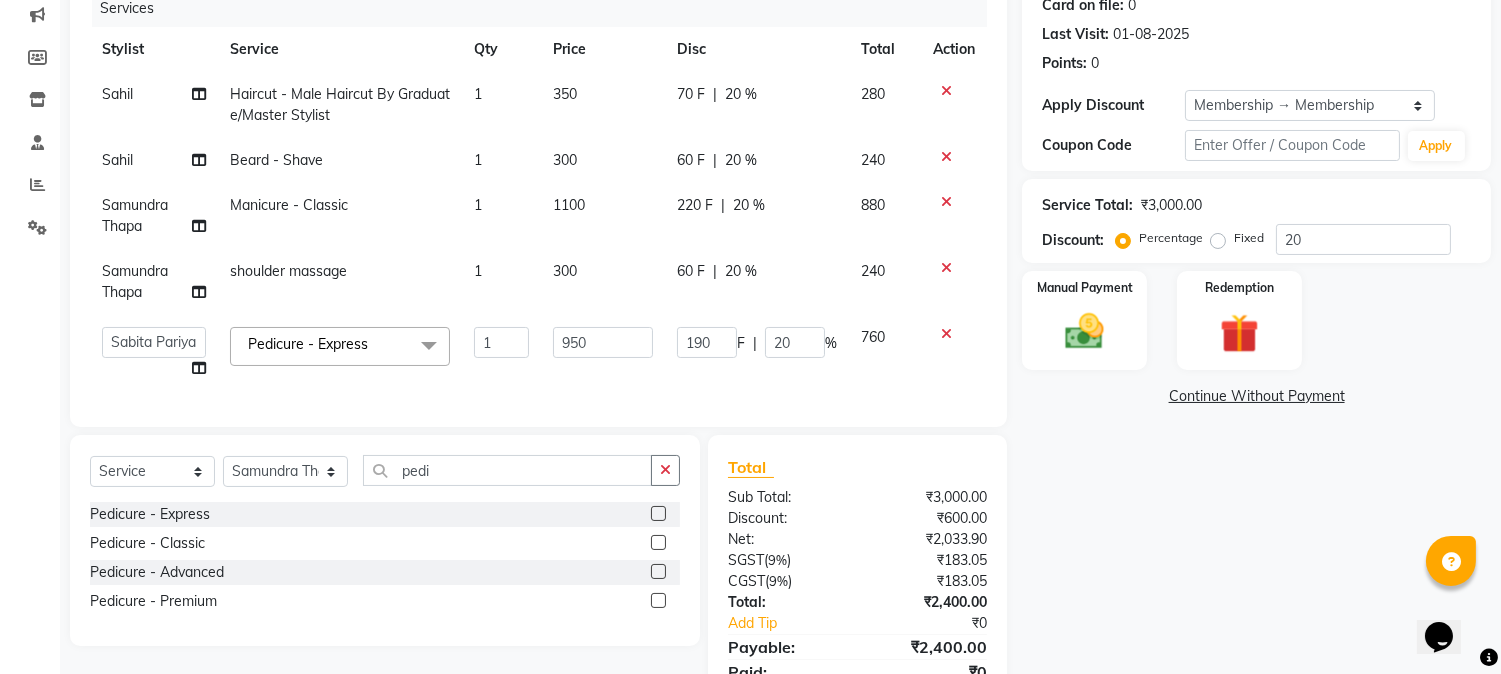 select on "63726" 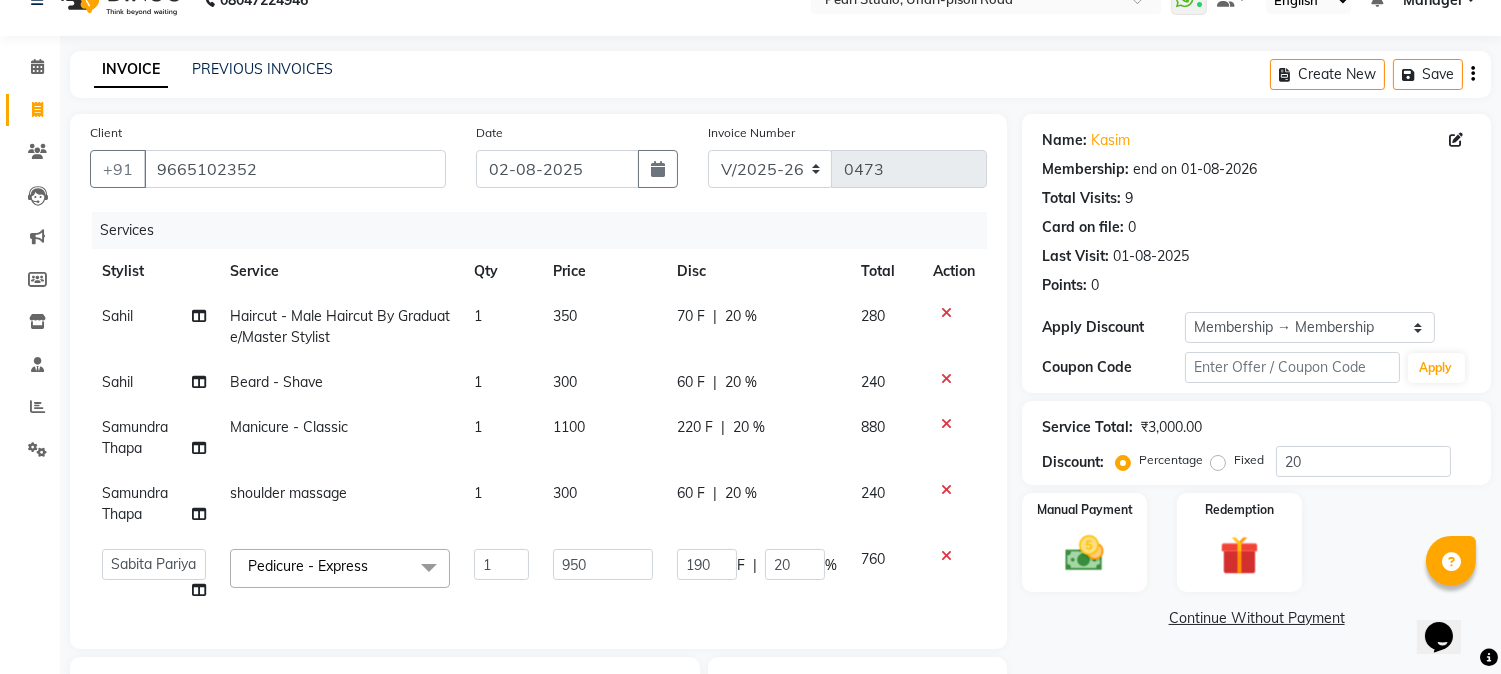 click on "Services" 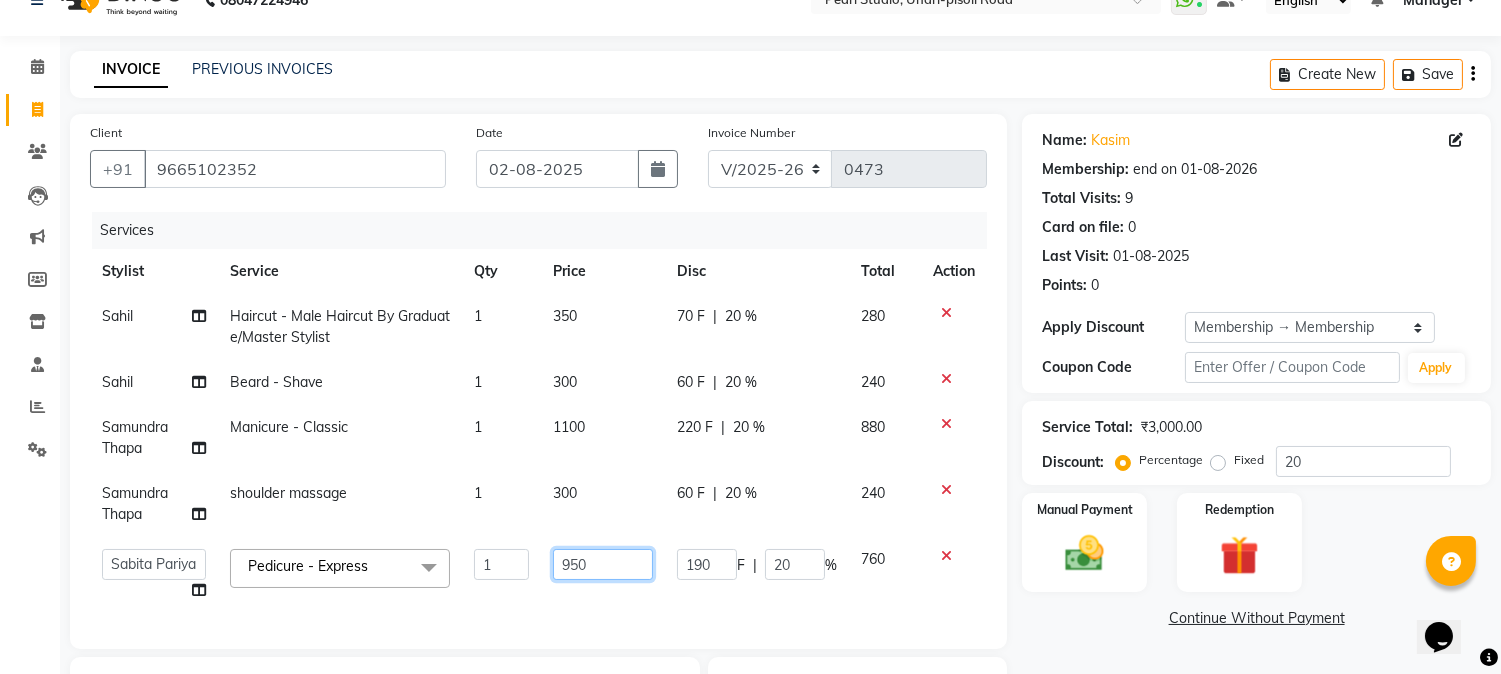 click on "950" 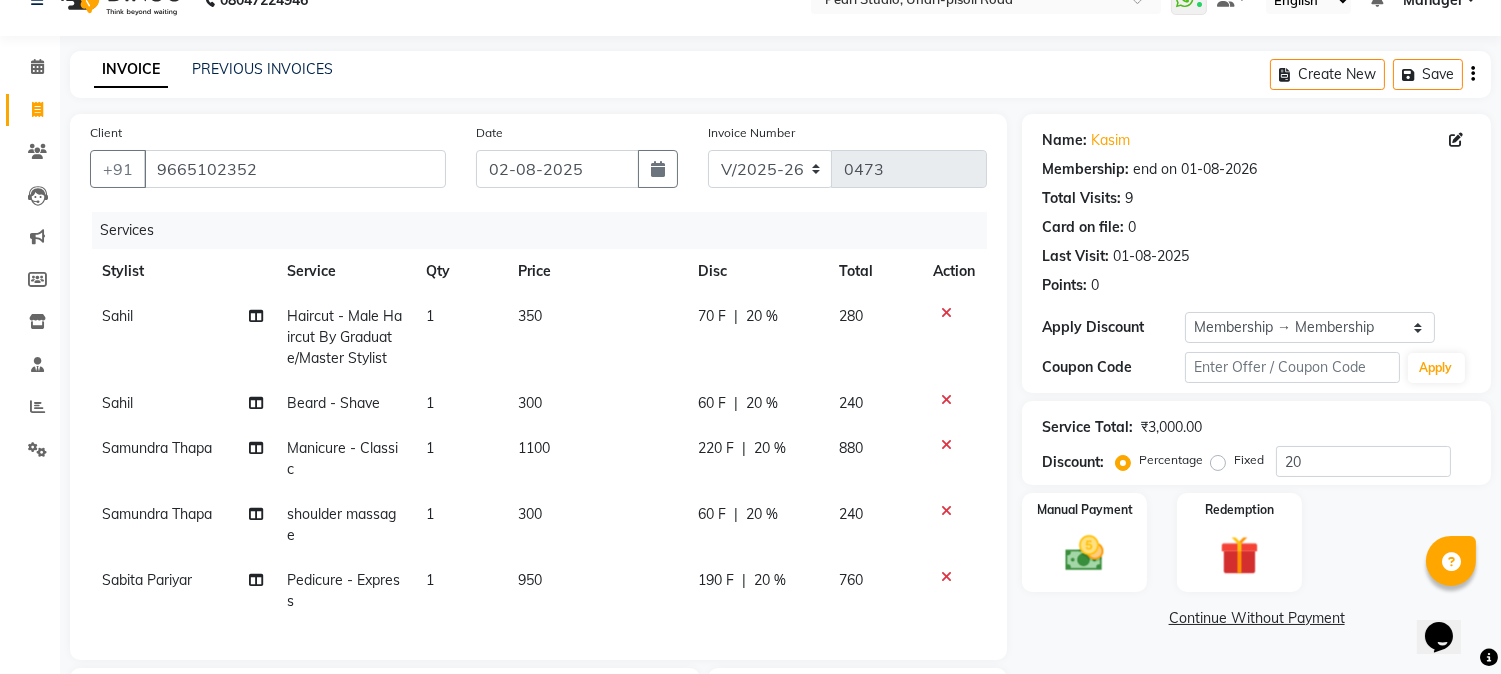 click on "Services" 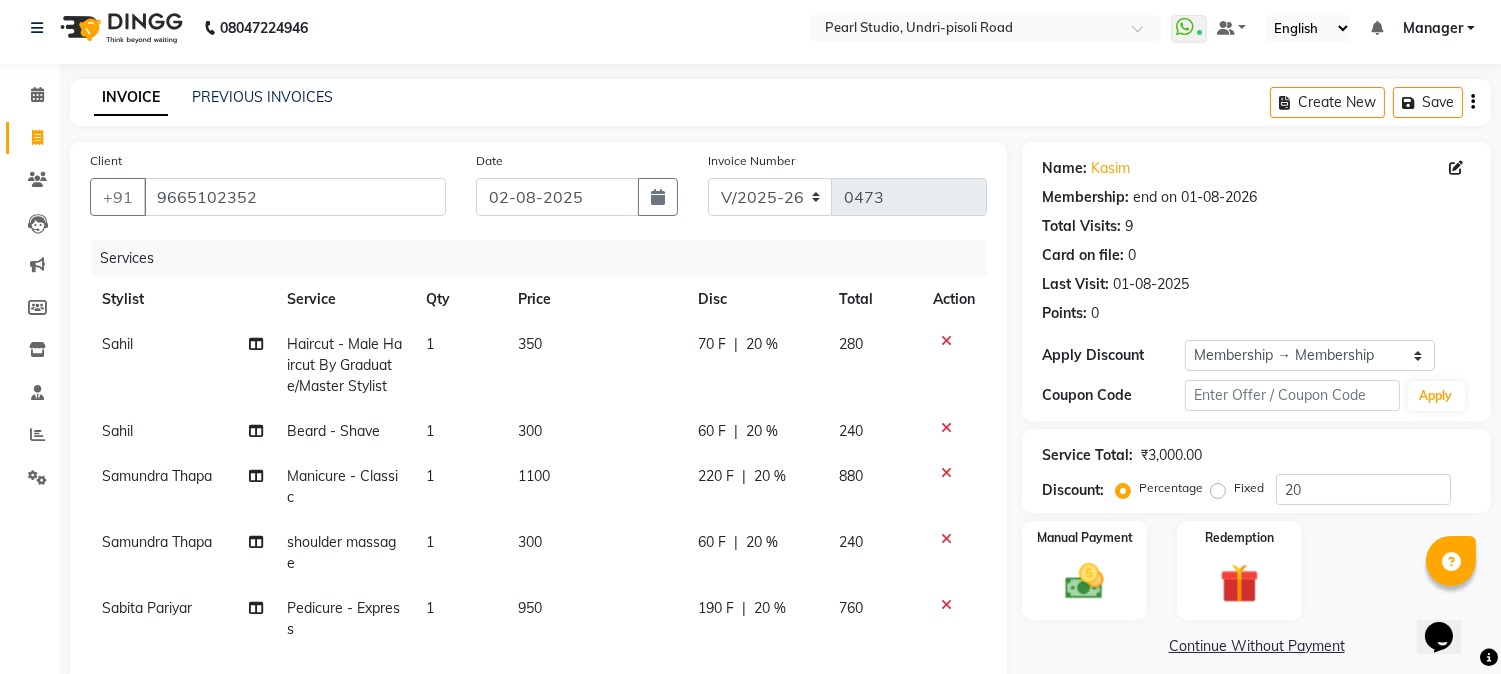 scroll, scrollTop: 0, scrollLeft: 0, axis: both 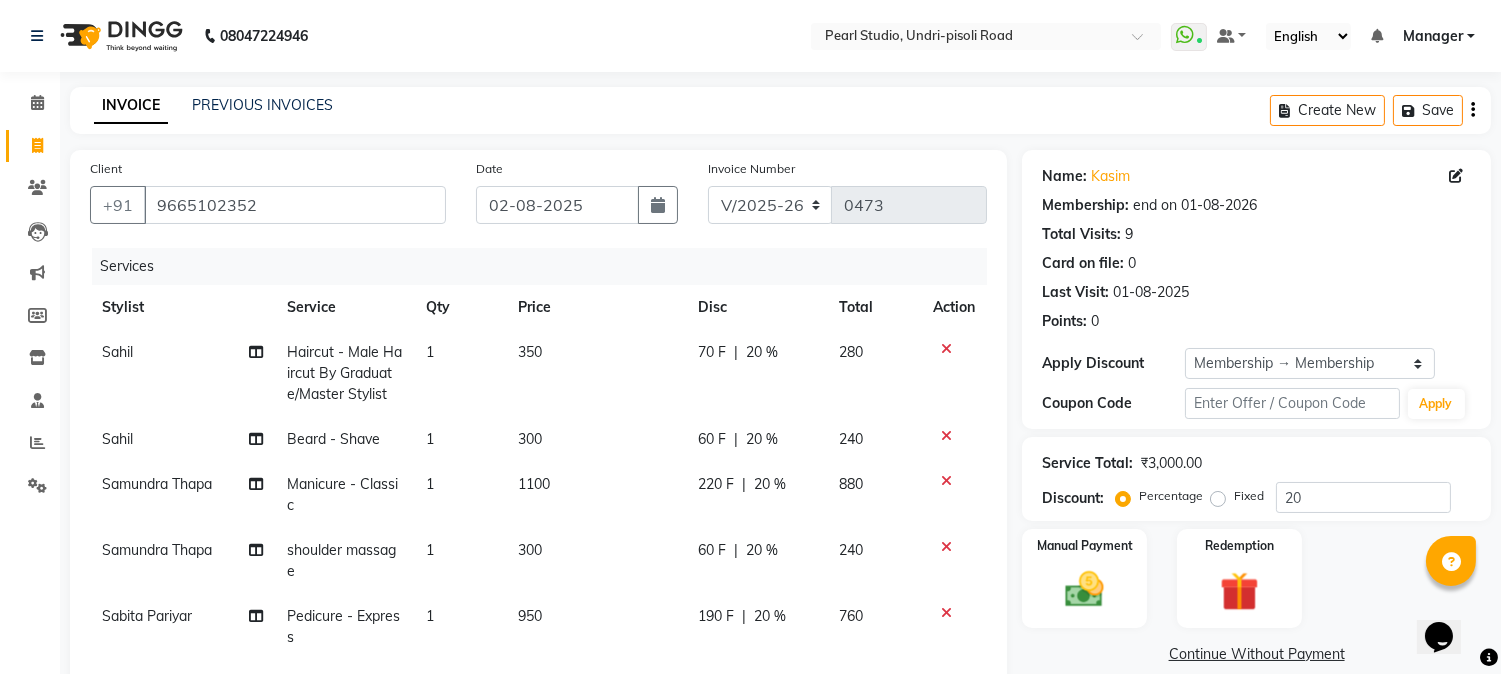 click on "INVOICE PREVIOUS INVOICES Create New   Save" 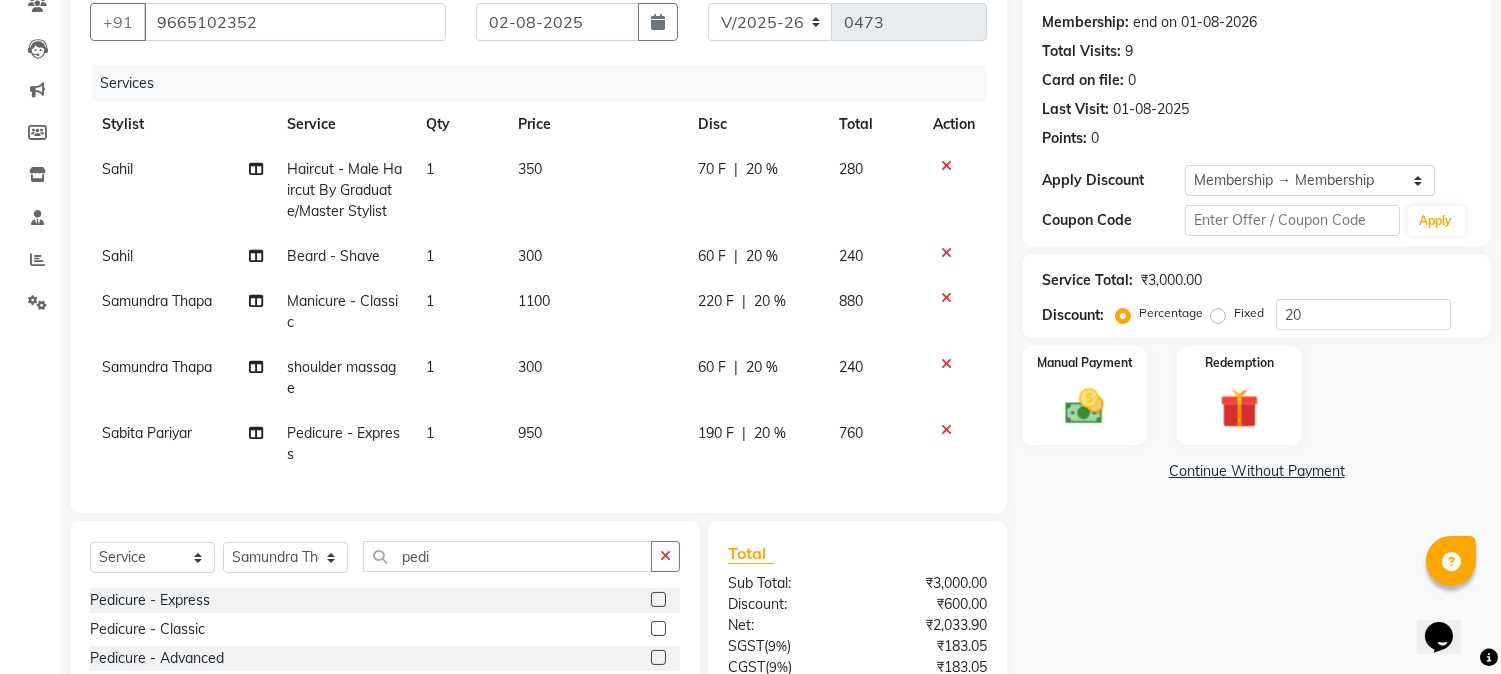 scroll, scrollTop: 222, scrollLeft: 0, axis: vertical 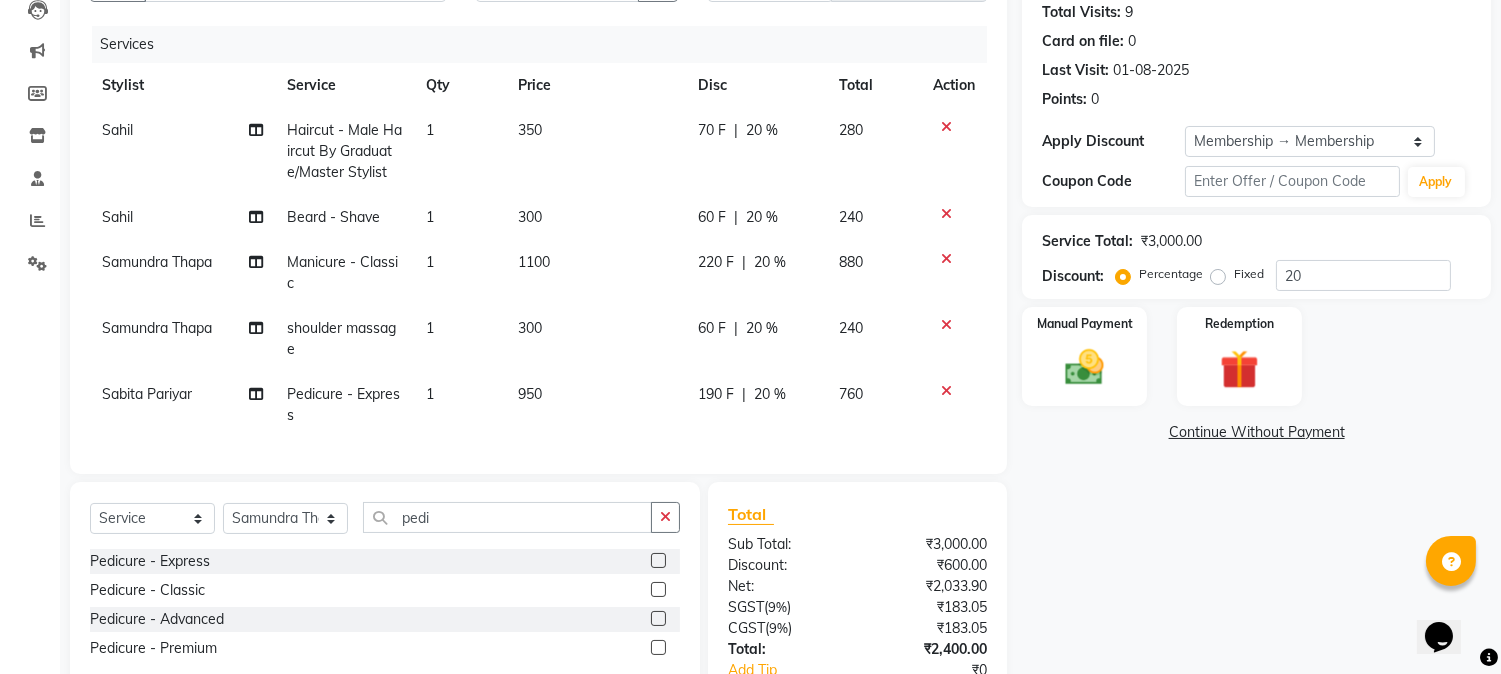 click on "300" 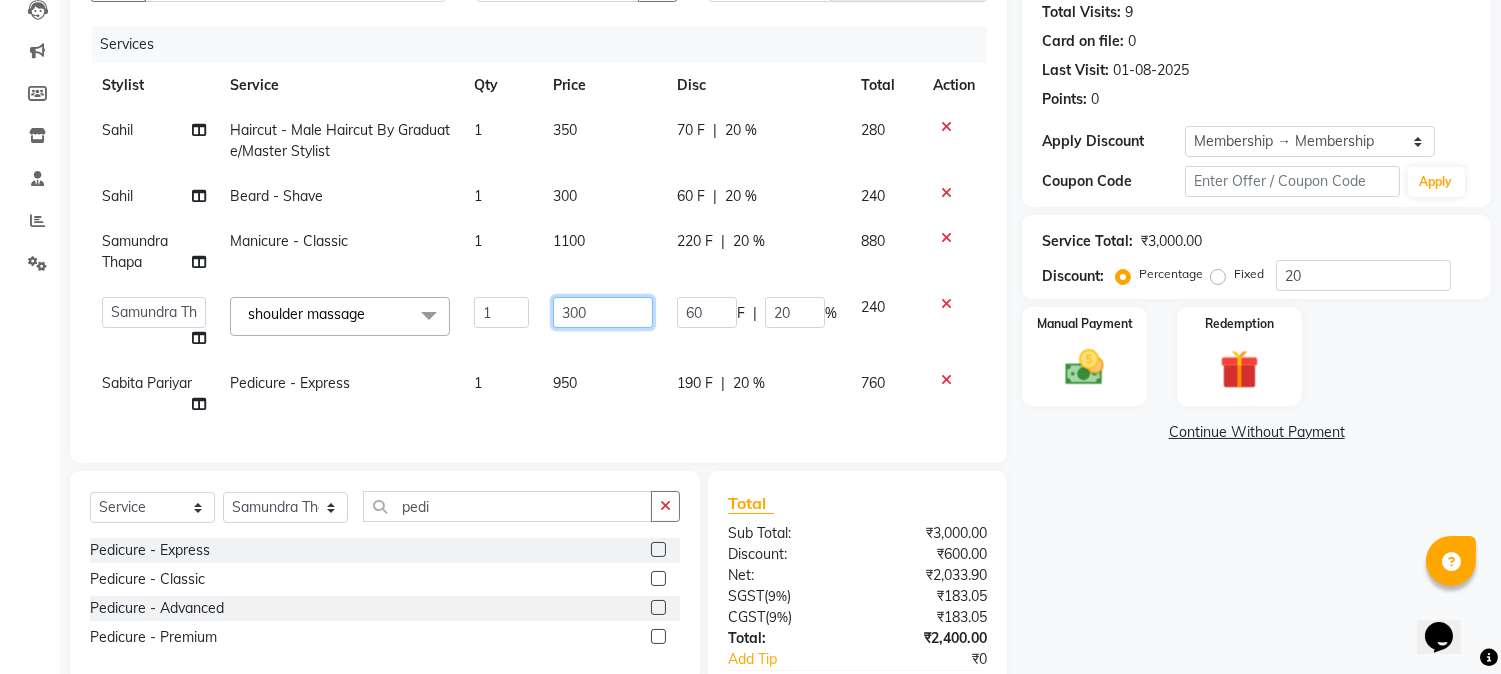 drag, startPoint x: 616, startPoint y: 308, endPoint x: 514, endPoint y: 310, distance: 102.01961 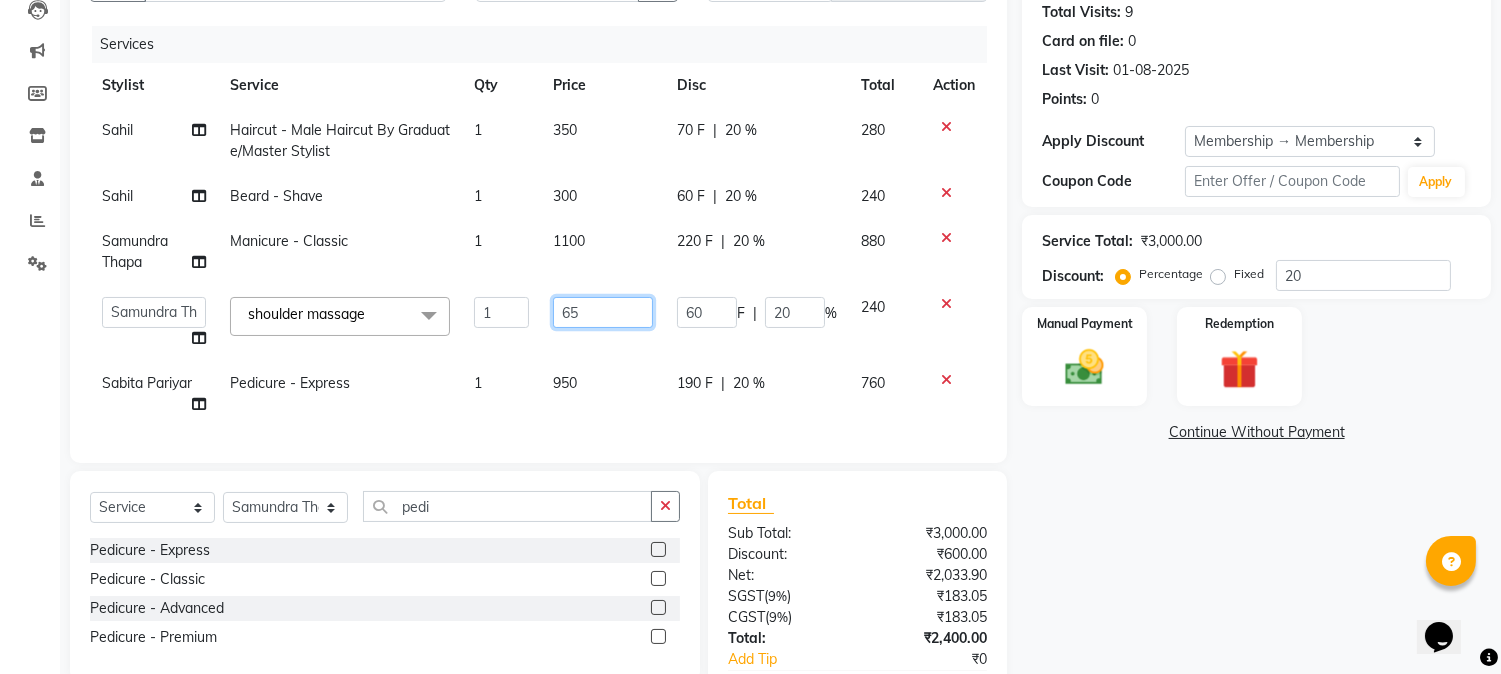 type on "650" 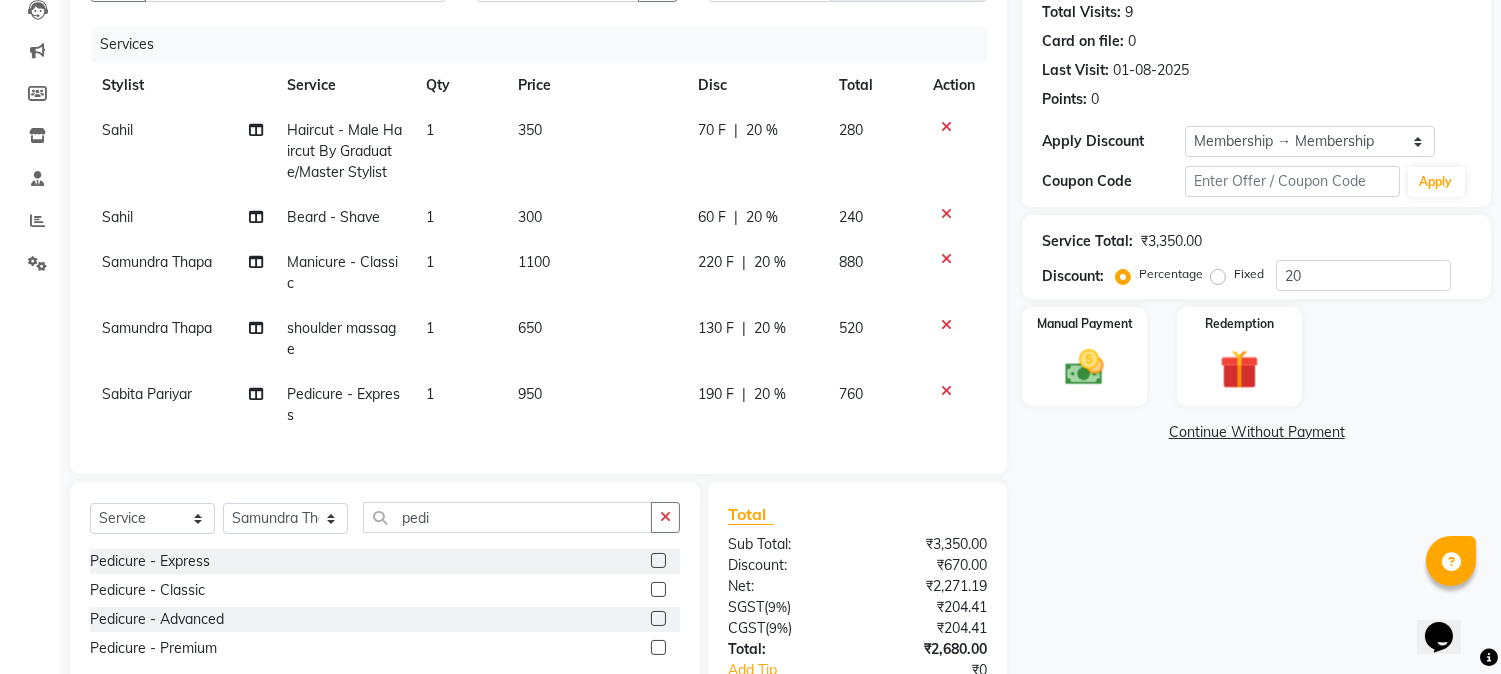 click on "Name: [FIRST]  Membership: end on [DATE] Total Visits:  9 Card on file:  0 Last Visit:   [DATE] Points:   0  Apply Discount Select Membership → Membership Coupon Code Apply Service Total:  ₹3,350.00  Discount:  Percentage   Fixed  20 Manual Payment Redemption  Continue Without Payment" 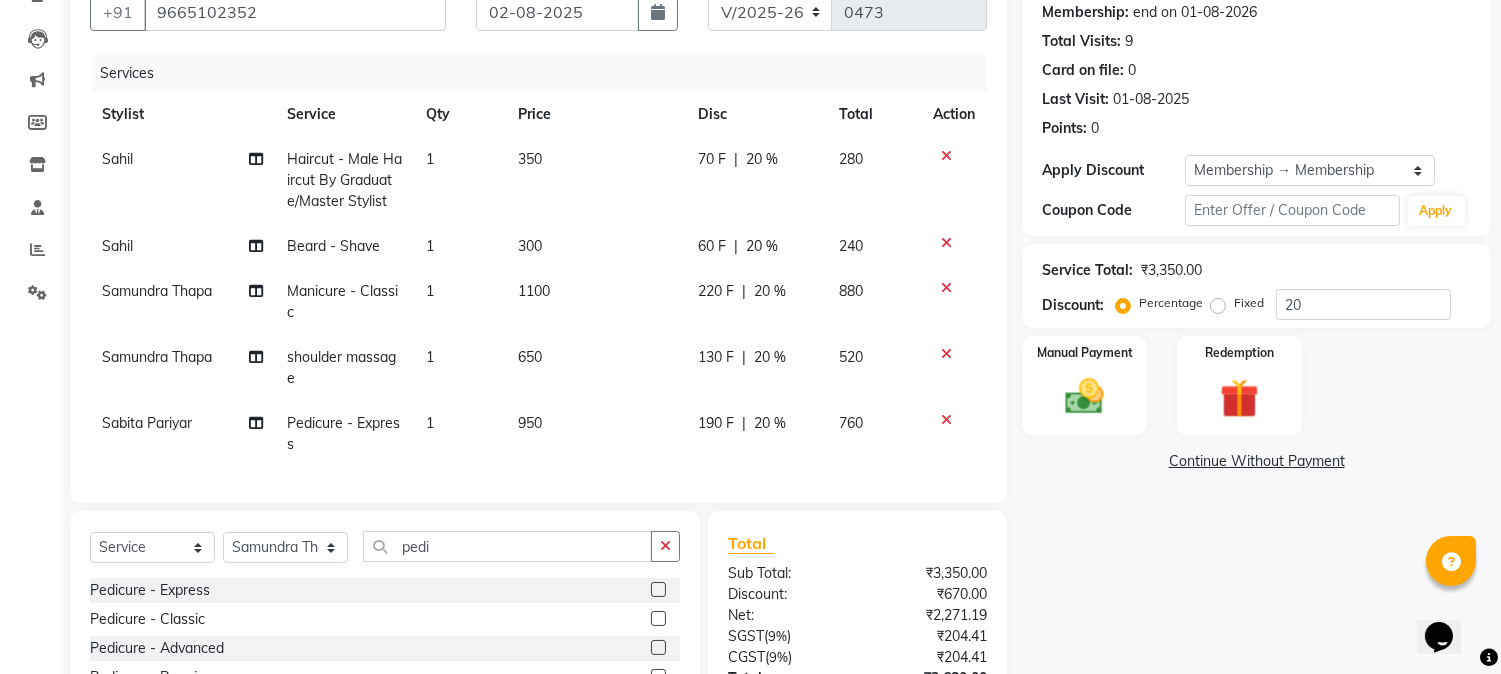 scroll, scrollTop: 333, scrollLeft: 0, axis: vertical 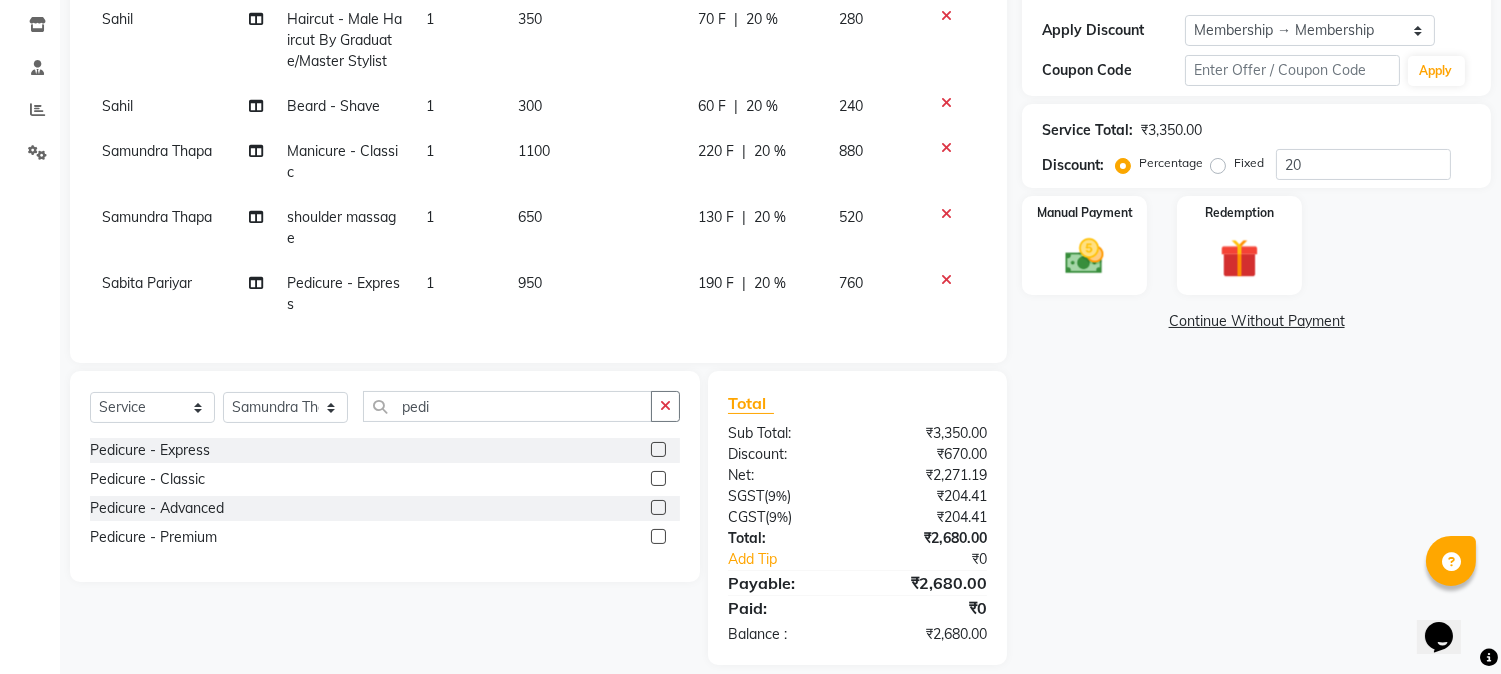 click on "650" 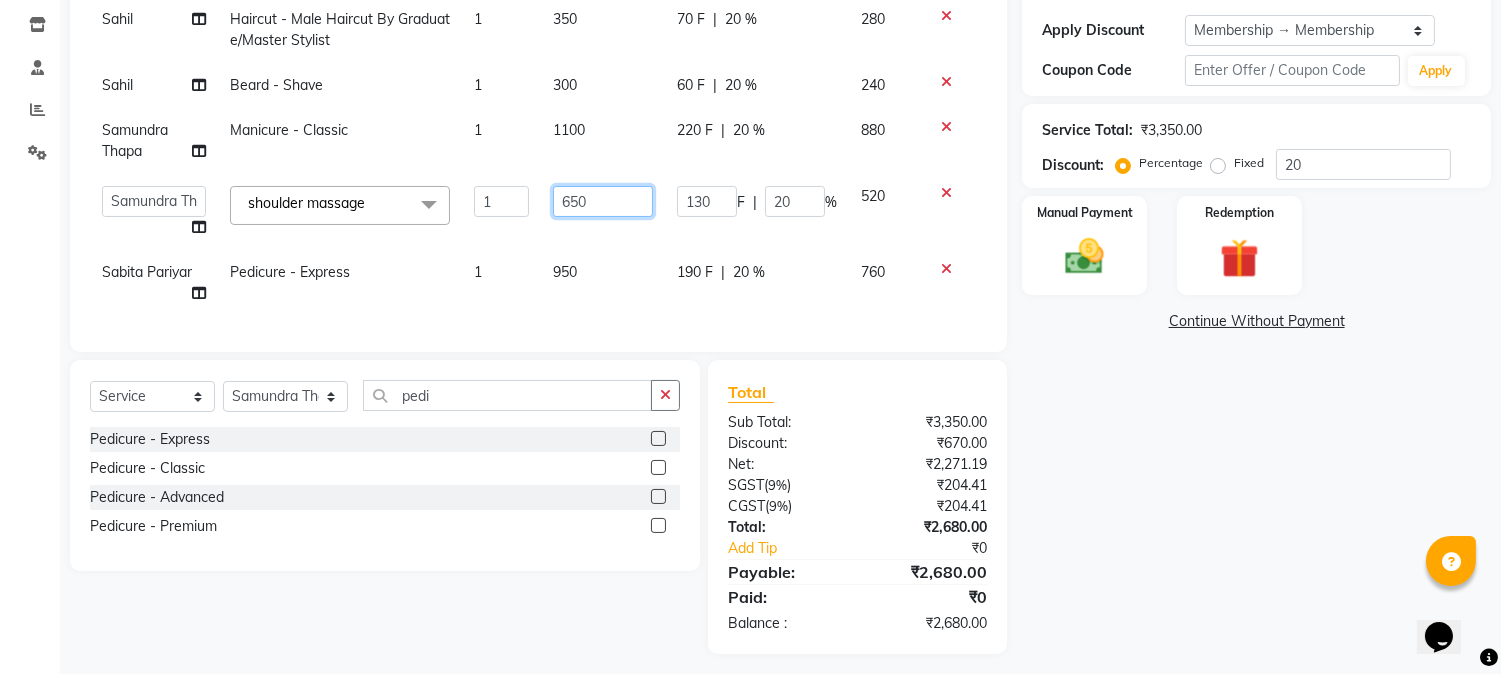 drag, startPoint x: 615, startPoint y: 203, endPoint x: 523, endPoint y: 198, distance: 92.13577 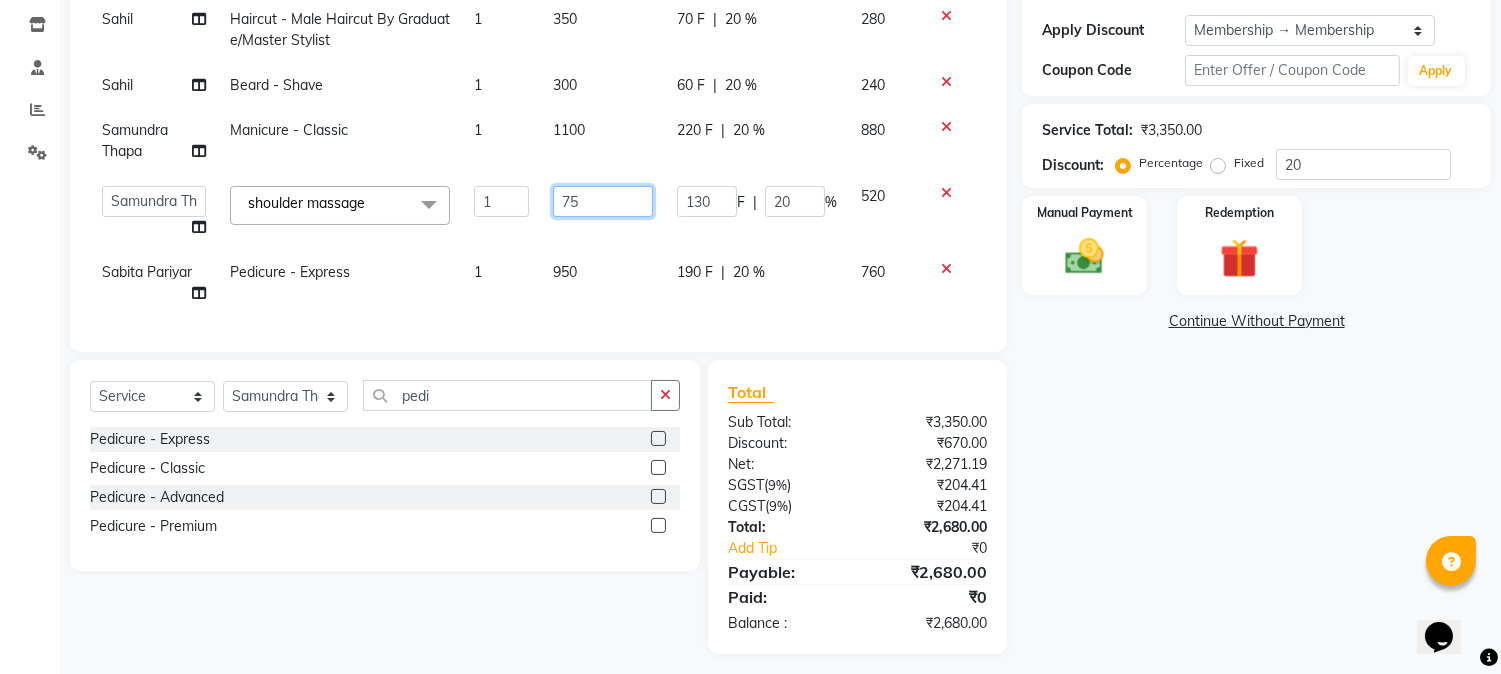 type on "750" 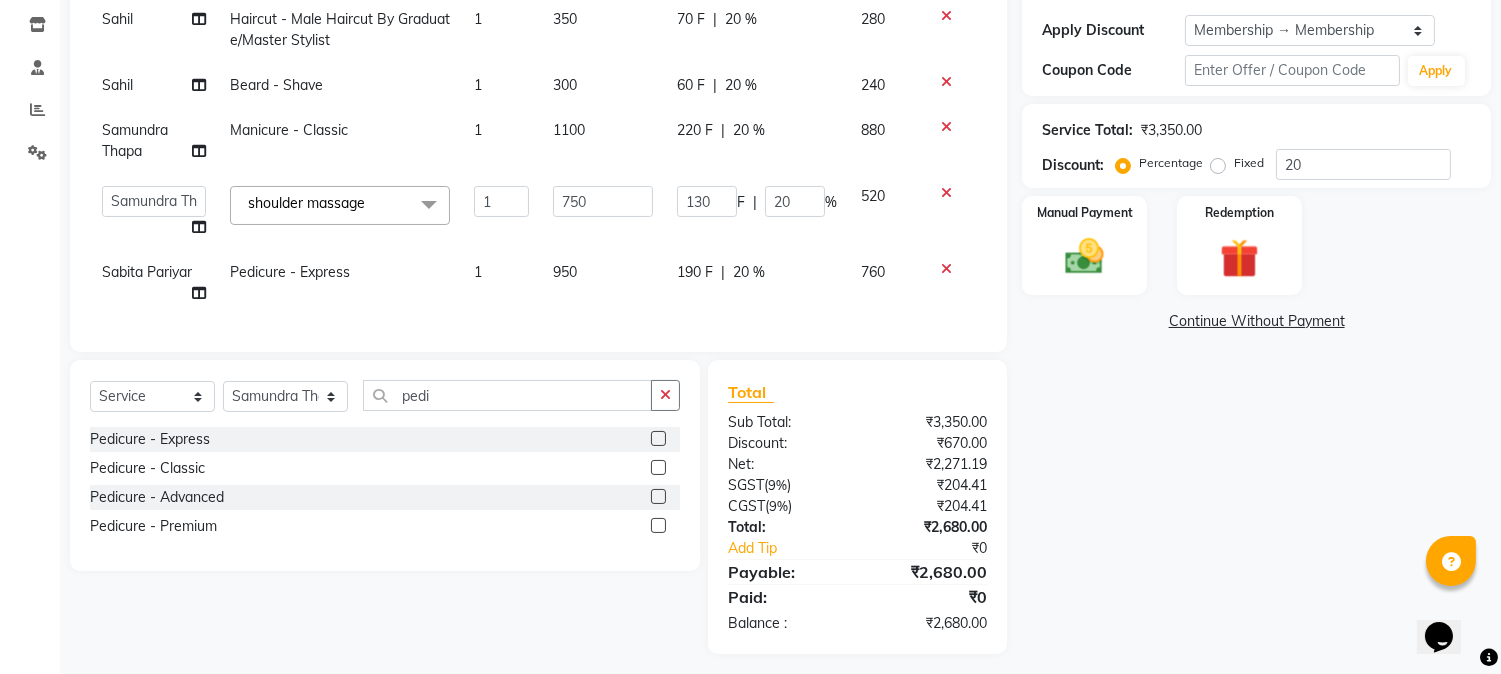 click on "Name: [FIRST]  Membership: end on [DATE] Total Visits:  9 Card on file:  0 Last Visit:   [DATE] Points:   0  Apply Discount Select Membership → Membership Coupon Code Apply Service Total:  ₹3,350.00  Discount:  Percentage   Fixed  20 Manual Payment Redemption  Continue Without Payment" 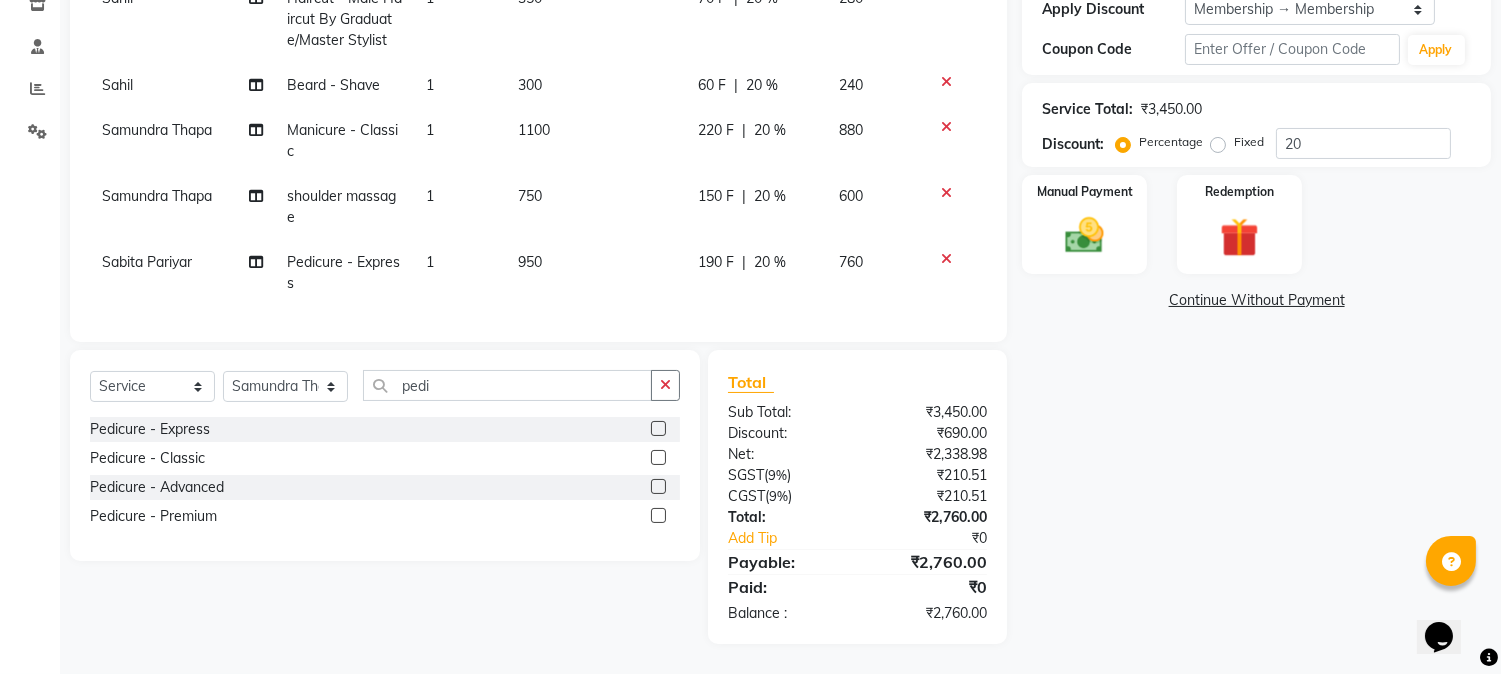 scroll, scrollTop: 258, scrollLeft: 0, axis: vertical 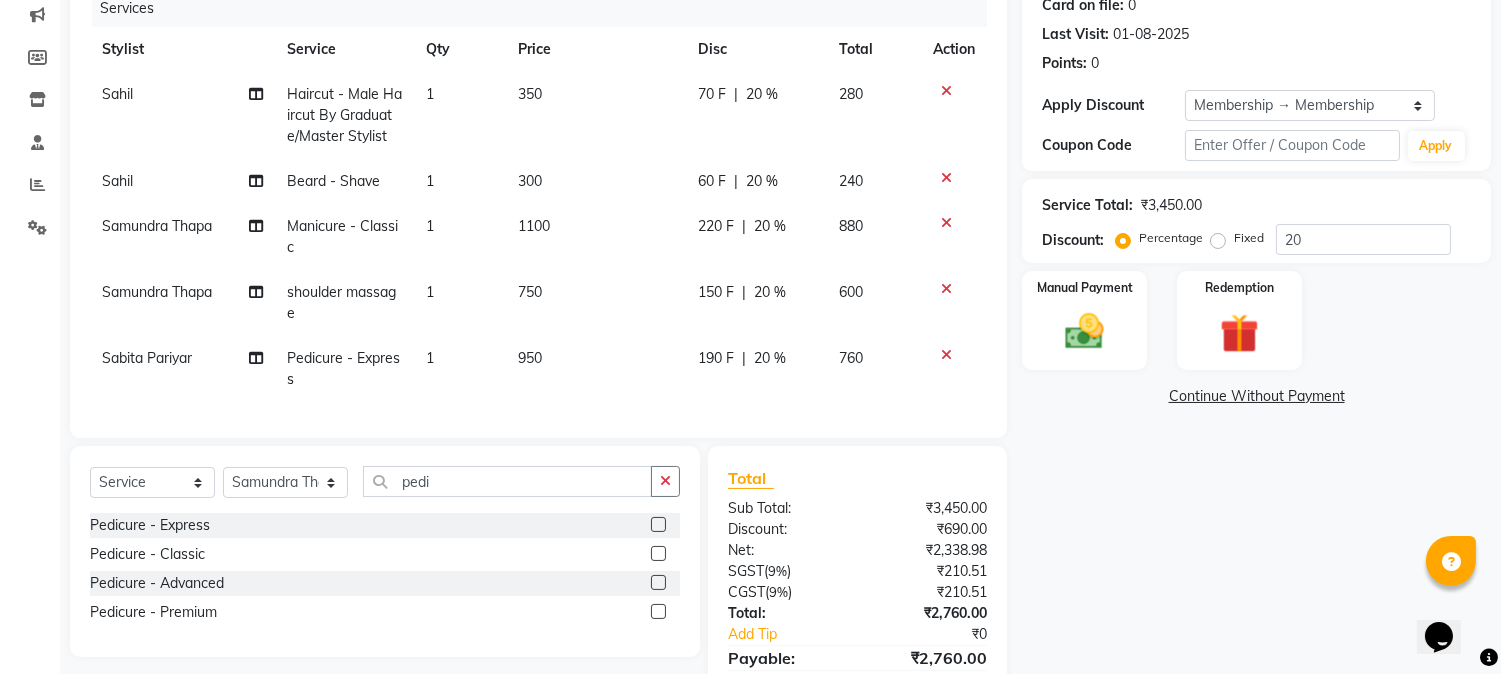 click on "750" 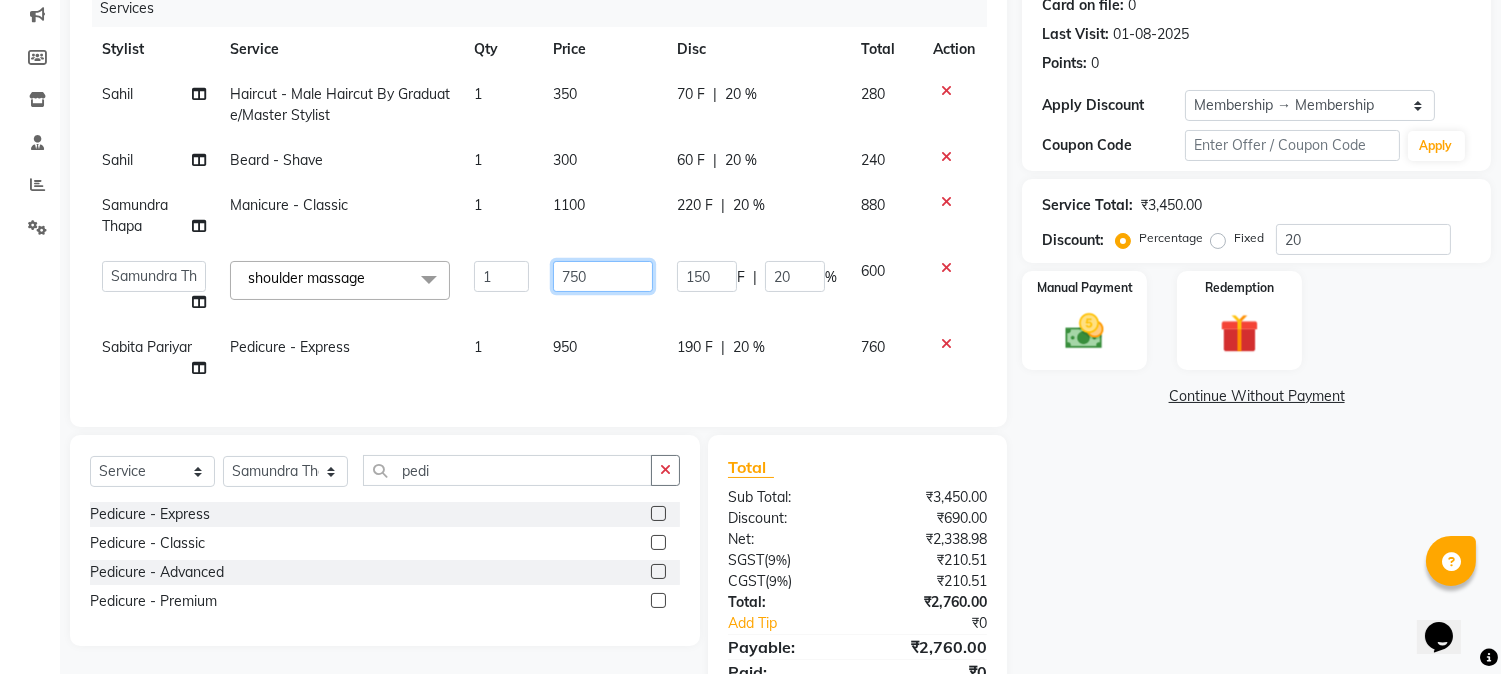 drag, startPoint x: 625, startPoint y: 277, endPoint x: 494, endPoint y: 266, distance: 131.46101 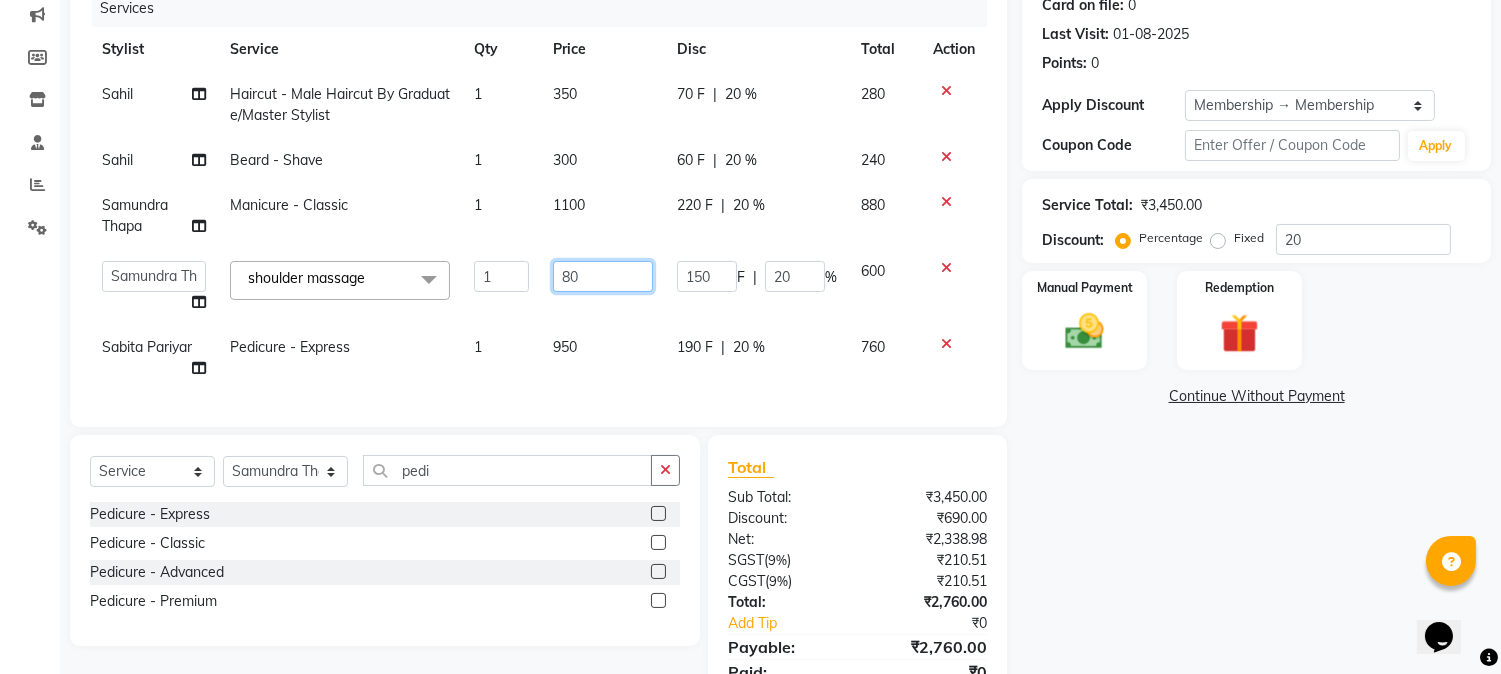 type on "800" 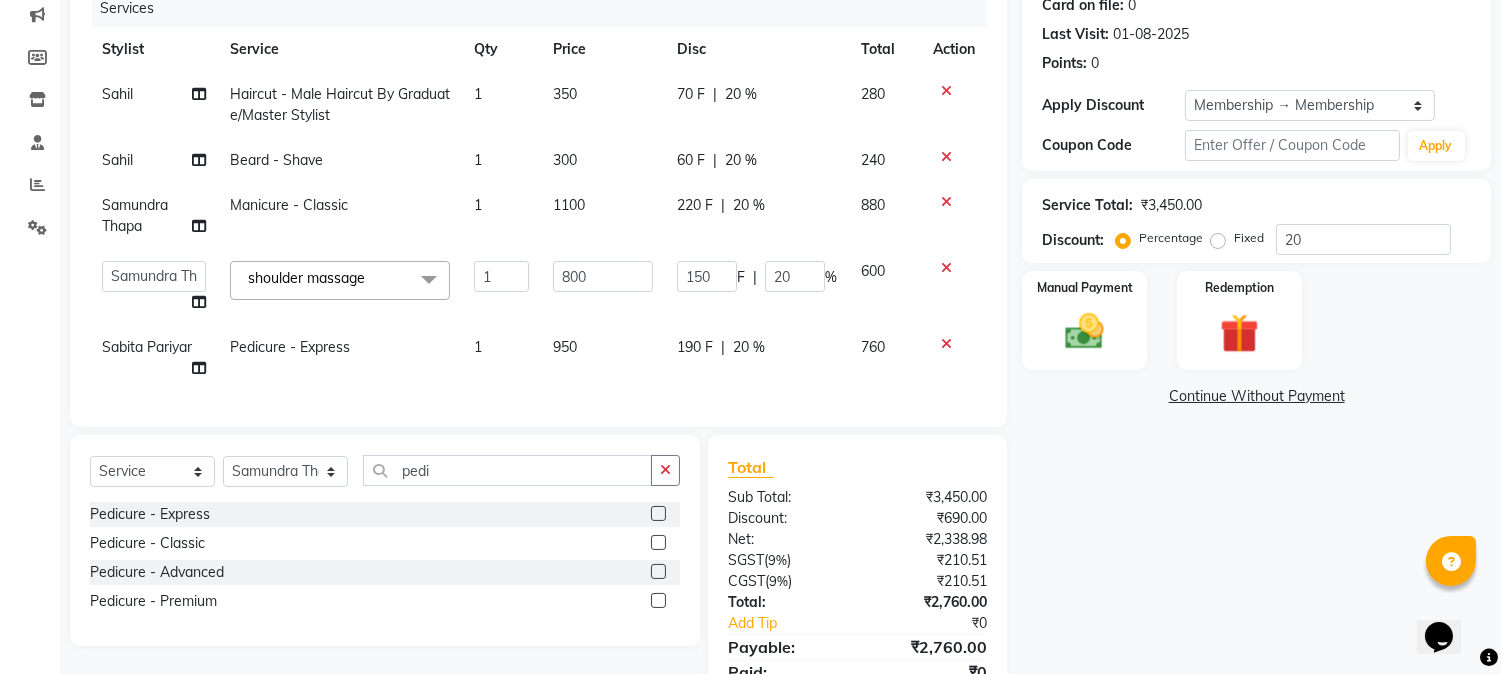 click on "Name: [FIRST]  Membership: end on [DATE] Total Visits:  9 Card on file:  0 Last Visit:   [DATE] Points:   0  Apply Discount Select Membership → Membership Coupon Code Apply Service Total:  ₹3,450.00  Discount:  Percentage   Fixed  20 Manual Payment Redemption  Continue Without Payment" 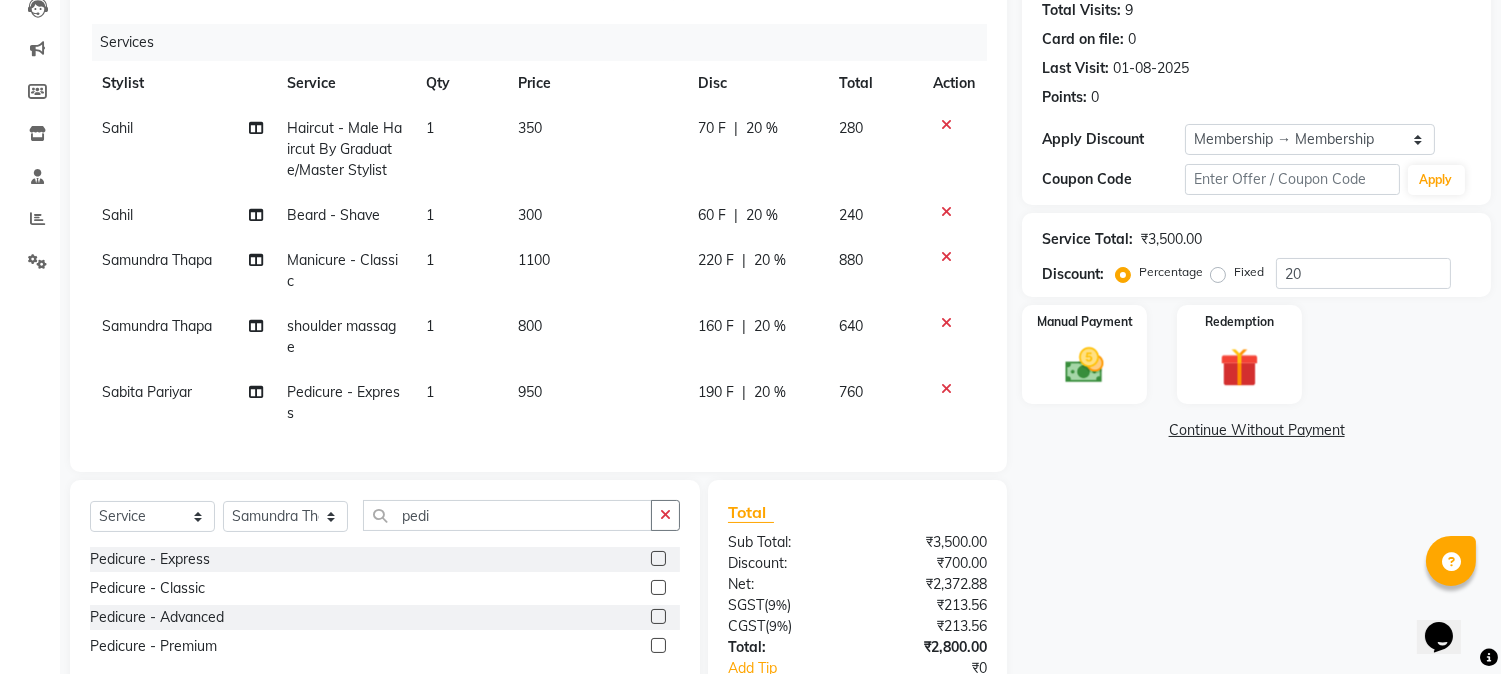 scroll, scrollTop: 370, scrollLeft: 0, axis: vertical 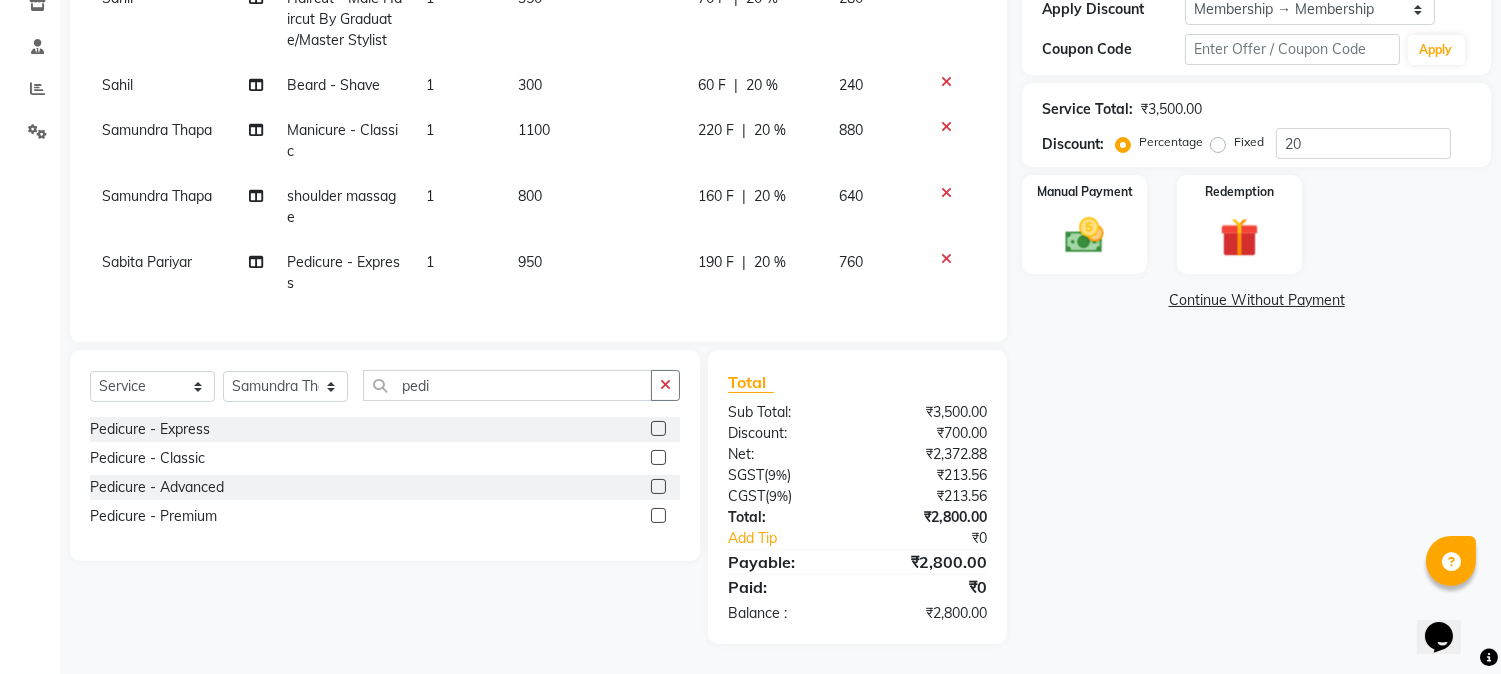 drag, startPoint x: 920, startPoint y: 558, endPoint x: 1084, endPoint y: 562, distance: 164.04877 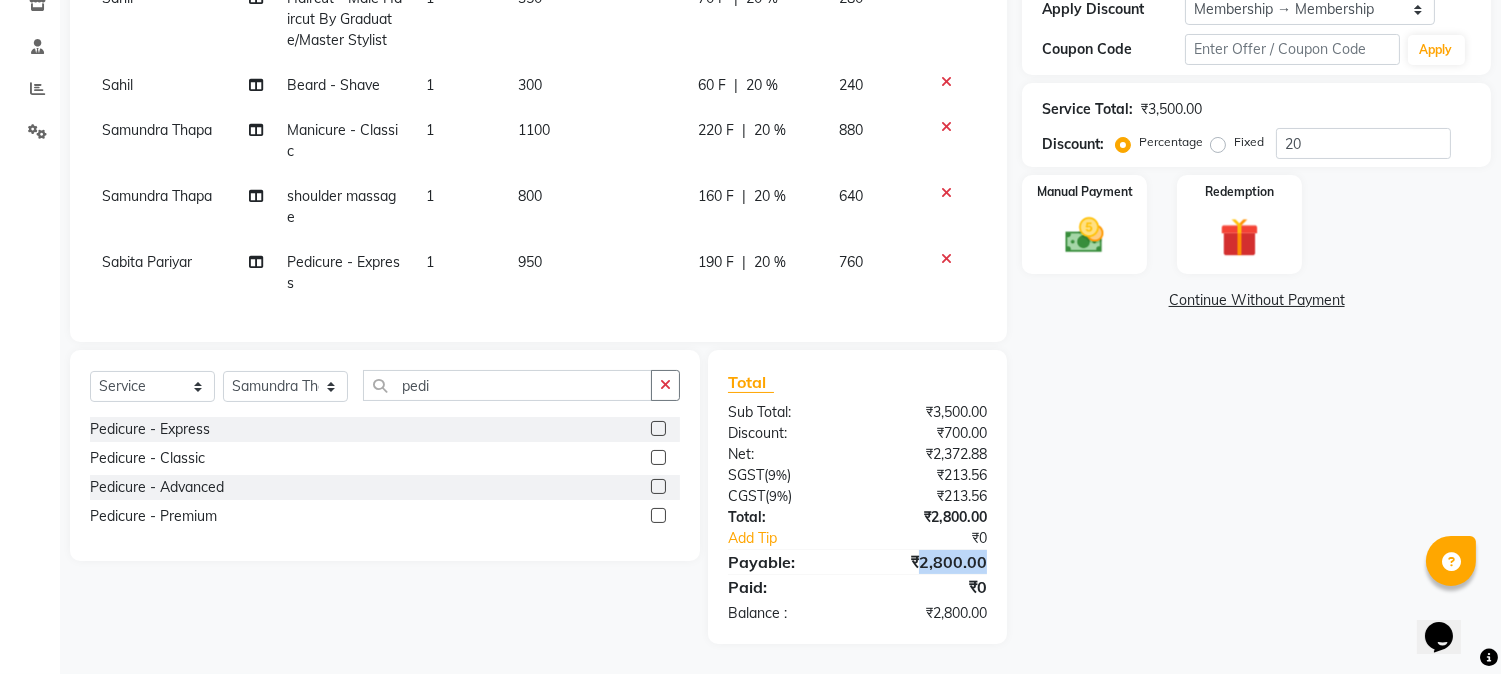 drag, startPoint x: 922, startPoint y: 563, endPoint x: 984, endPoint y: 554, distance: 62.649822 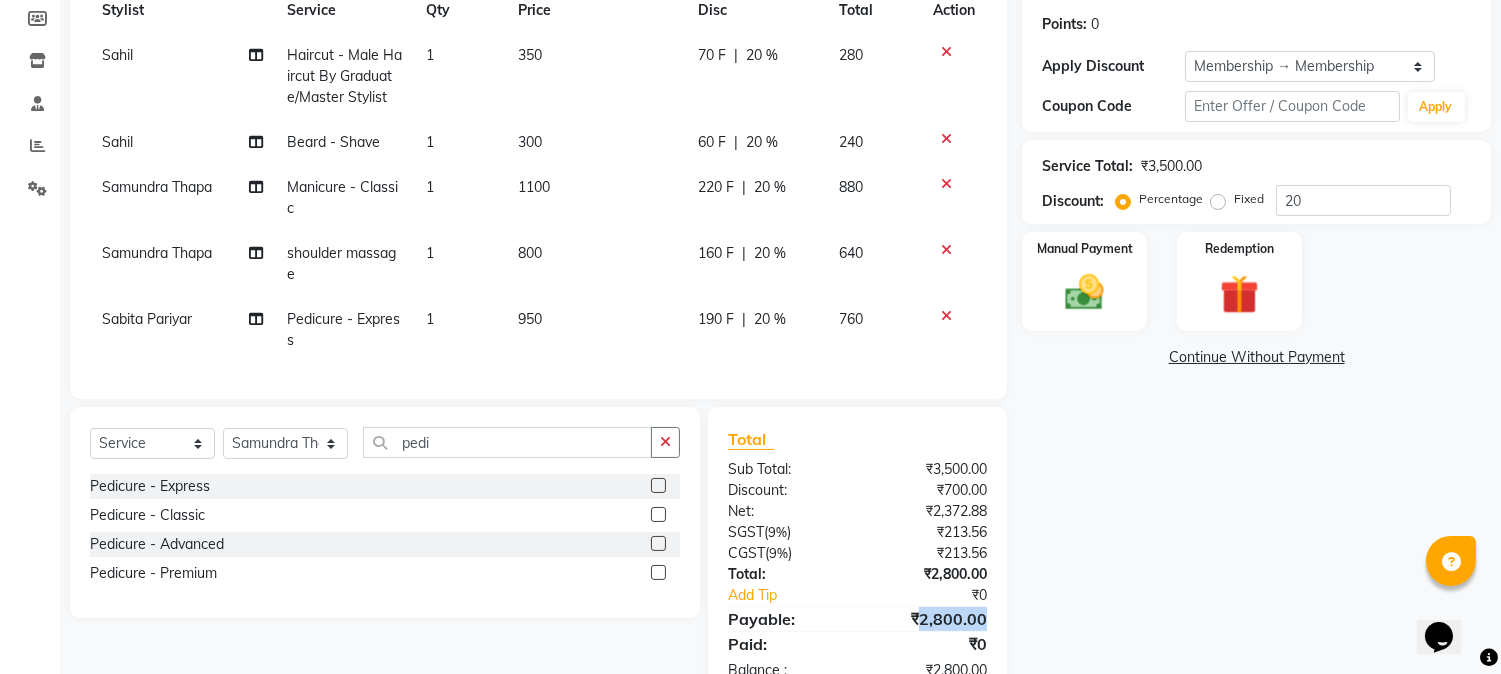 scroll, scrollTop: 258, scrollLeft: 0, axis: vertical 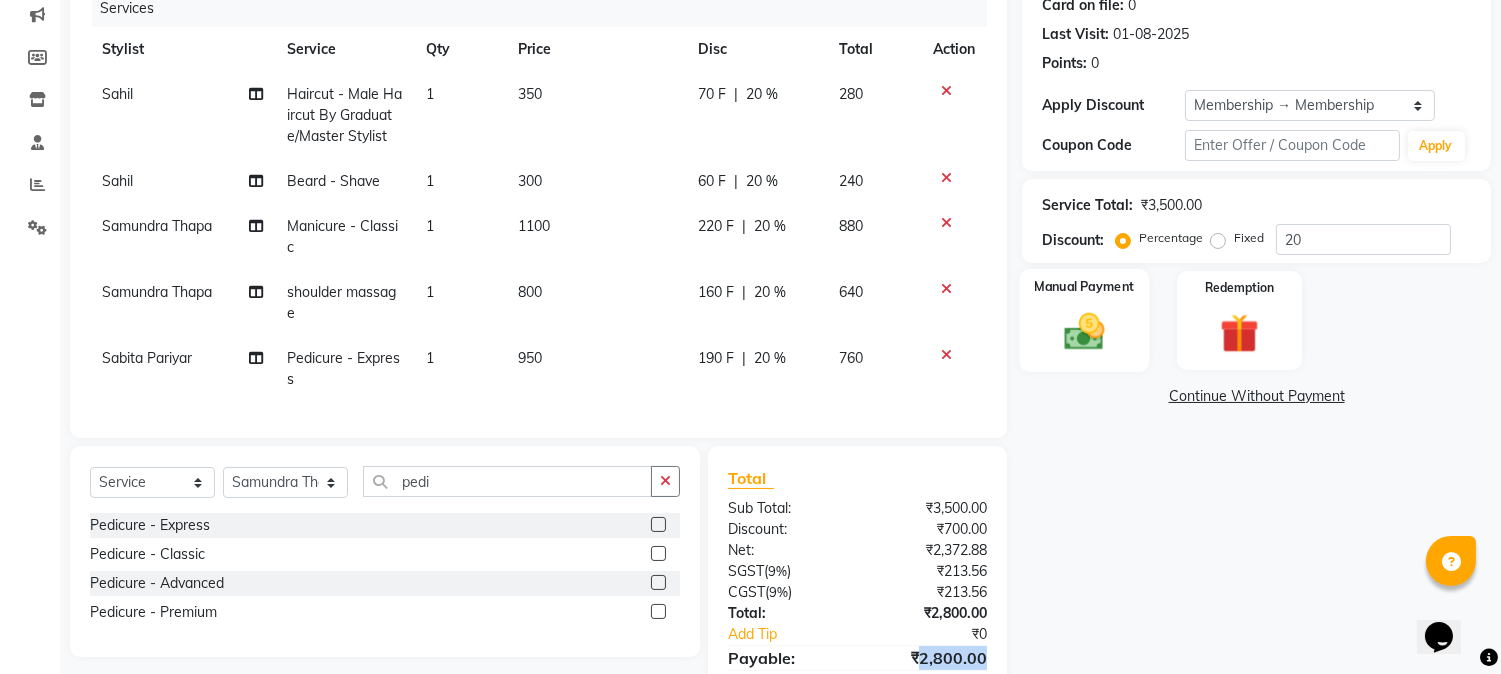 click 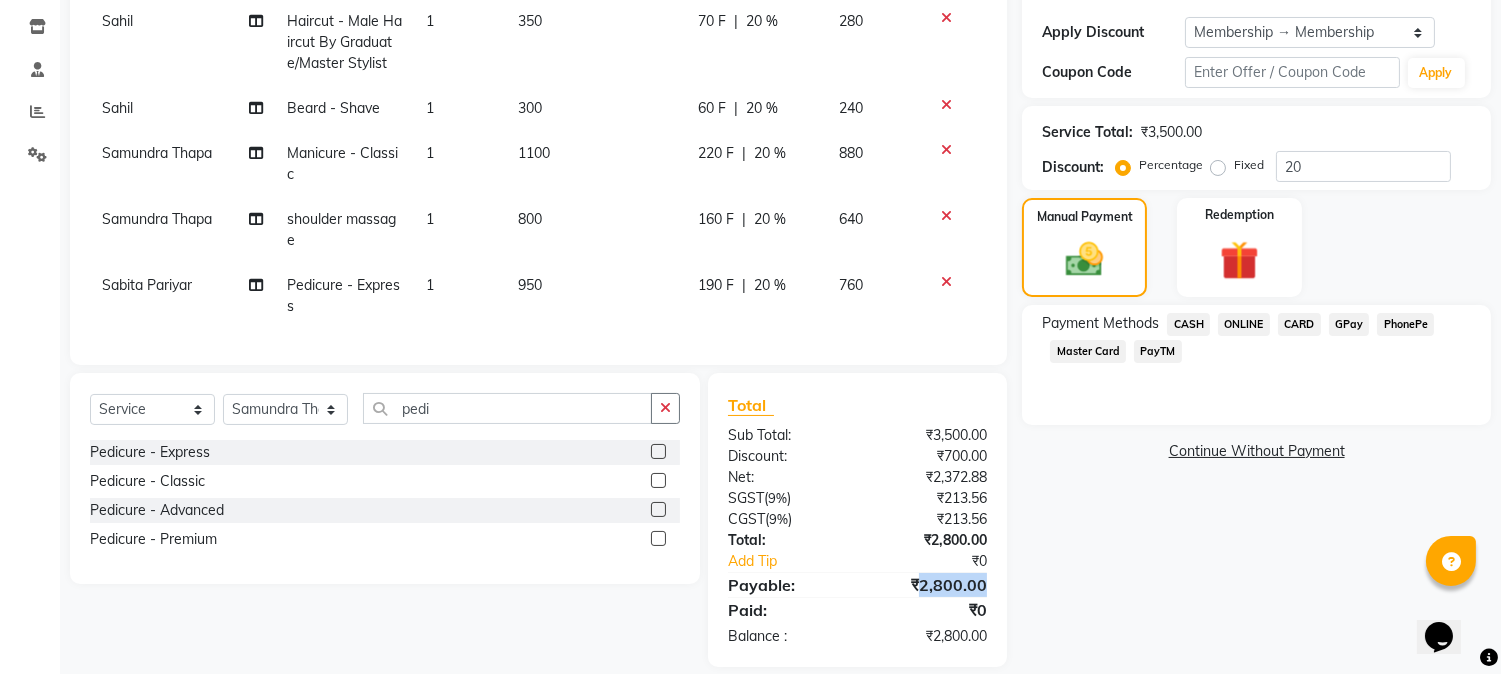 scroll, scrollTop: 370, scrollLeft: 0, axis: vertical 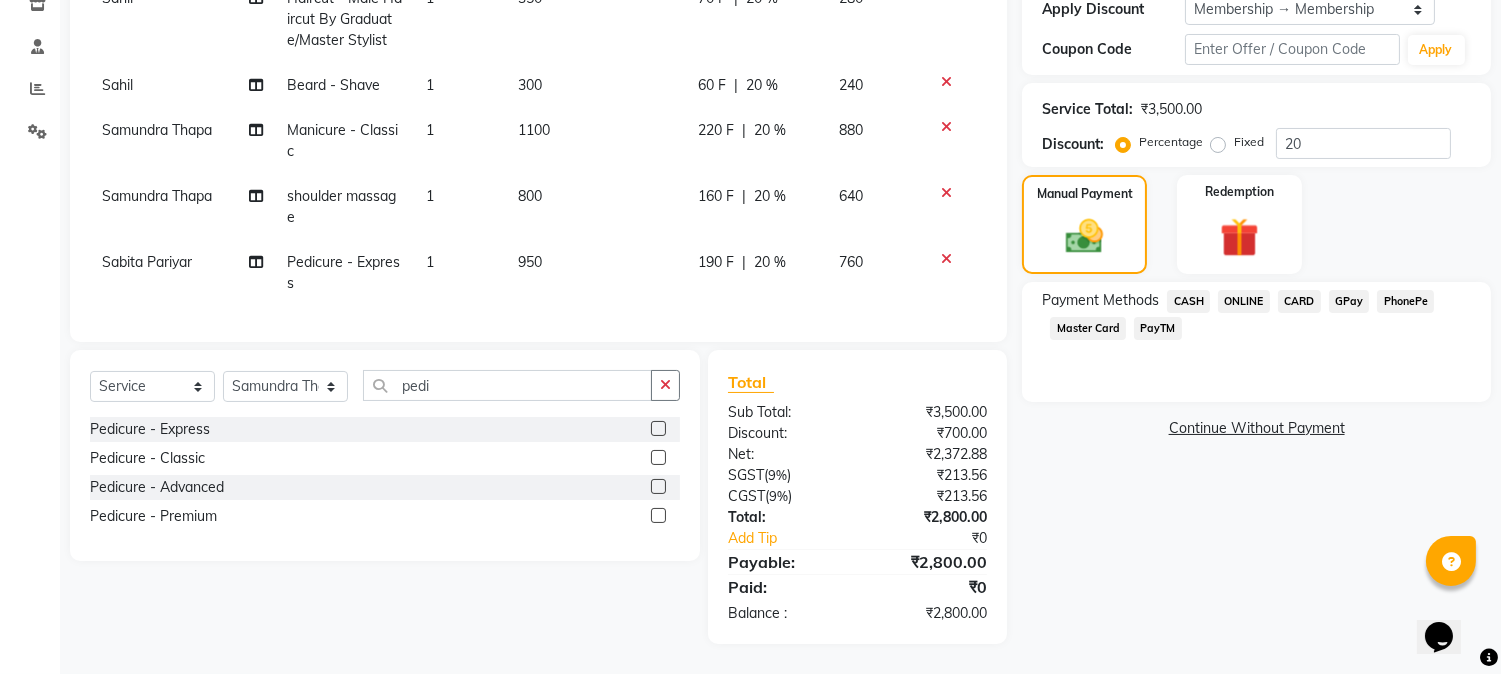 click on "Name: [FIRST]  Membership: end on [DATE] Total Visits:  9 Card on file:  0 Last Visit:   [DATE] Points:   0  Apply Discount Select Membership → Membership Coupon Code Apply Service Total:  ₹3,500.00  Discount:  Percentage   Fixed  20 Manual Payment Redemption Payment Methods  CASH   ONLINE   CARD   GPay   PhonePe   Master Card   PayTM   Continue Without Payment" 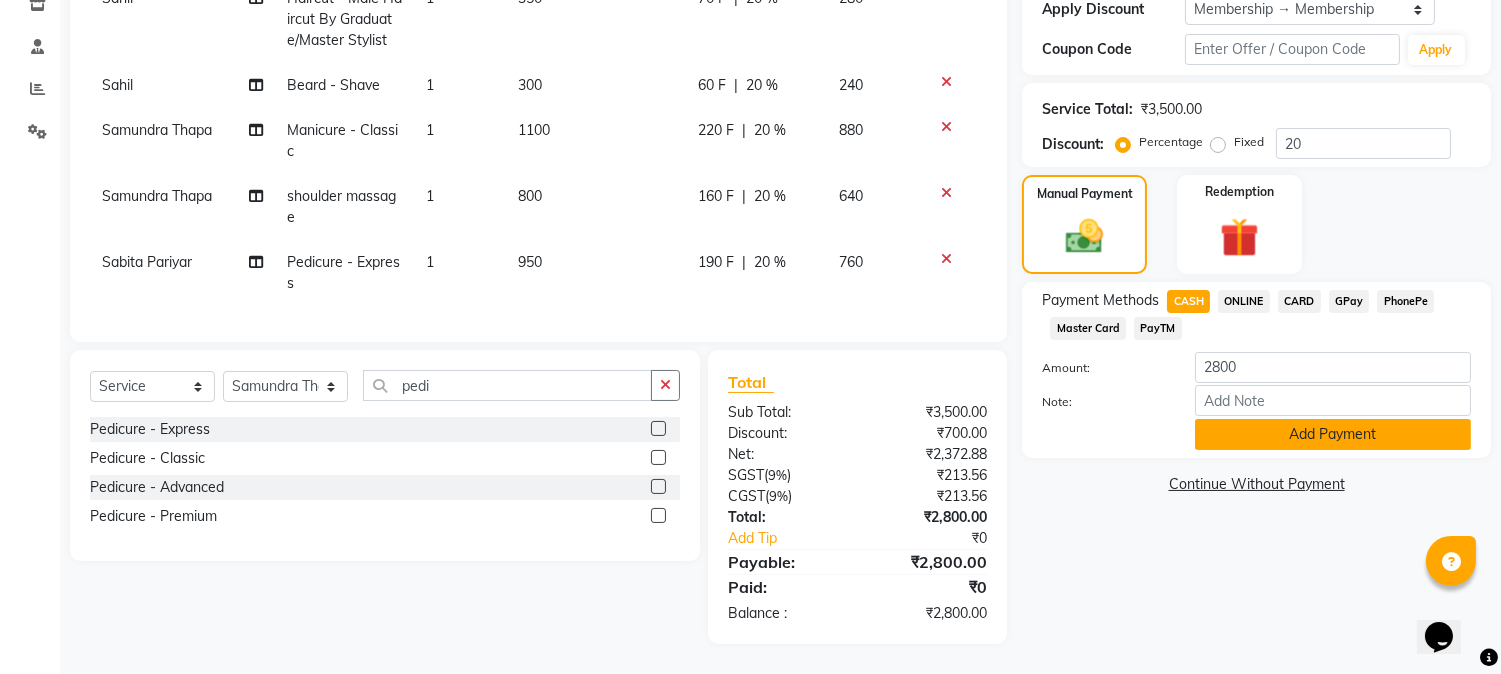 click on "Add Payment" 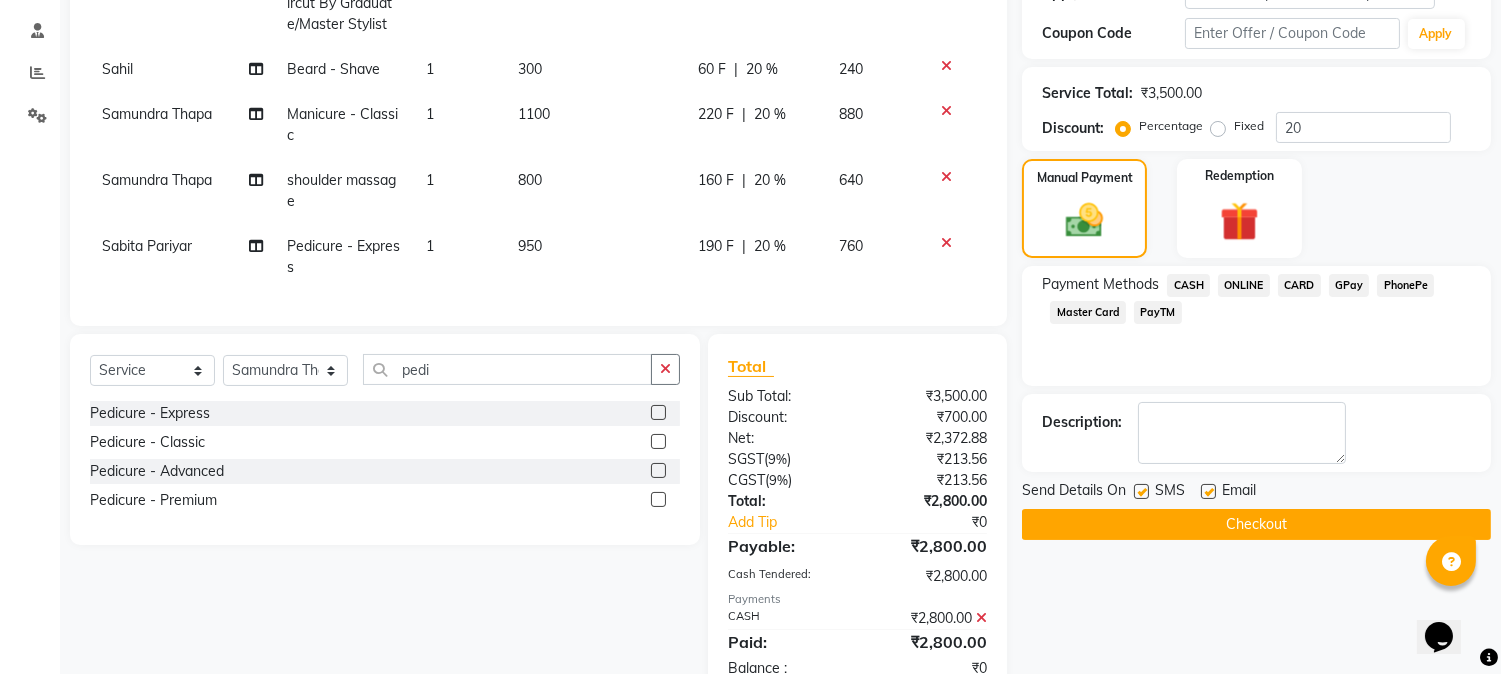 scroll, scrollTop: 441, scrollLeft: 0, axis: vertical 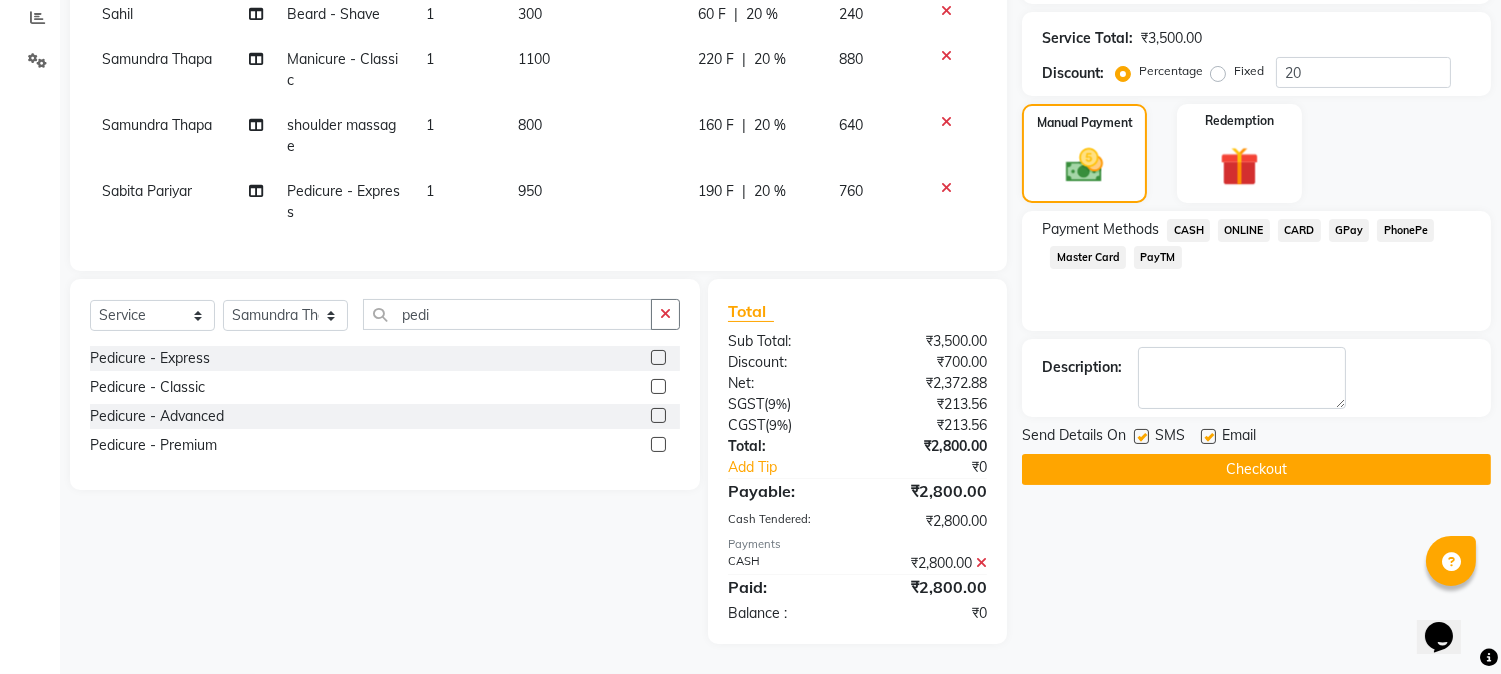 click on "Checkout" 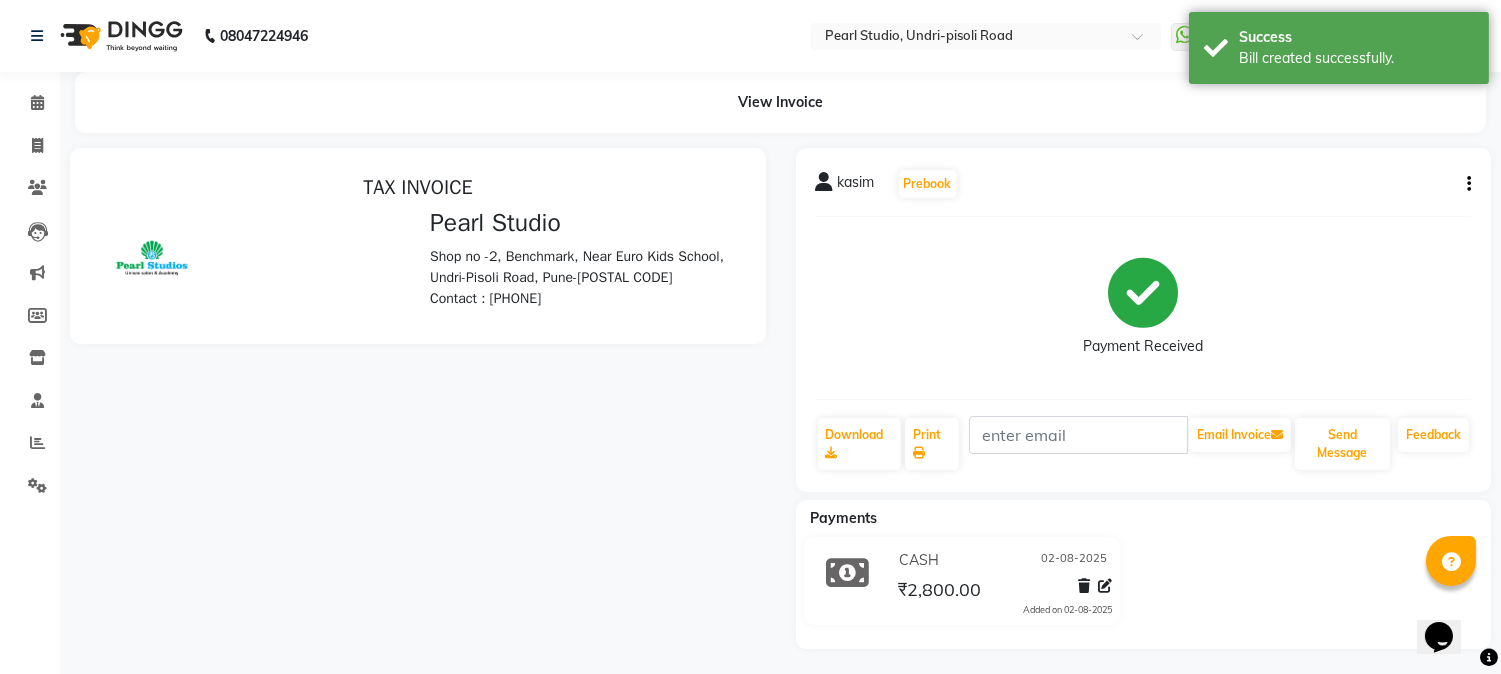 scroll, scrollTop: 0, scrollLeft: 0, axis: both 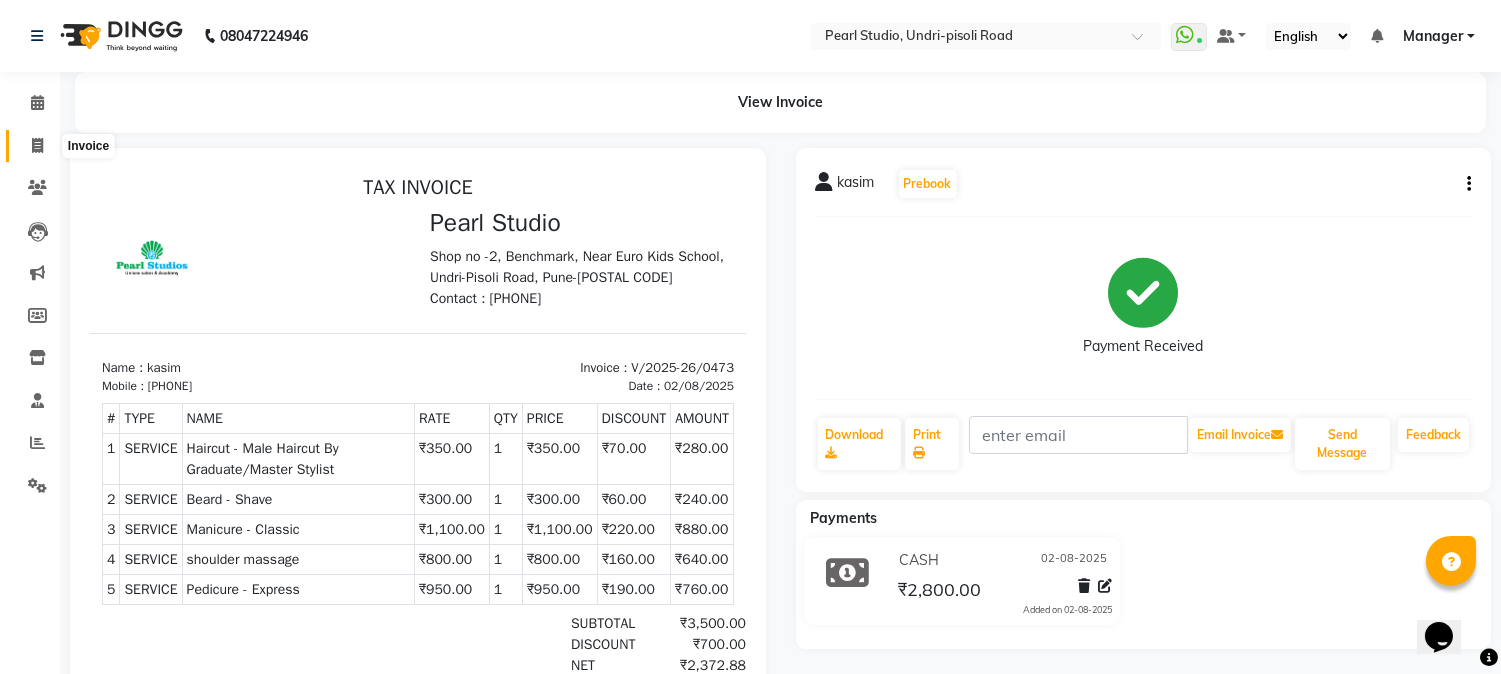 click on "Invoice" 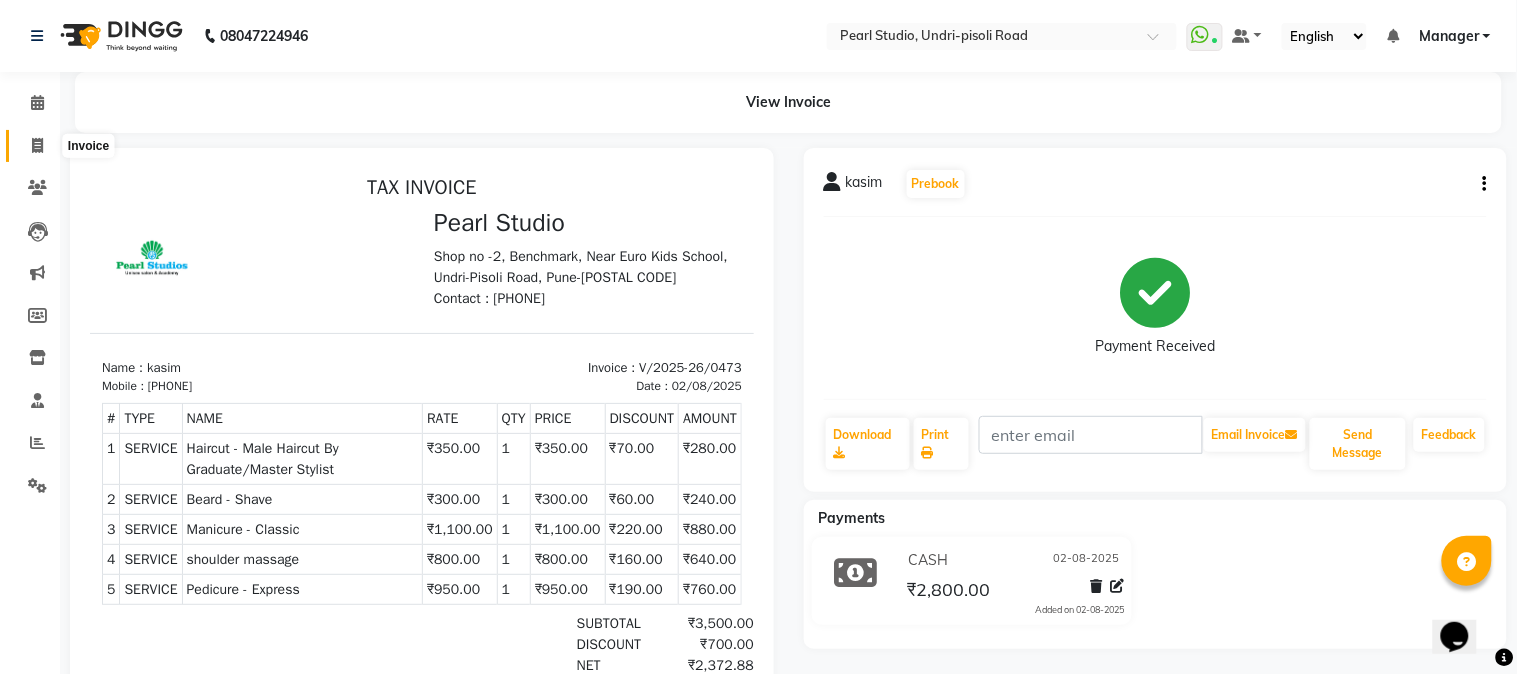 select on "service" 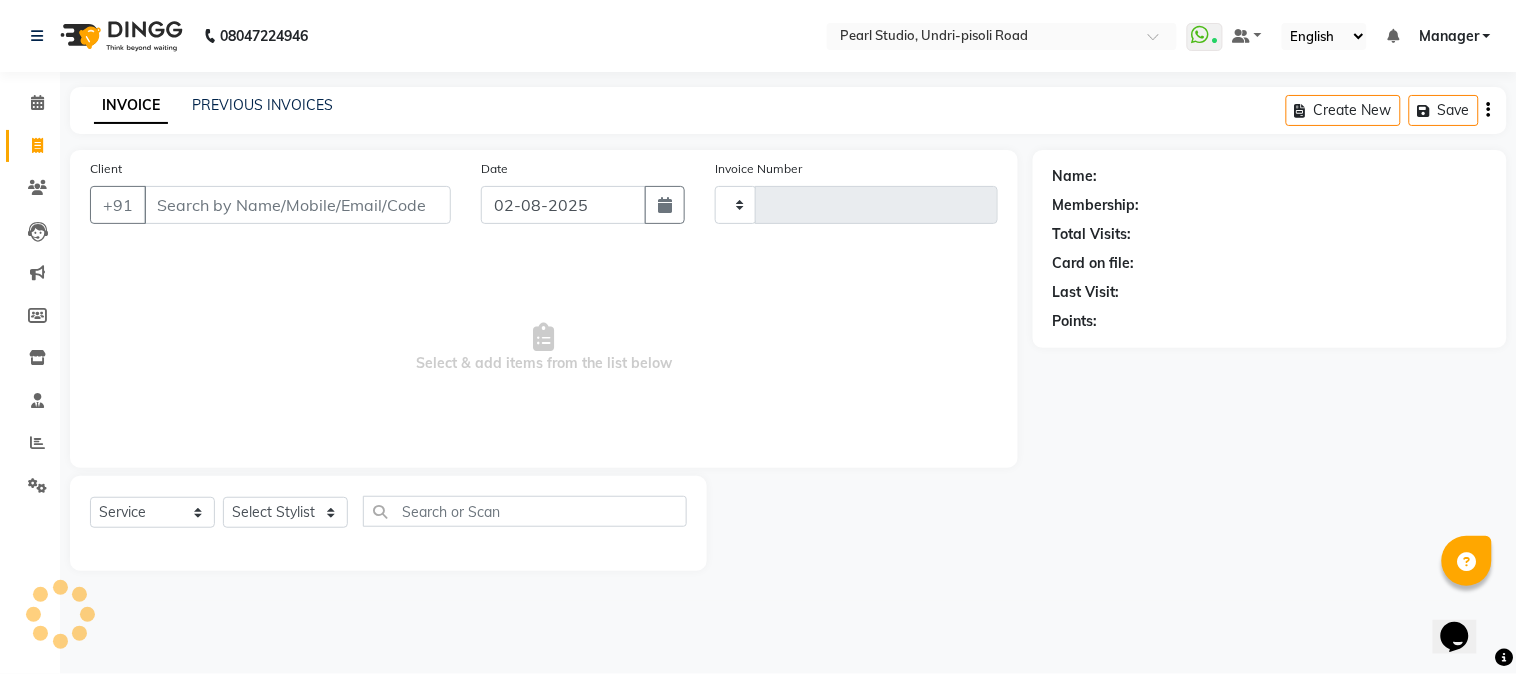 type on "0474" 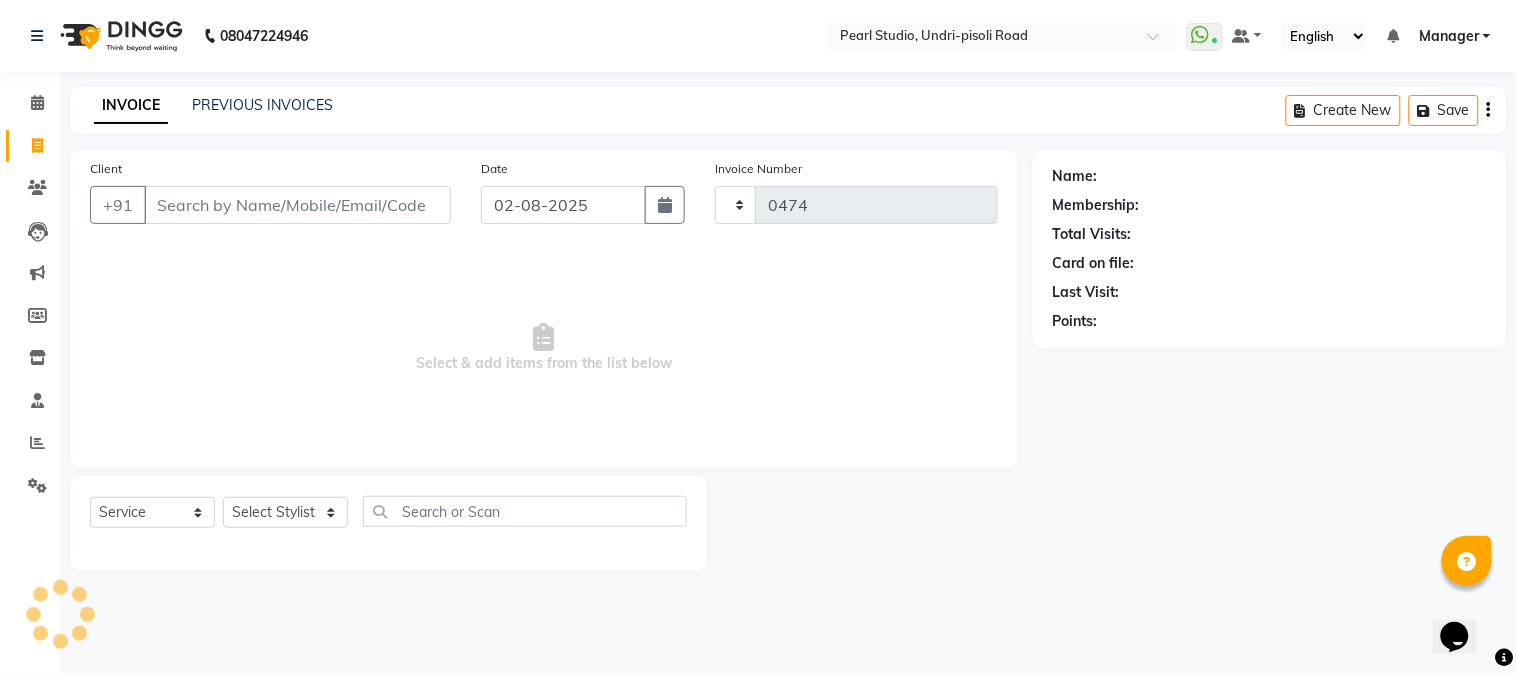 select on "5290" 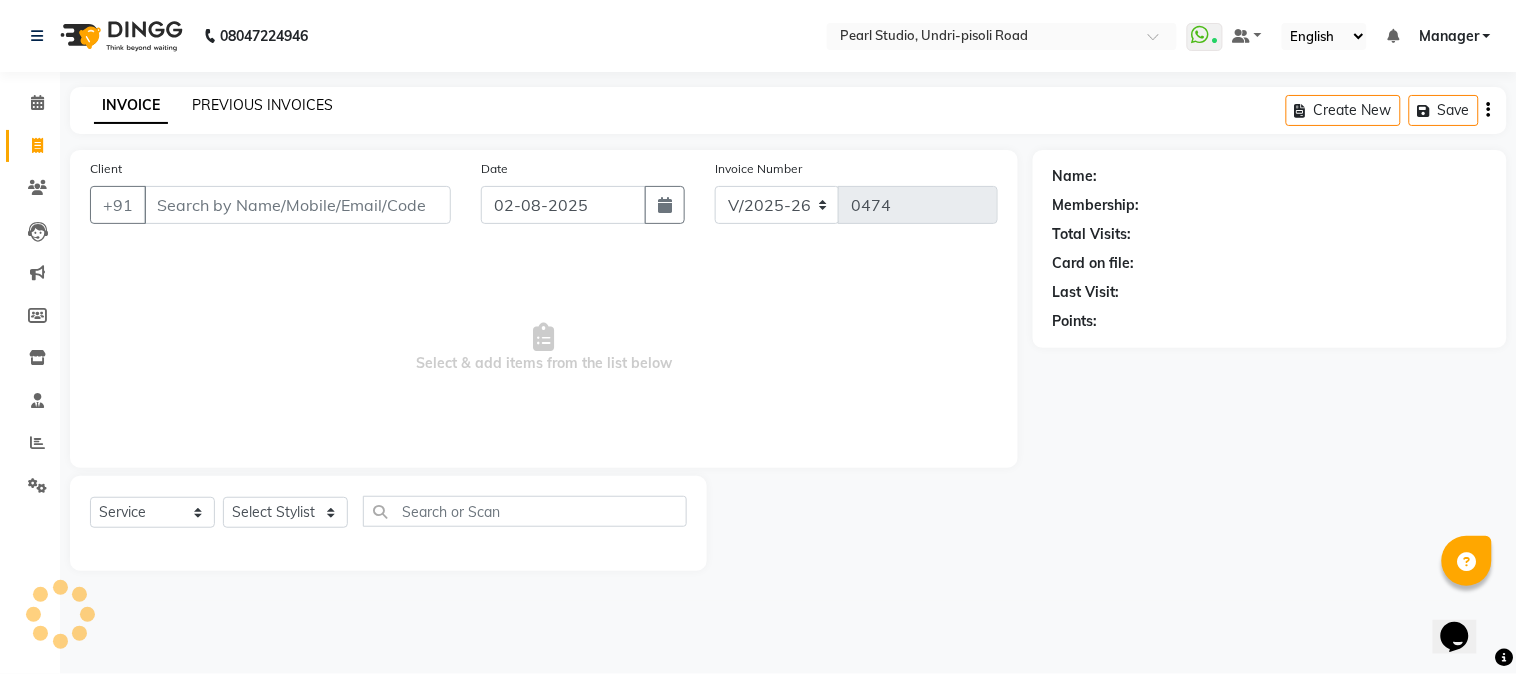 click on "PREVIOUS INVOICES" 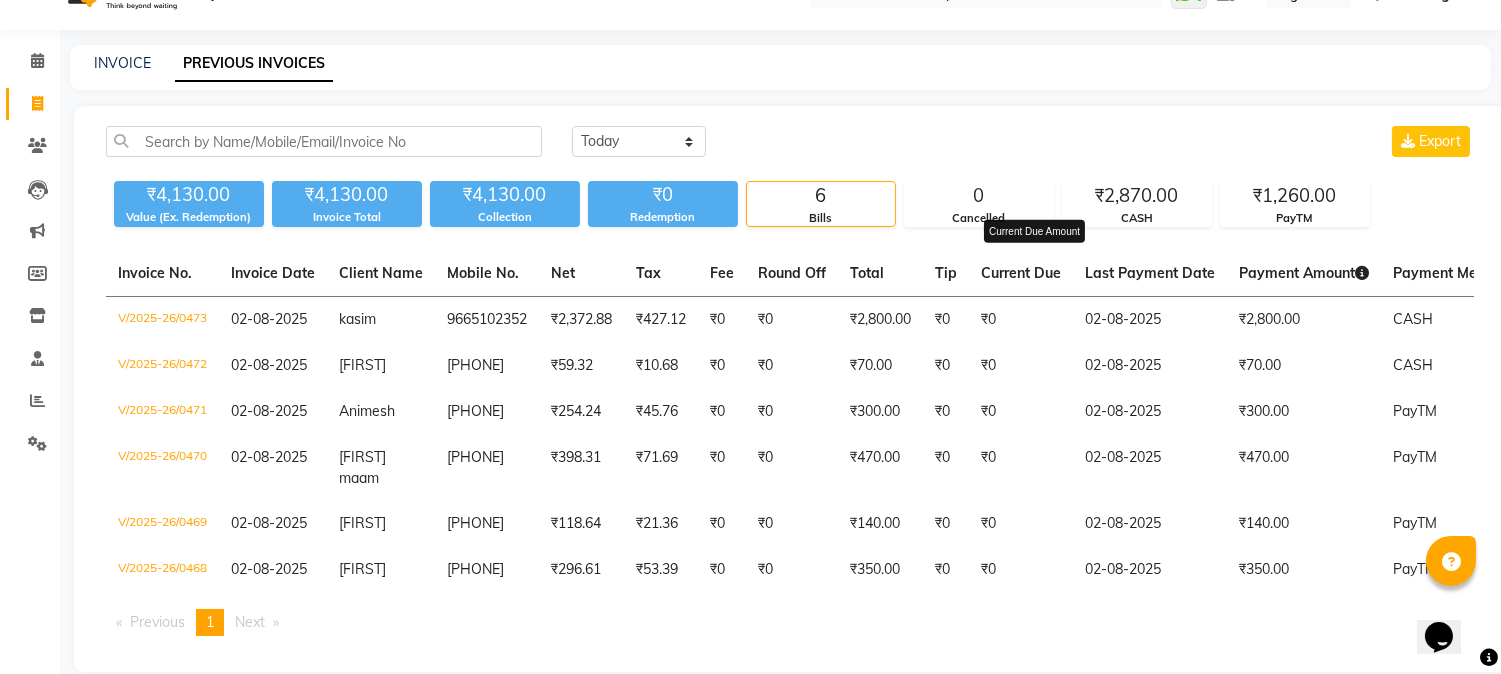 scroll, scrollTop: 0, scrollLeft: 0, axis: both 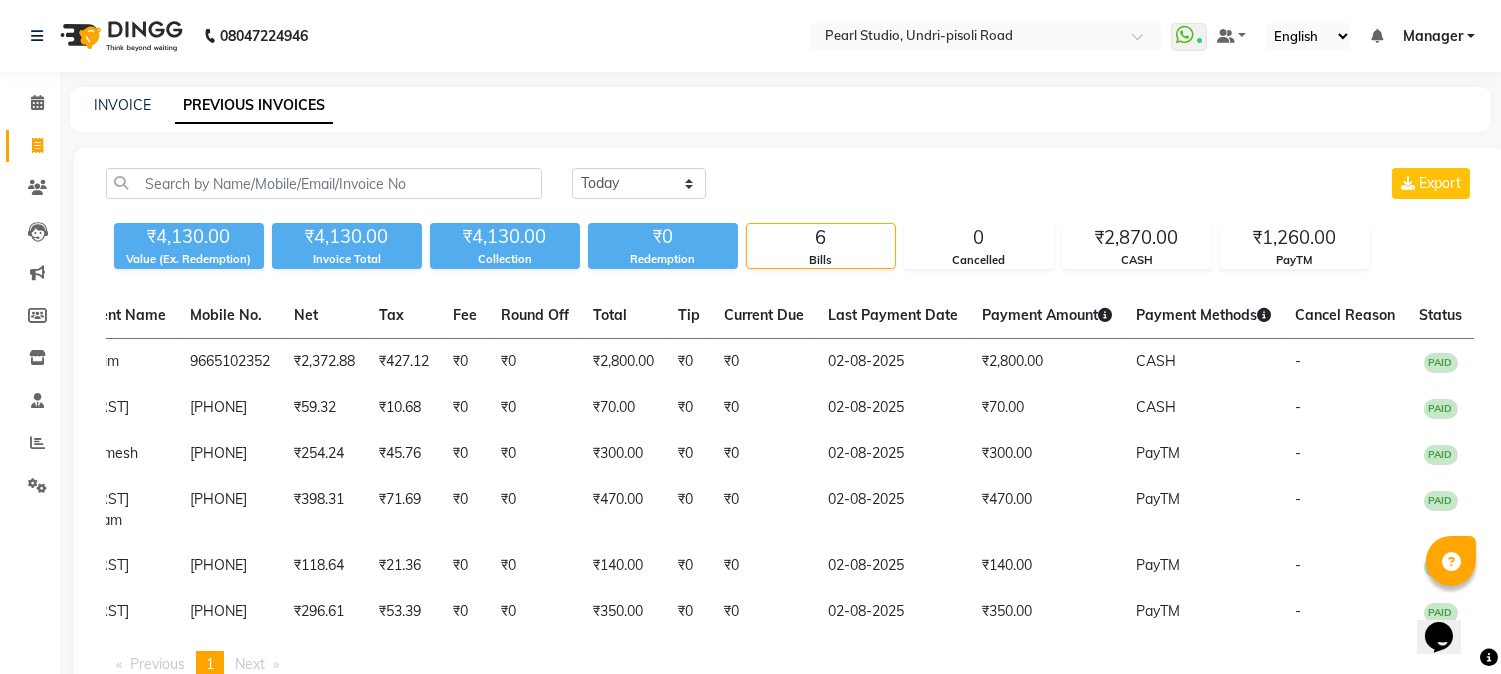 click on "Today Yesterday Custom Range Export ₹4,130.00 Value (Ex. Redemption) ₹4,130.00 Invoice Total  ₹4,130.00 Collection ₹0 Redemption 6 Bills 0 Cancelled ₹2,870.00 CASH ₹1,260.00 PayTM  Invoice No.   Invoice Date   Client Name   Mobile No.   Net   Tax   Fee   Round Off   Total   Tip   Current Due   Last Payment Date   Payment Amount   Payment Methods   Cancel Reason   Status   V/2025-26/0473  [DATE] [FIRST]   [PHONE] ₹2,372.88 ₹427.12  ₹0  ₹0 ₹2,800.00 ₹0 ₹0 [DATE] ₹2,800.00  CASH - PAID  V/2025-26/0472  [DATE] [FIRST]   [PHONE] ₹59.32 ₹10.68  ₹0  ₹0 ₹70.00 ₹0 ₹0 [DATE] ₹70.00  CASH - PAID  V/2025-26/0471  [DATE] [FIRST]   [PHONE] ₹254.24 ₹45.76  ₹0  ₹0 ₹300.00 ₹0 ₹0 [DATE] ₹300.00  PayTM - PAID  V/2025-26/0470  [DATE] [FIRST] [MAAM]   [PHONE] ₹398.31 ₹71.69  ₹0  ₹0 ₹470.00 ₹0 ₹0 [DATE] ₹470.00  PayTM - PAID  V/2025-26/0469  [DATE] [FIRST]   [PHONE] ₹118.64 ₹21.36  ₹0  ₹0 ₹140.00 ₹0" 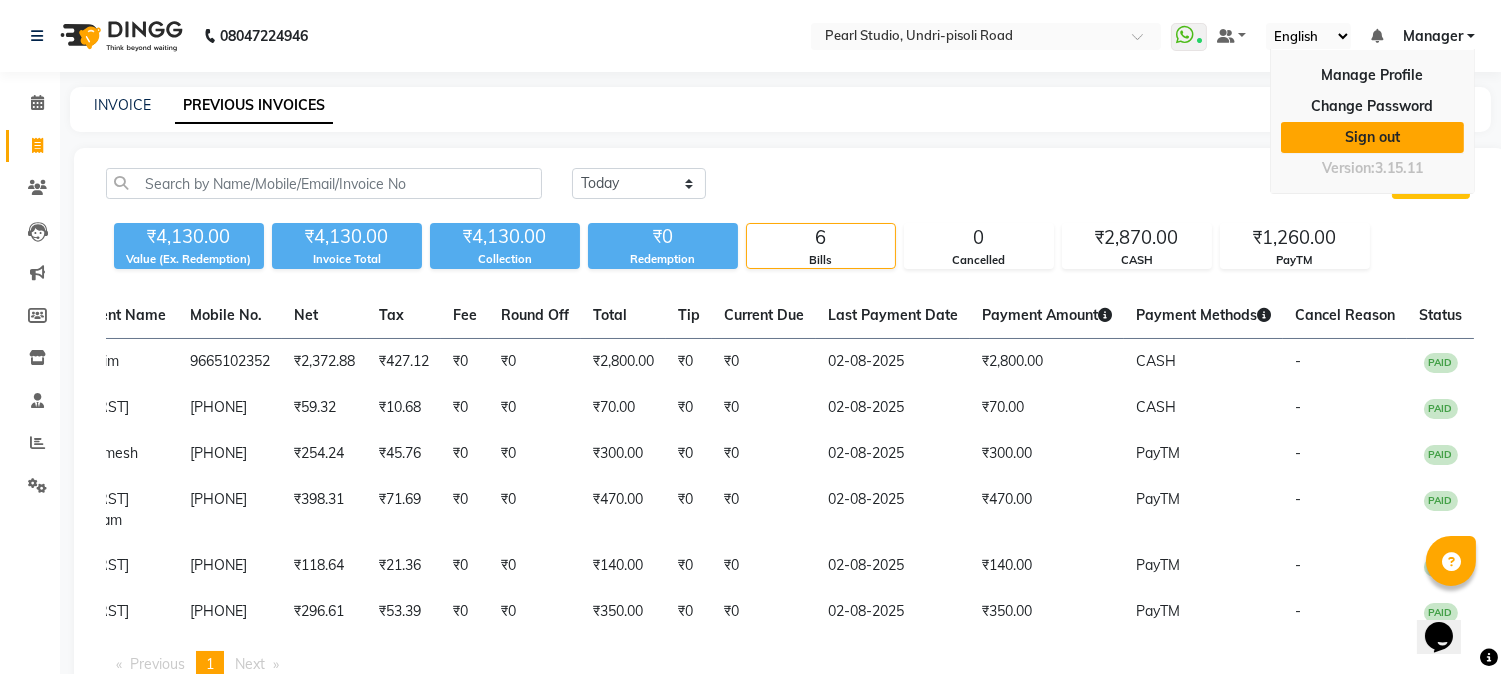 click on "Sign out" at bounding box center (1372, 137) 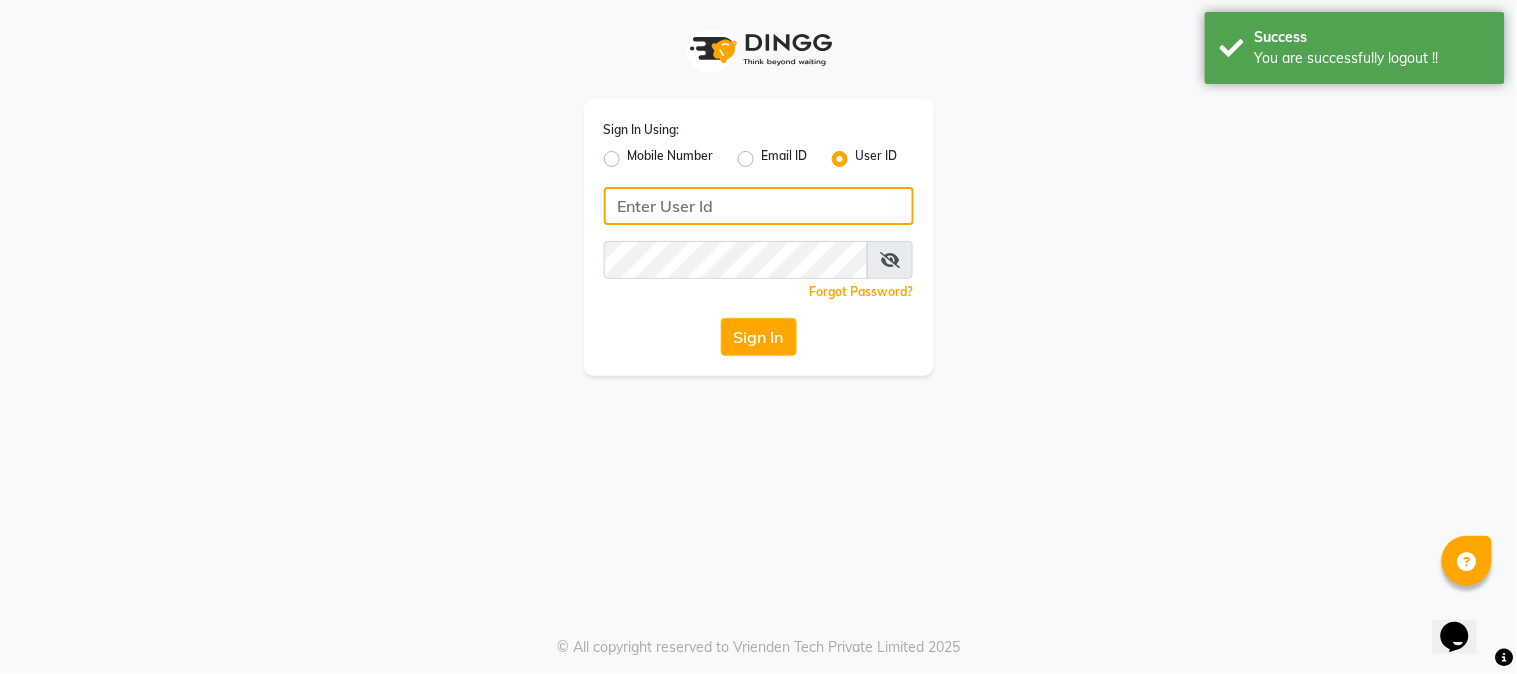 type on "9209454052" 